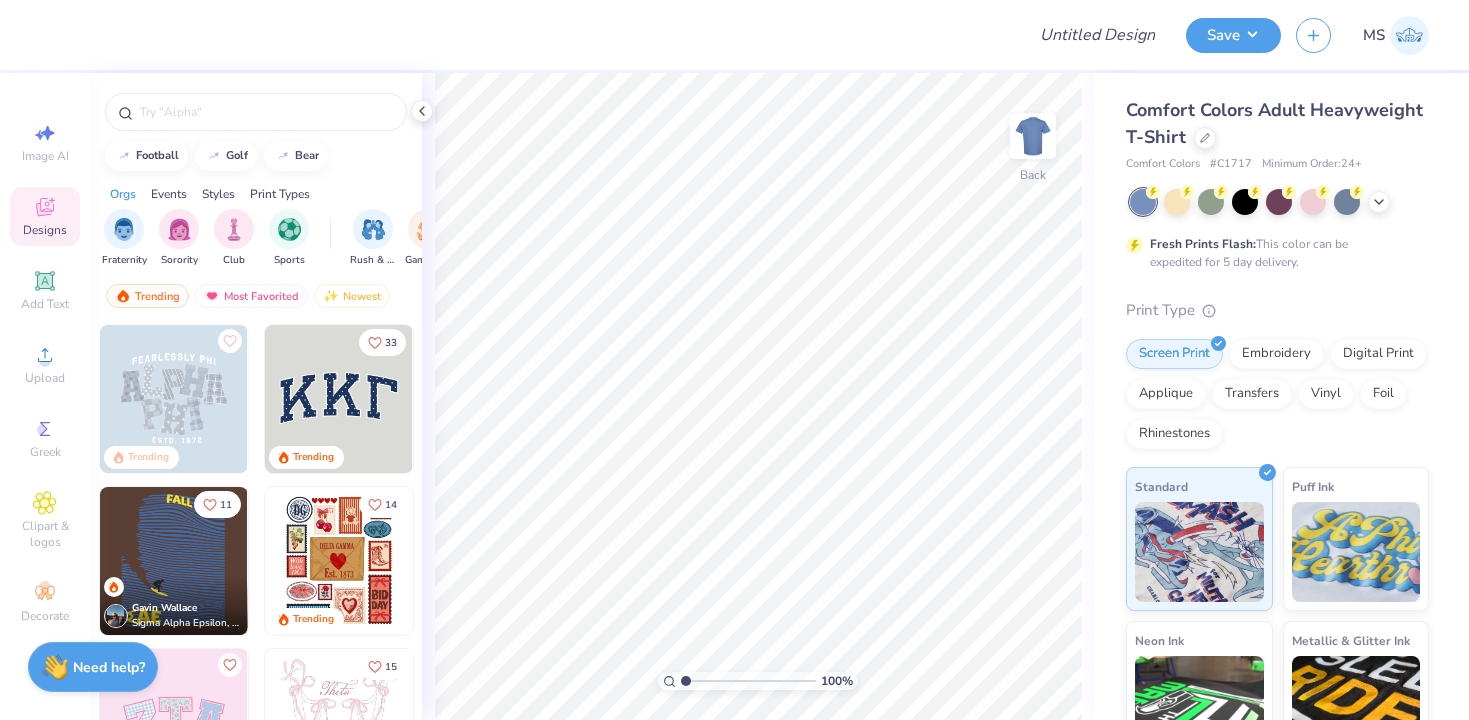 scroll, scrollTop: 0, scrollLeft: 0, axis: both 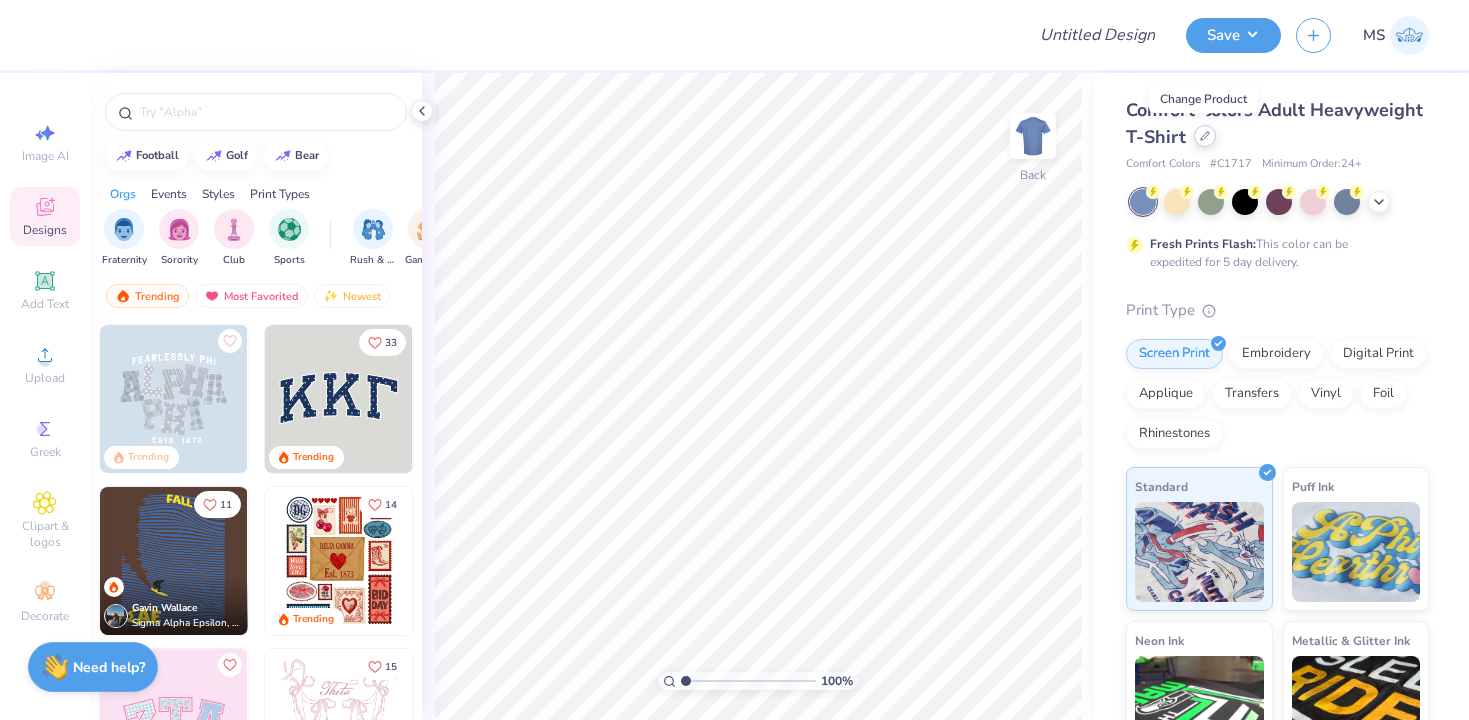 click 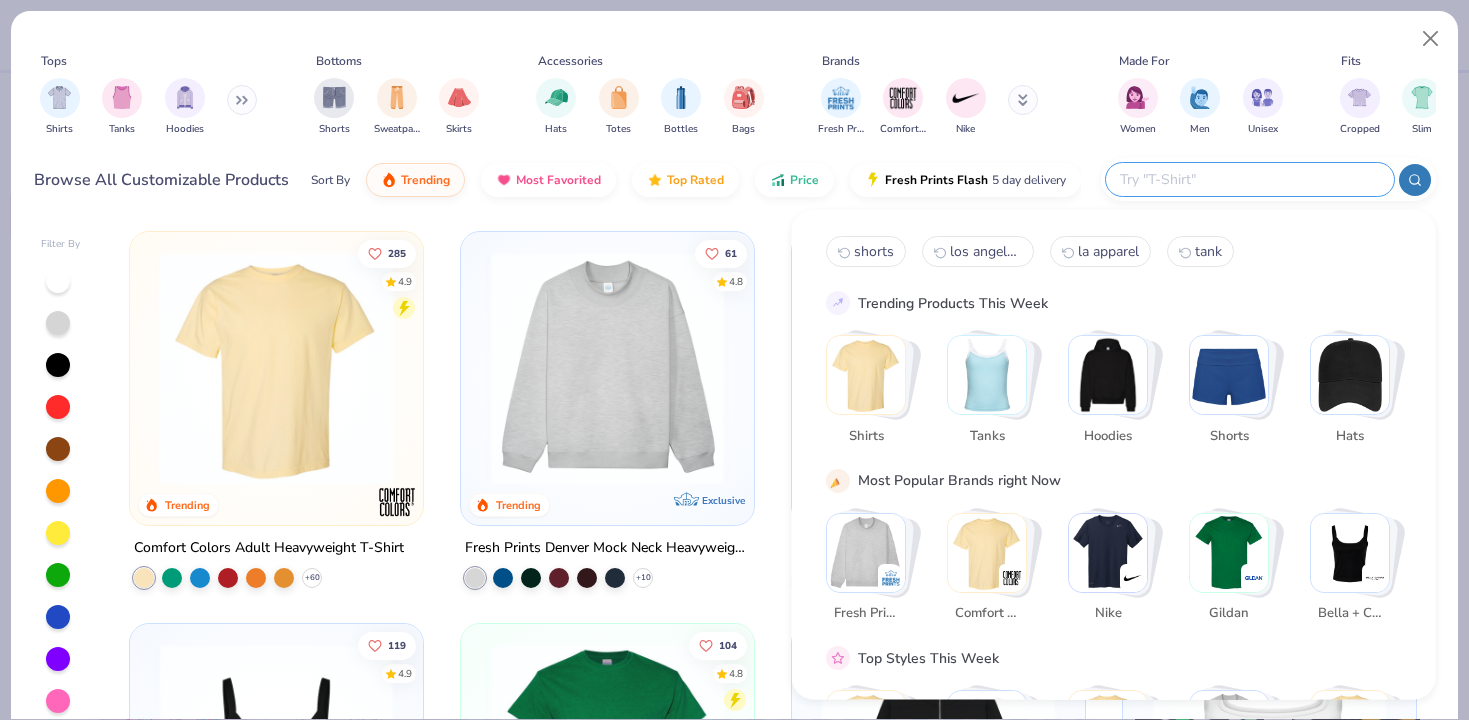 click at bounding box center (1249, 179) 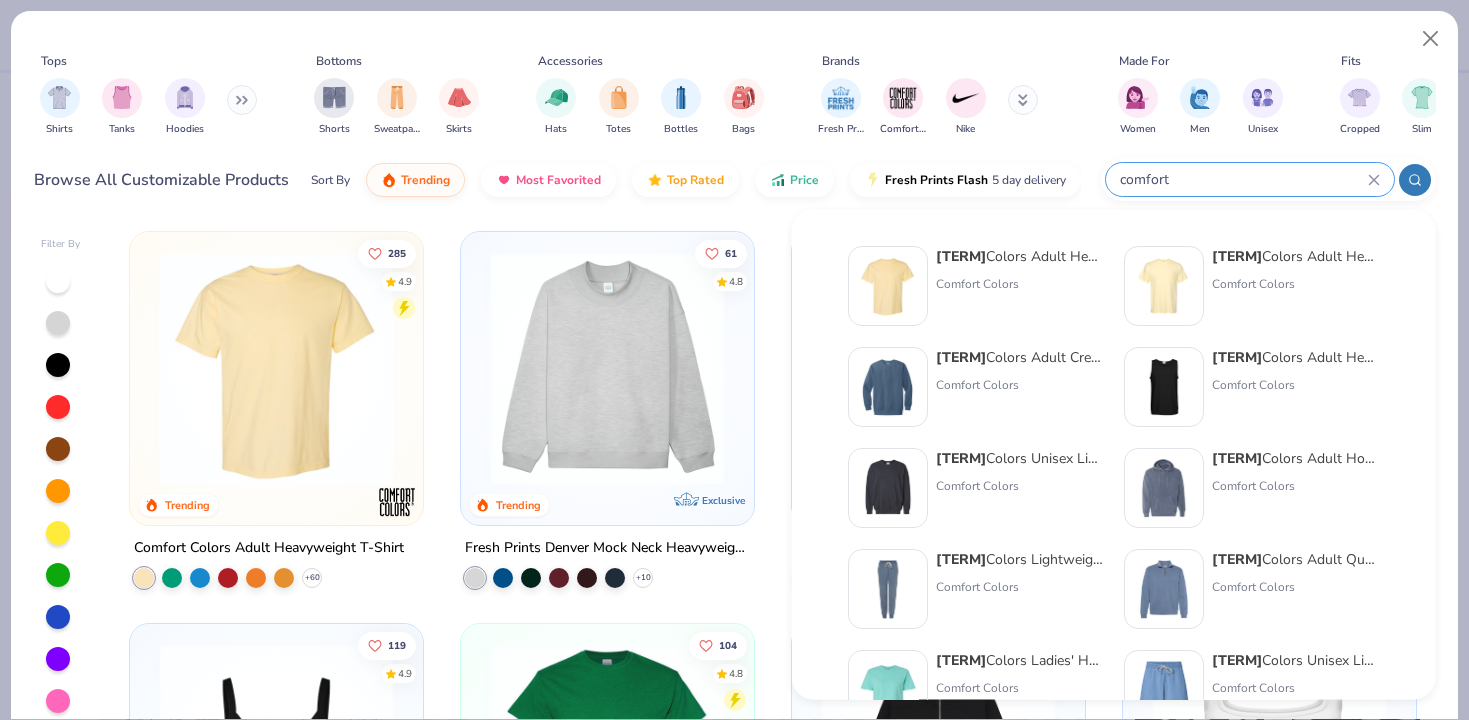 type on "comfort" 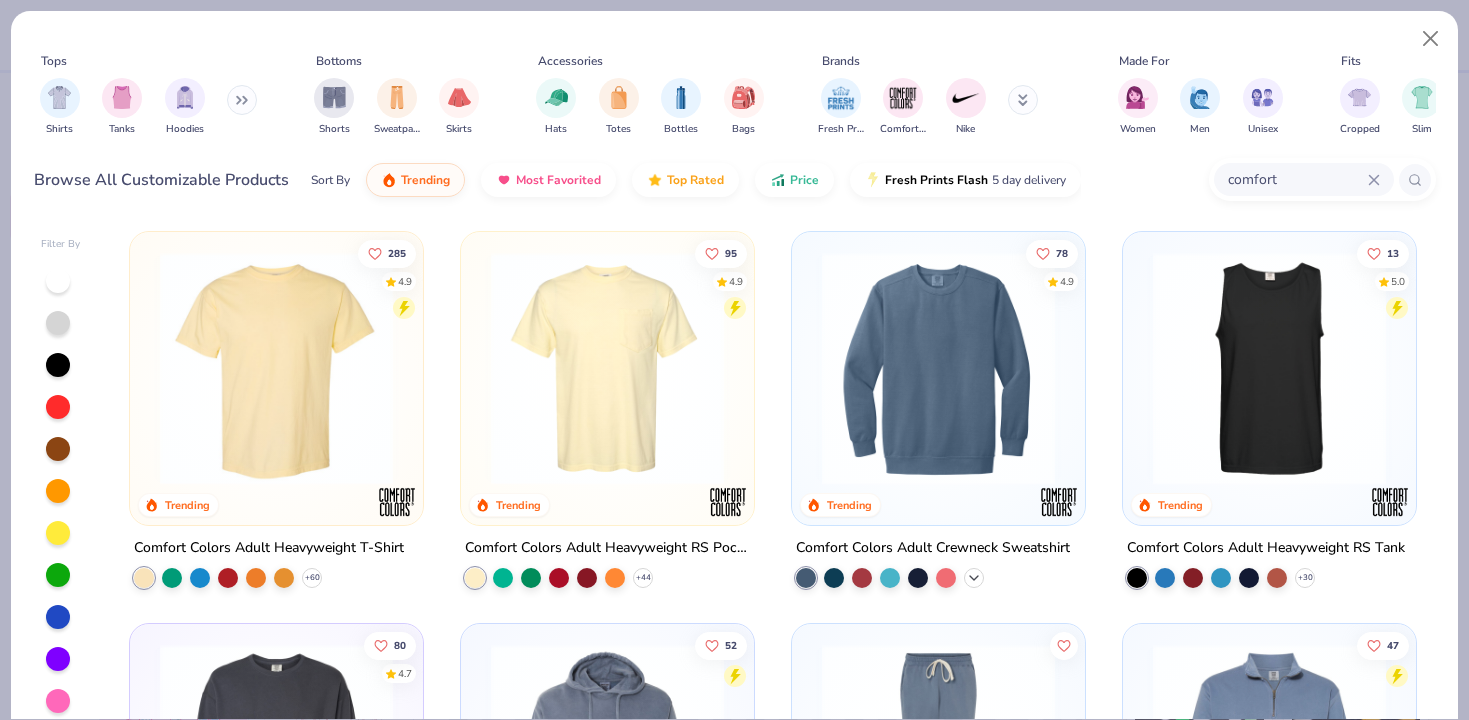 click on "+ 14" at bounding box center [974, 578] 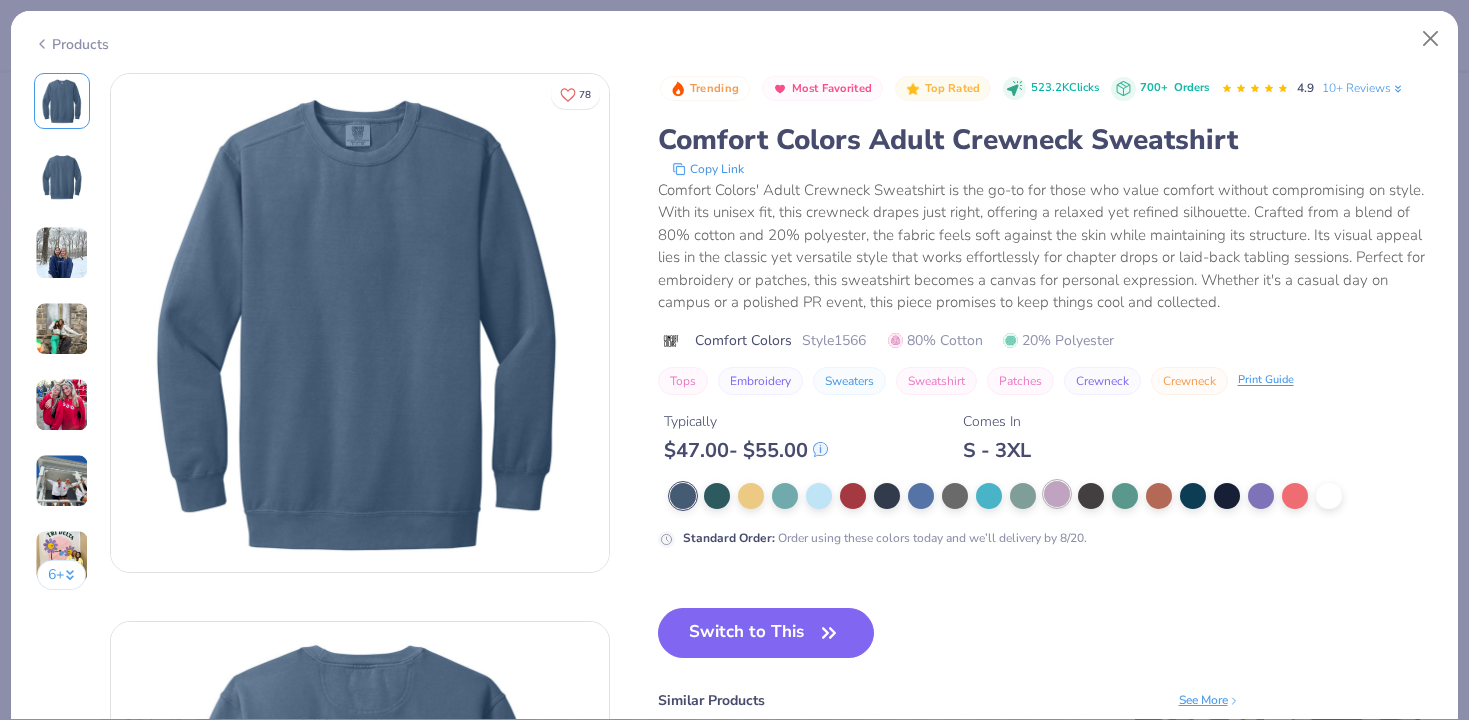 click at bounding box center [1057, 494] 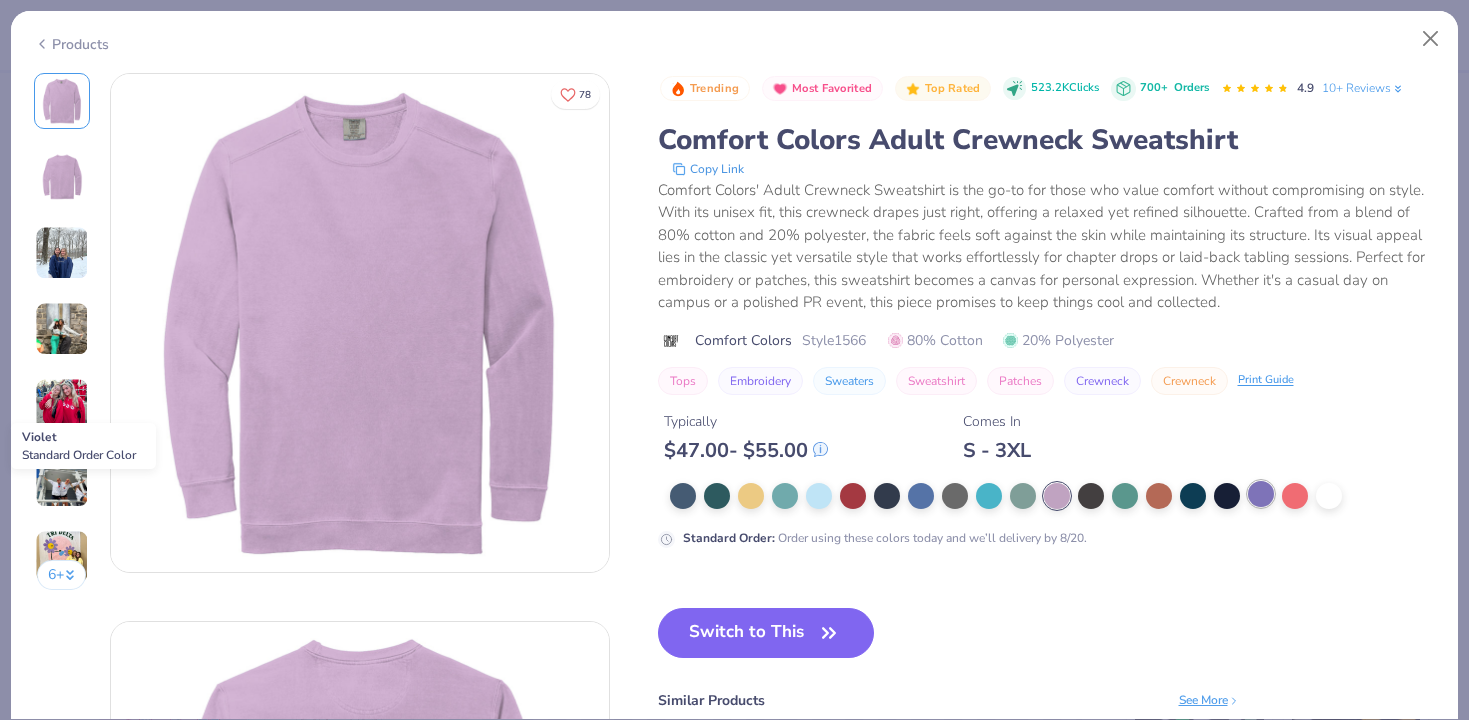 click at bounding box center (1261, 494) 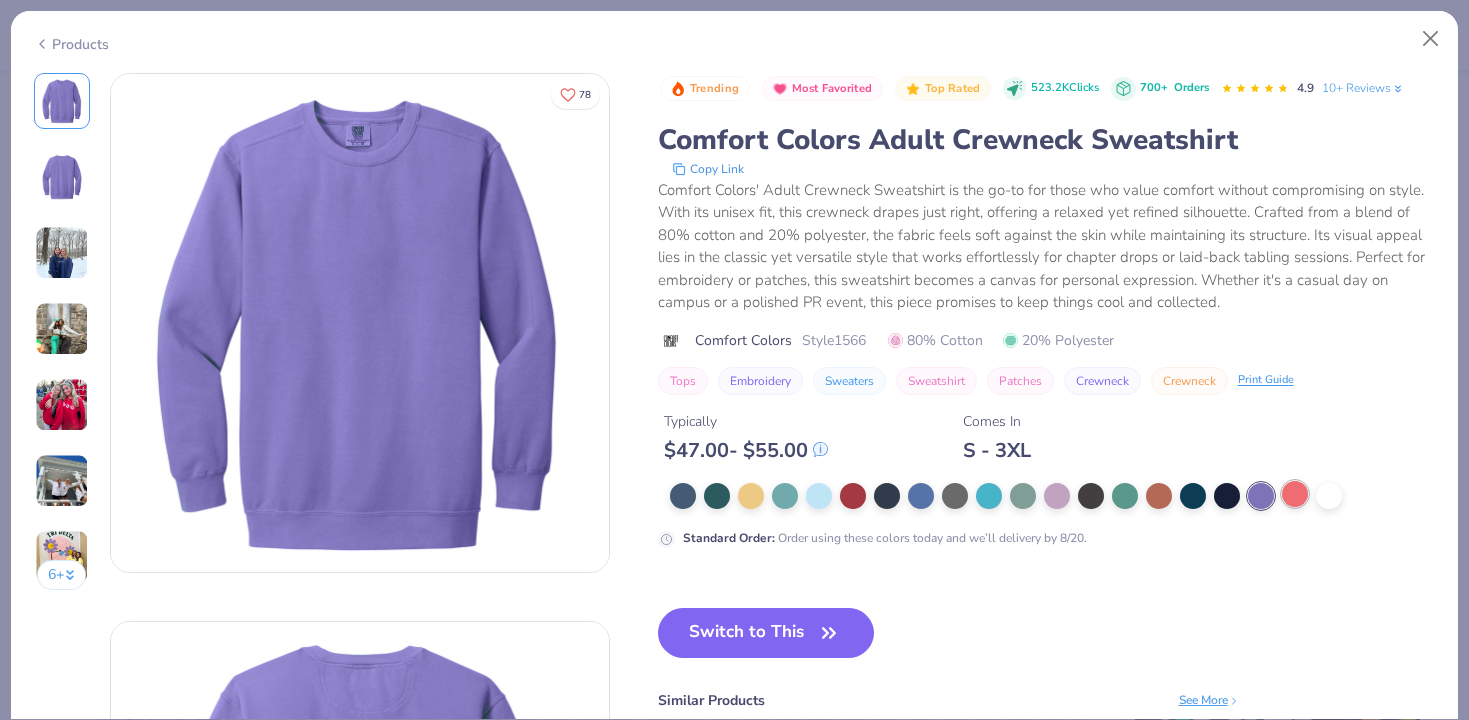 click at bounding box center [1295, 494] 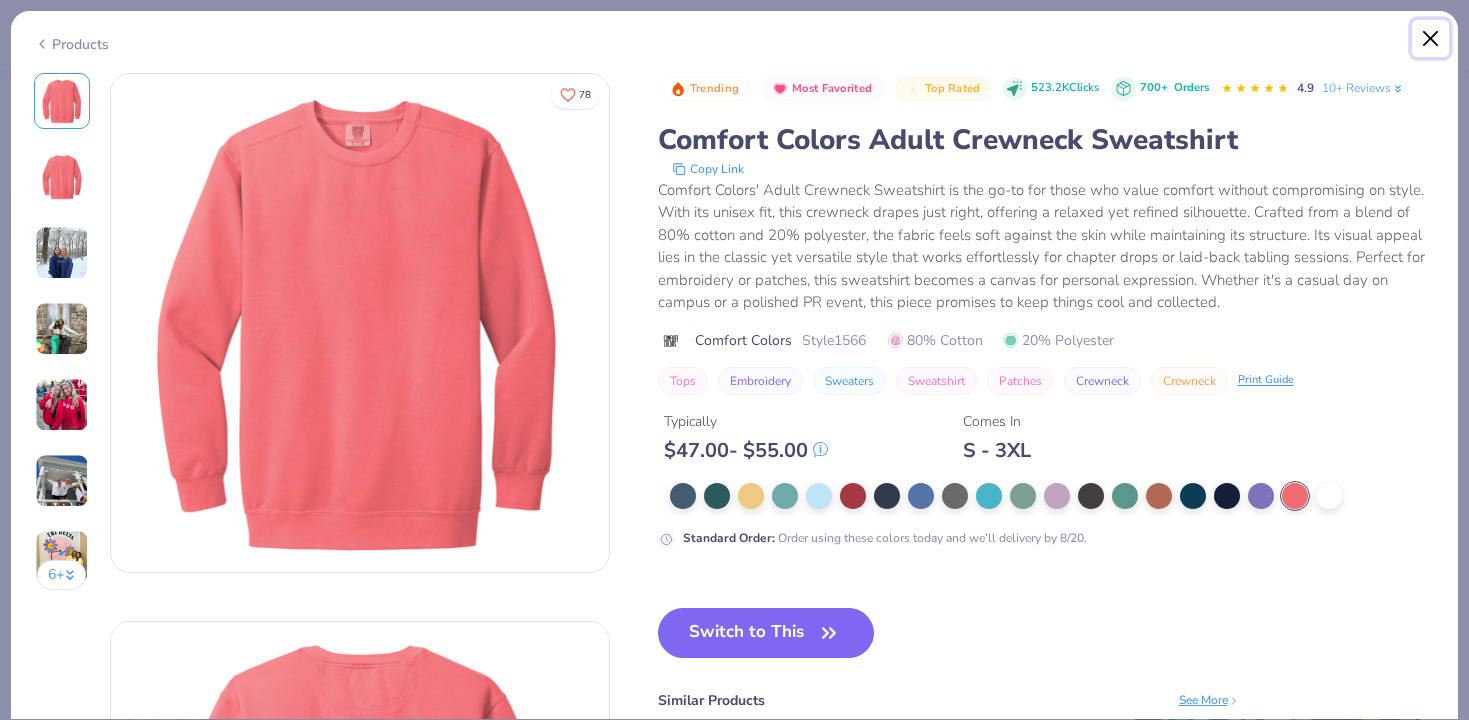 click at bounding box center [1431, 39] 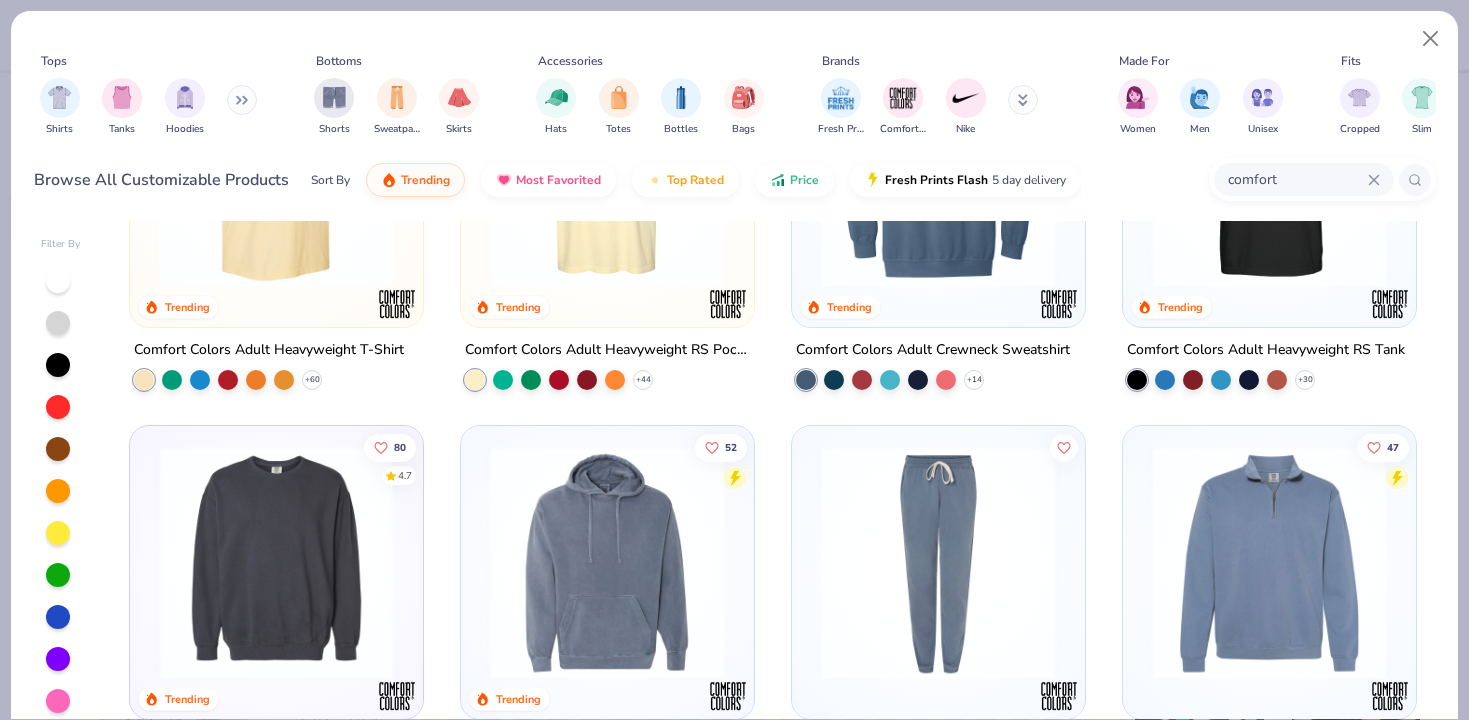 scroll, scrollTop: 222, scrollLeft: 0, axis: vertical 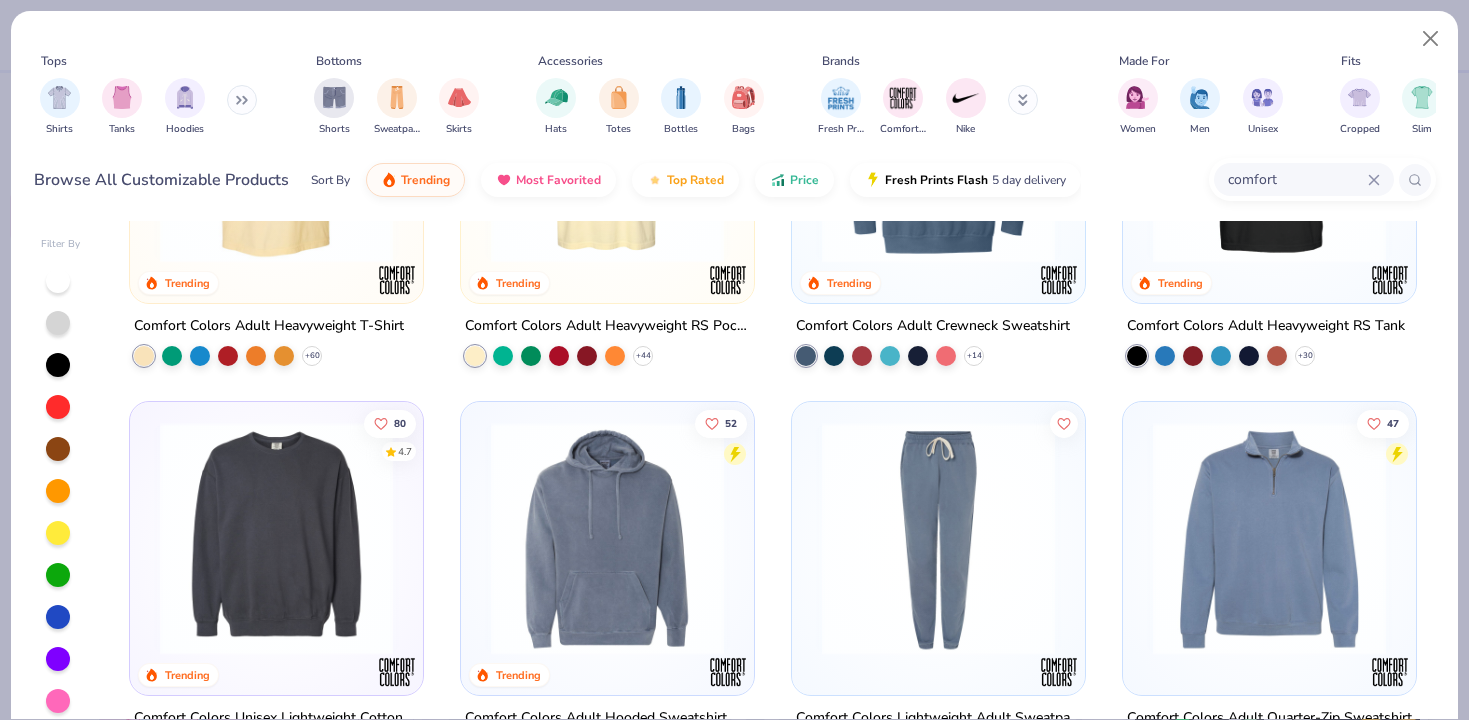 click at bounding box center (276, 538) 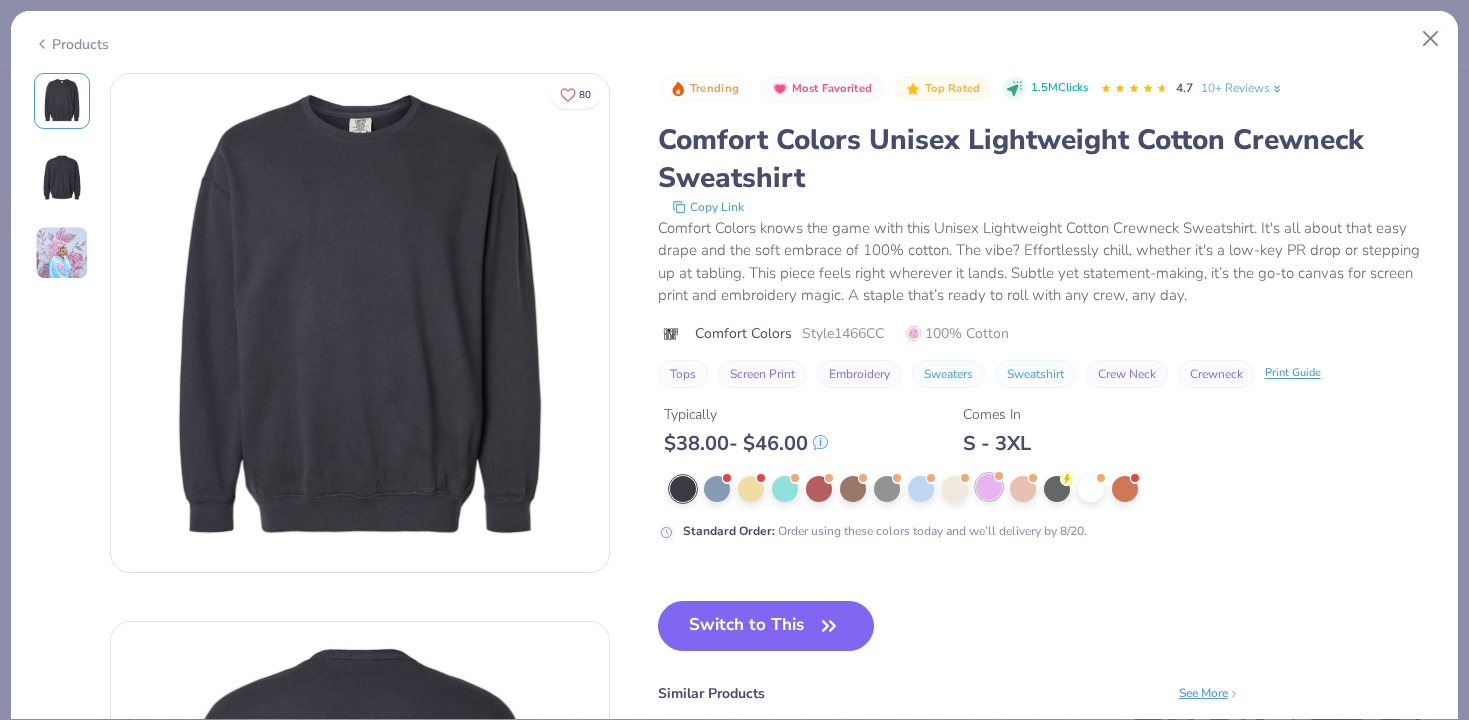 click at bounding box center (989, 487) 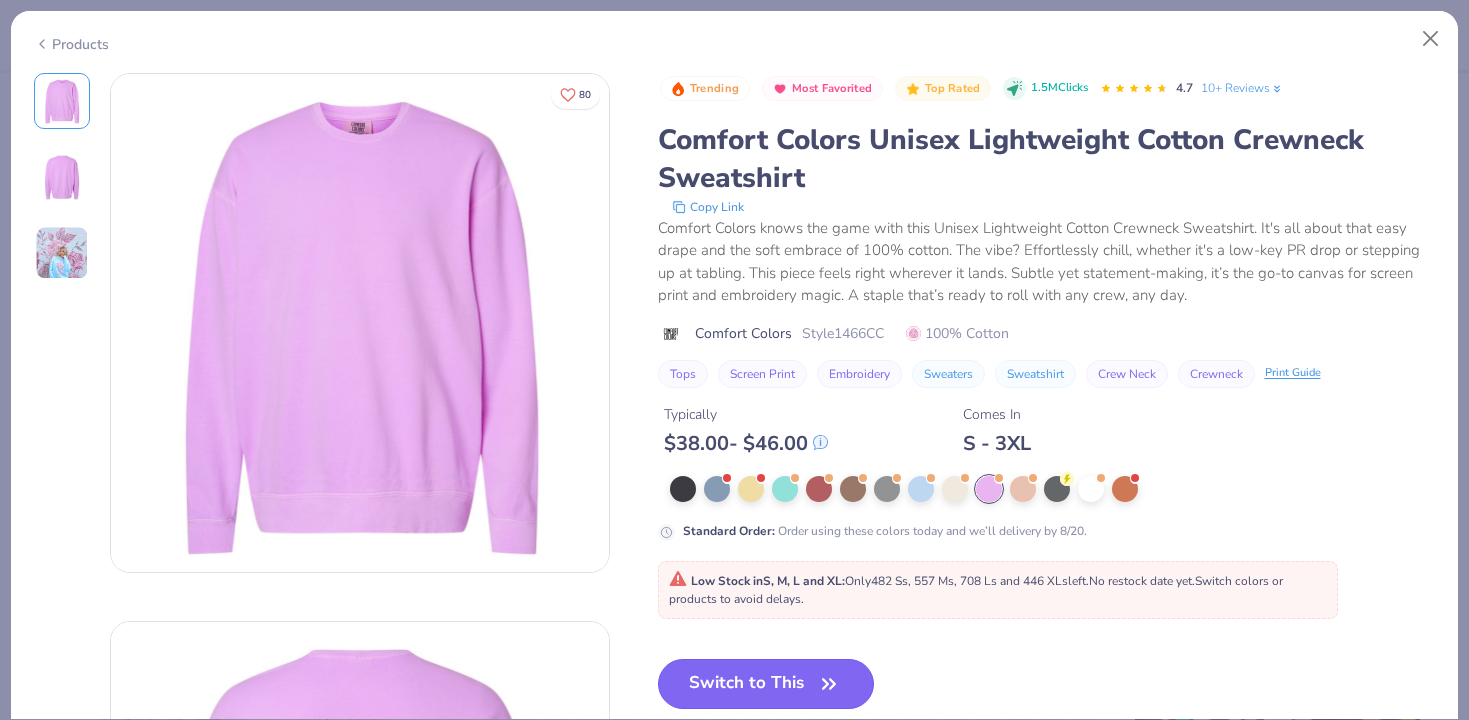 click on "Switch to This" at bounding box center [766, 684] 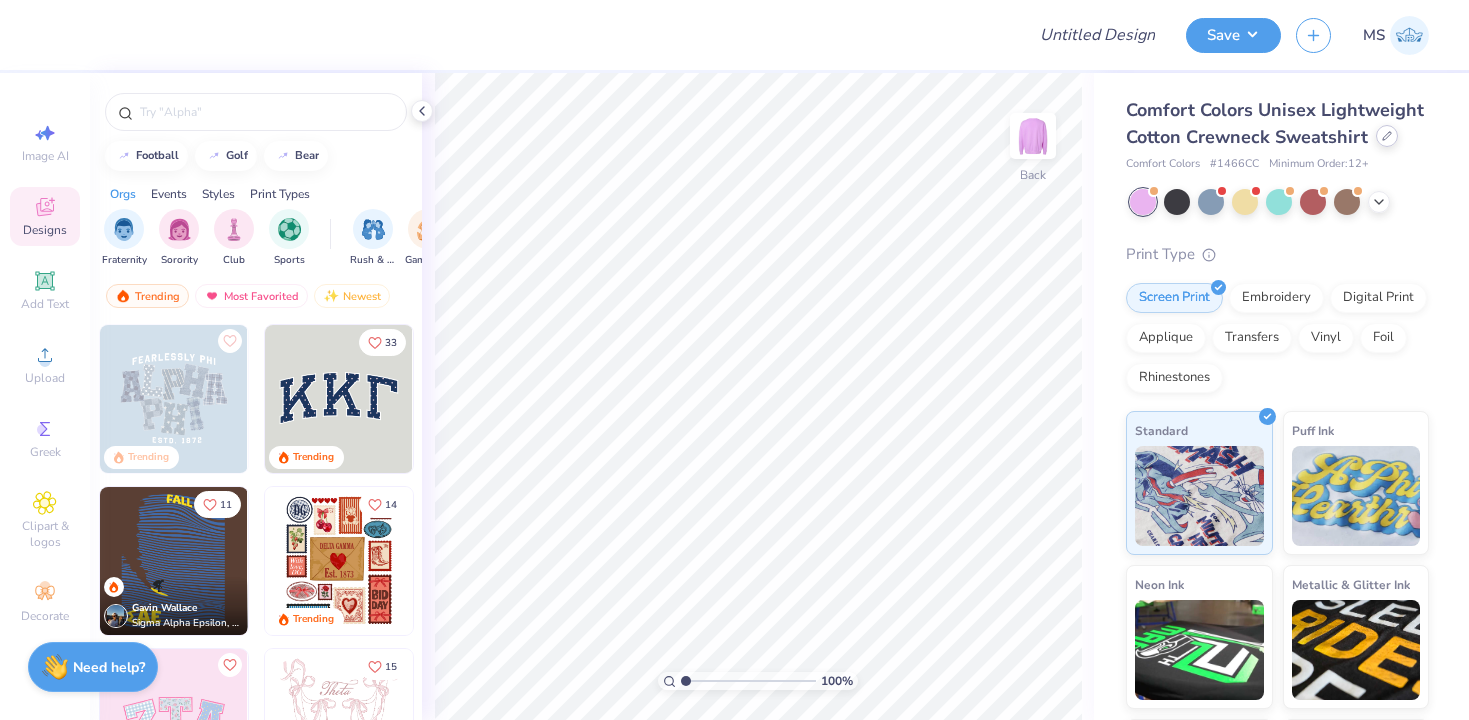 click at bounding box center [1387, 136] 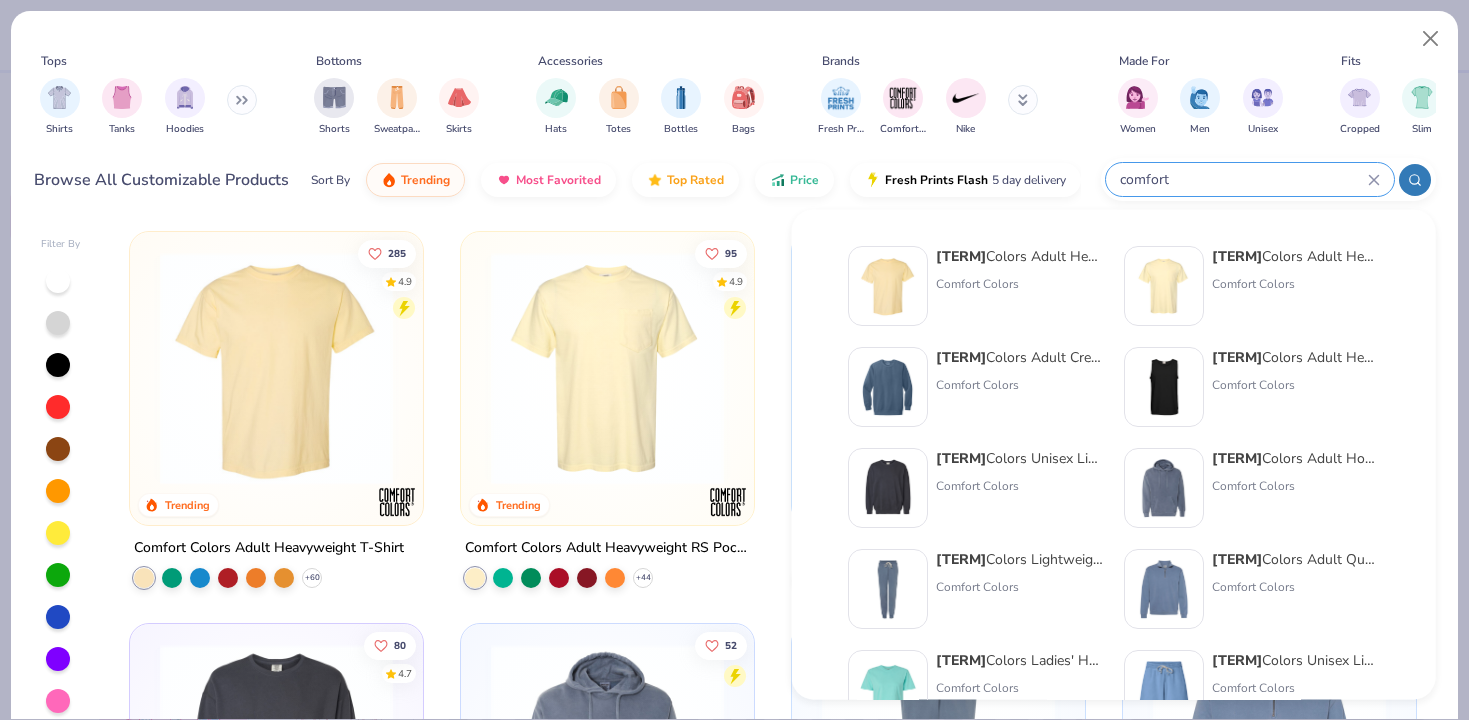 drag, startPoint x: 1292, startPoint y: 177, endPoint x: 1168, endPoint y: 169, distance: 124.2578 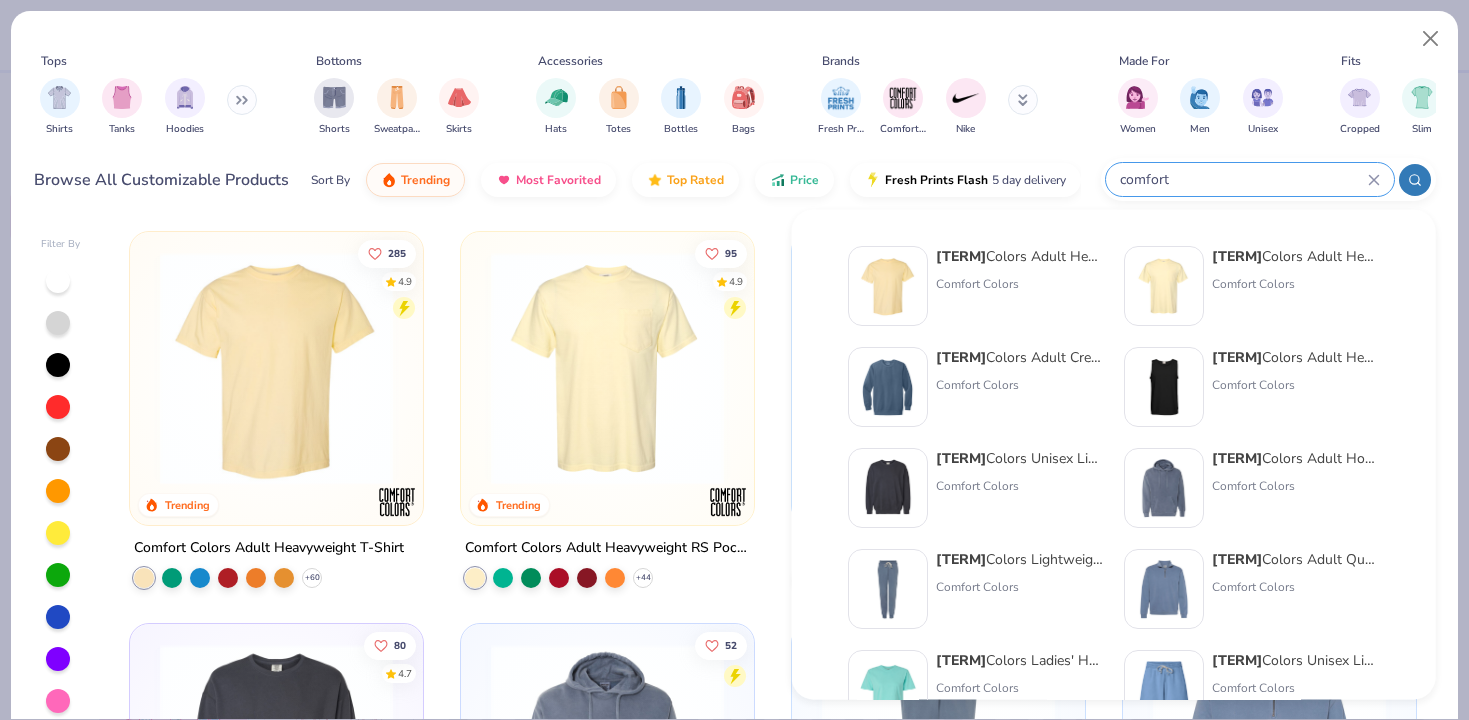 click on "comfort" at bounding box center [1243, 179] 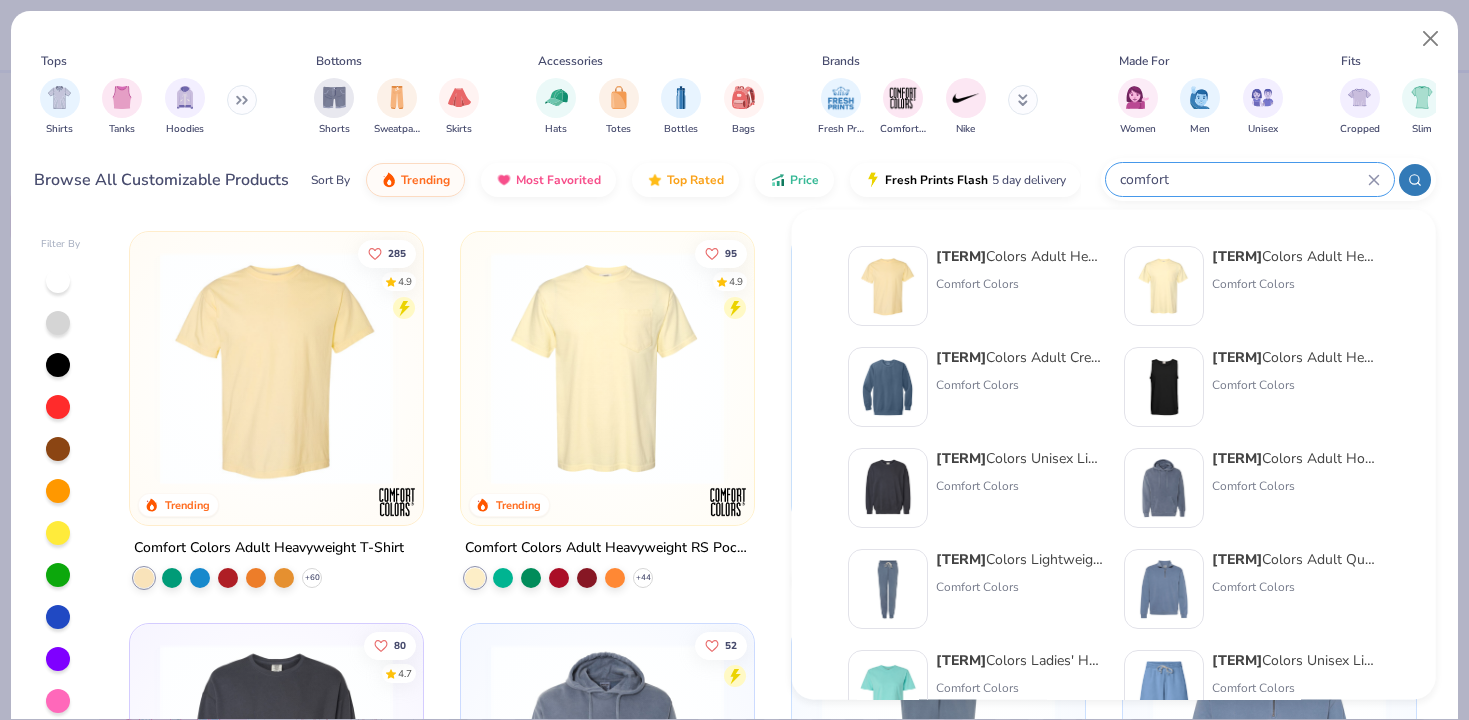 click 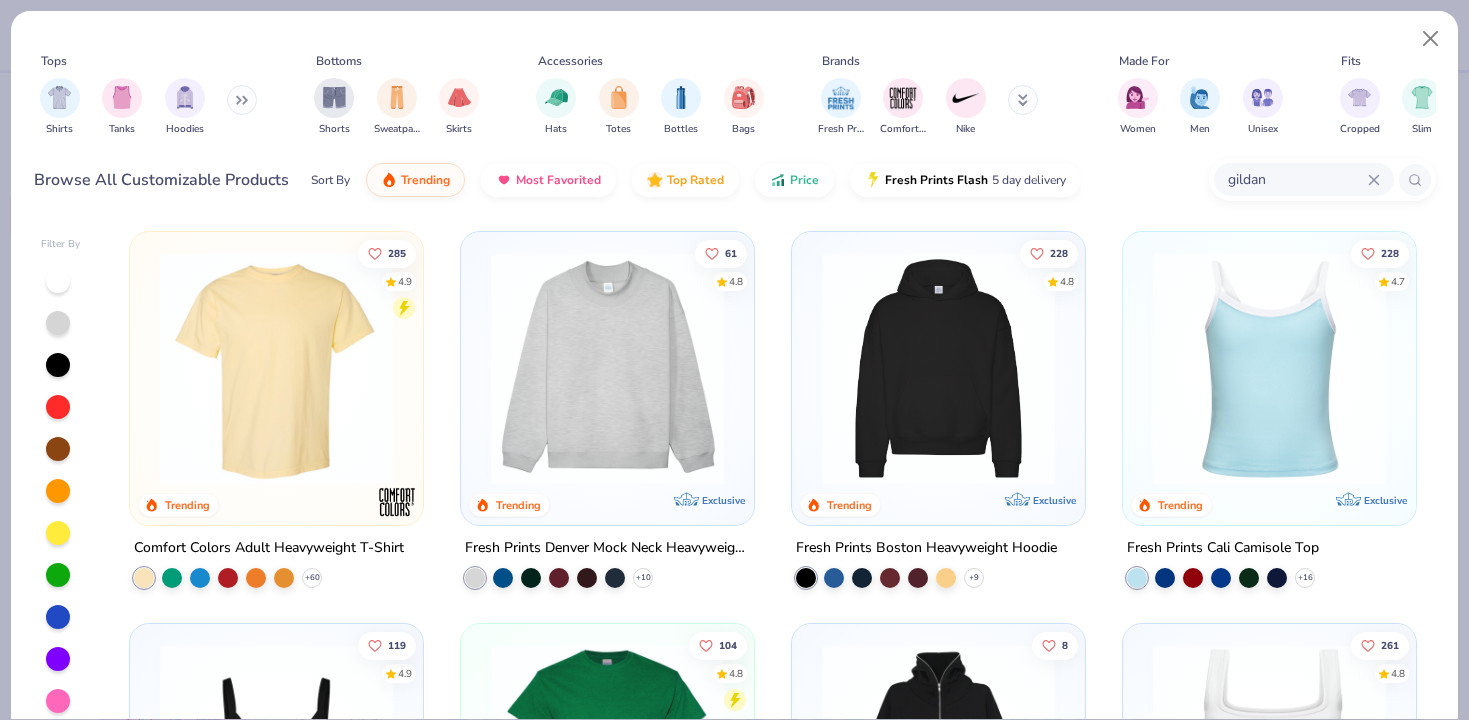 type on "gildan" 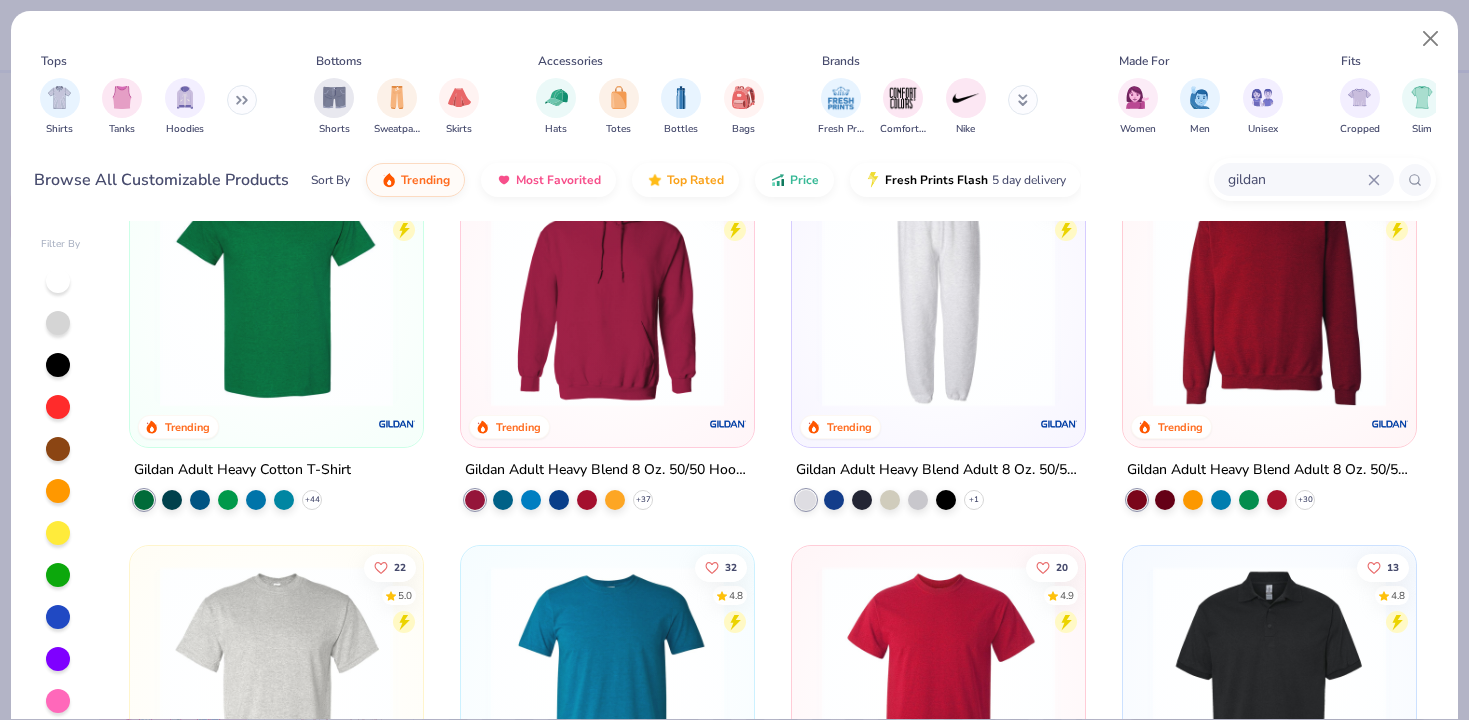 scroll, scrollTop: 64, scrollLeft: 0, axis: vertical 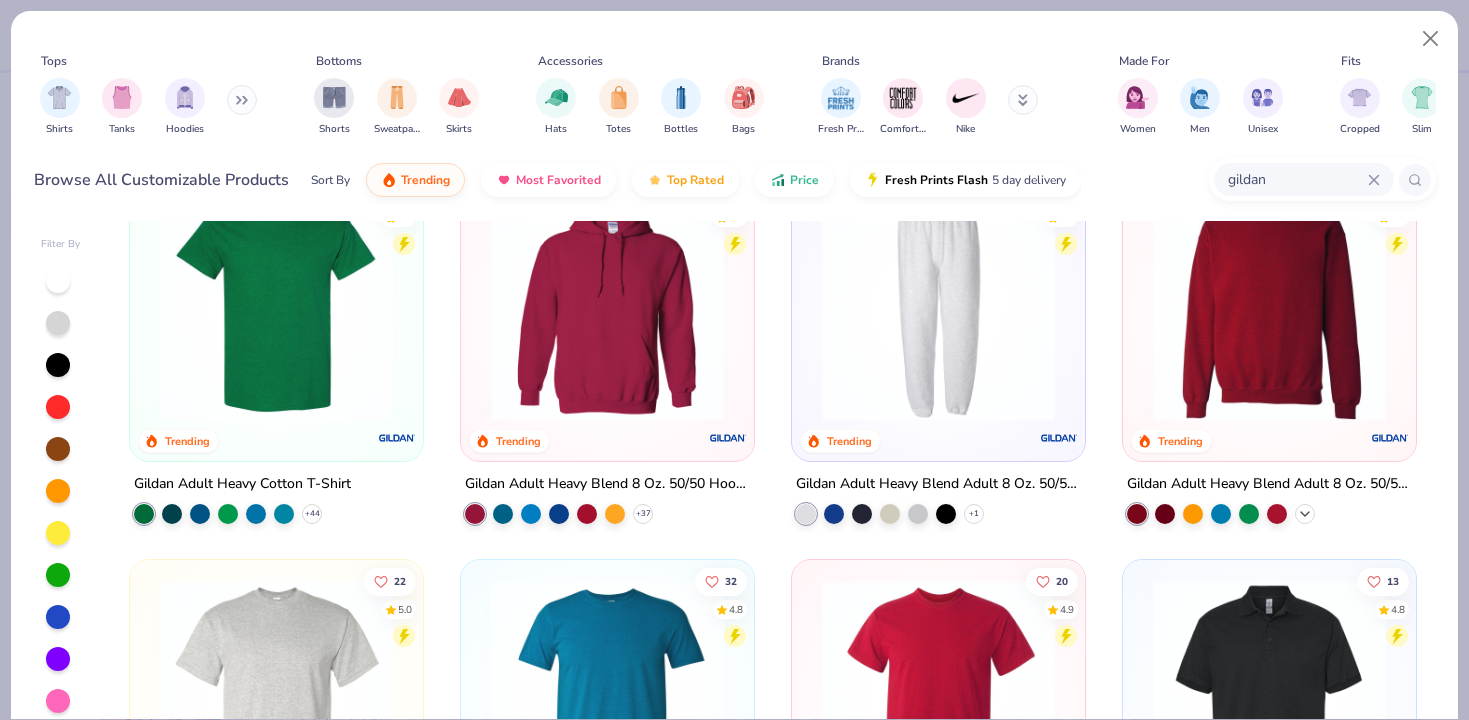 click 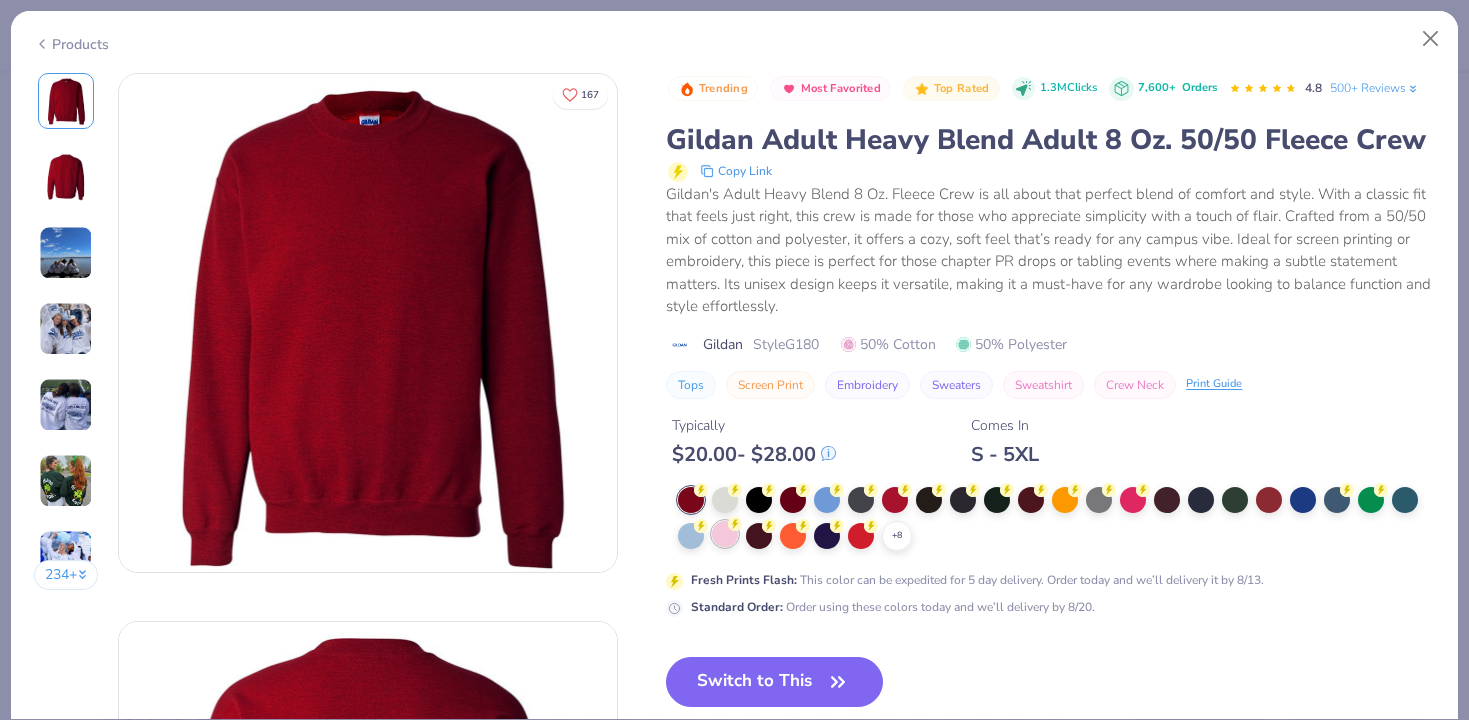 click at bounding box center [725, 534] 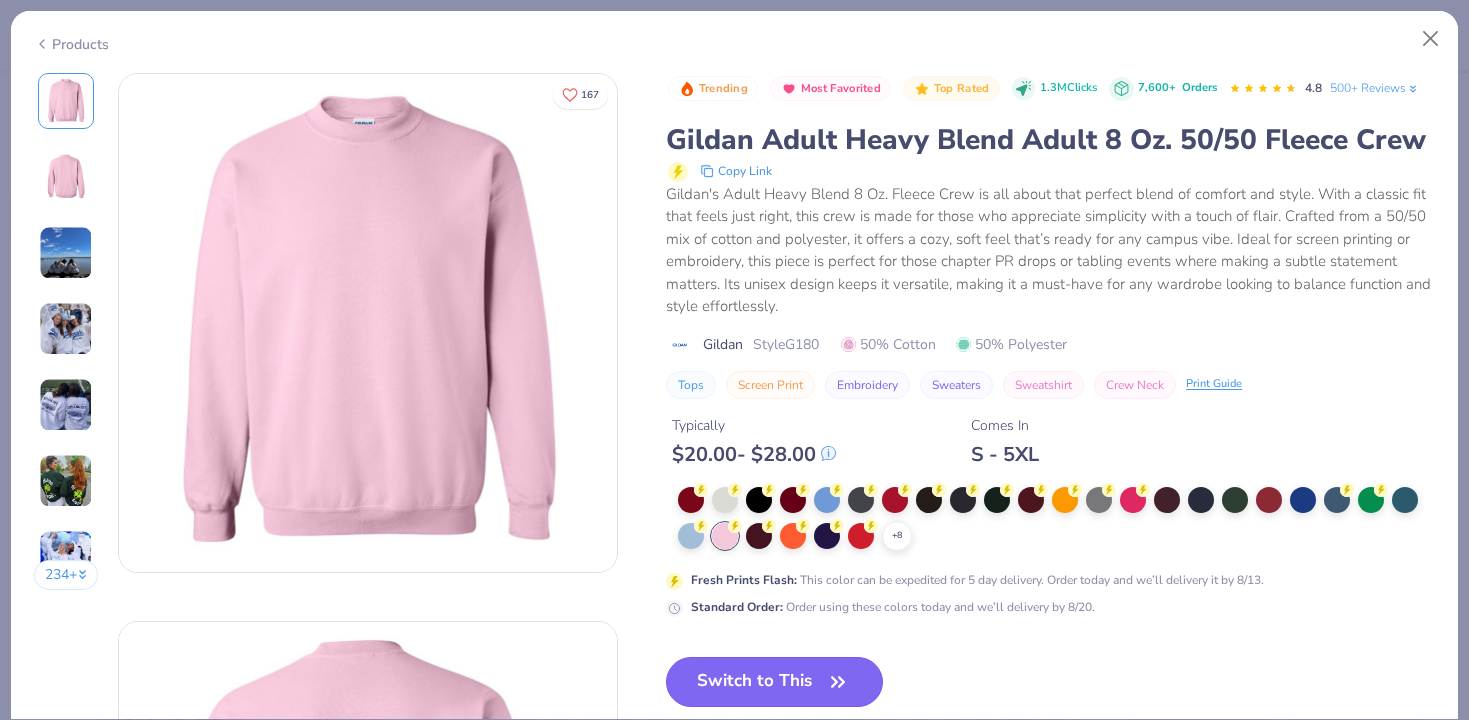 click on "Switch to This" at bounding box center (774, 682) 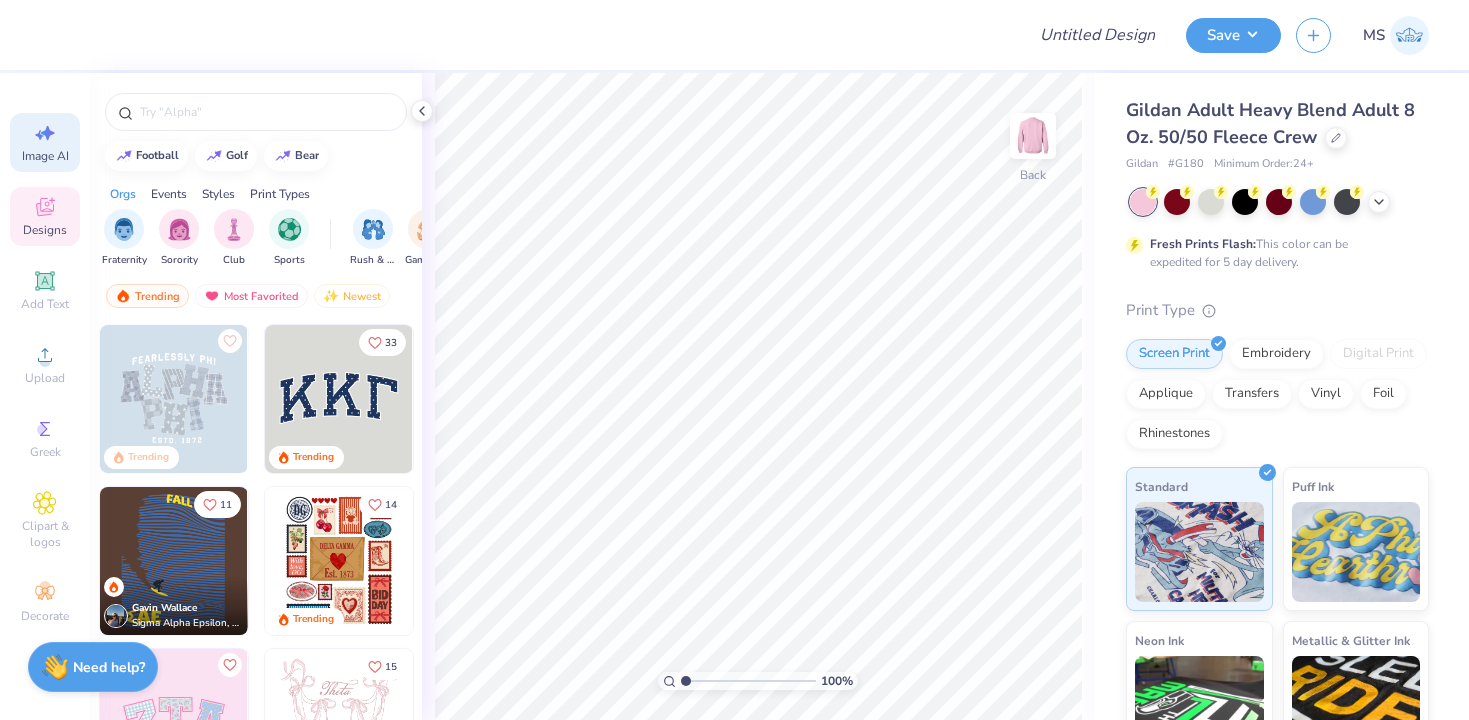 click on "Image AI" at bounding box center (45, 142) 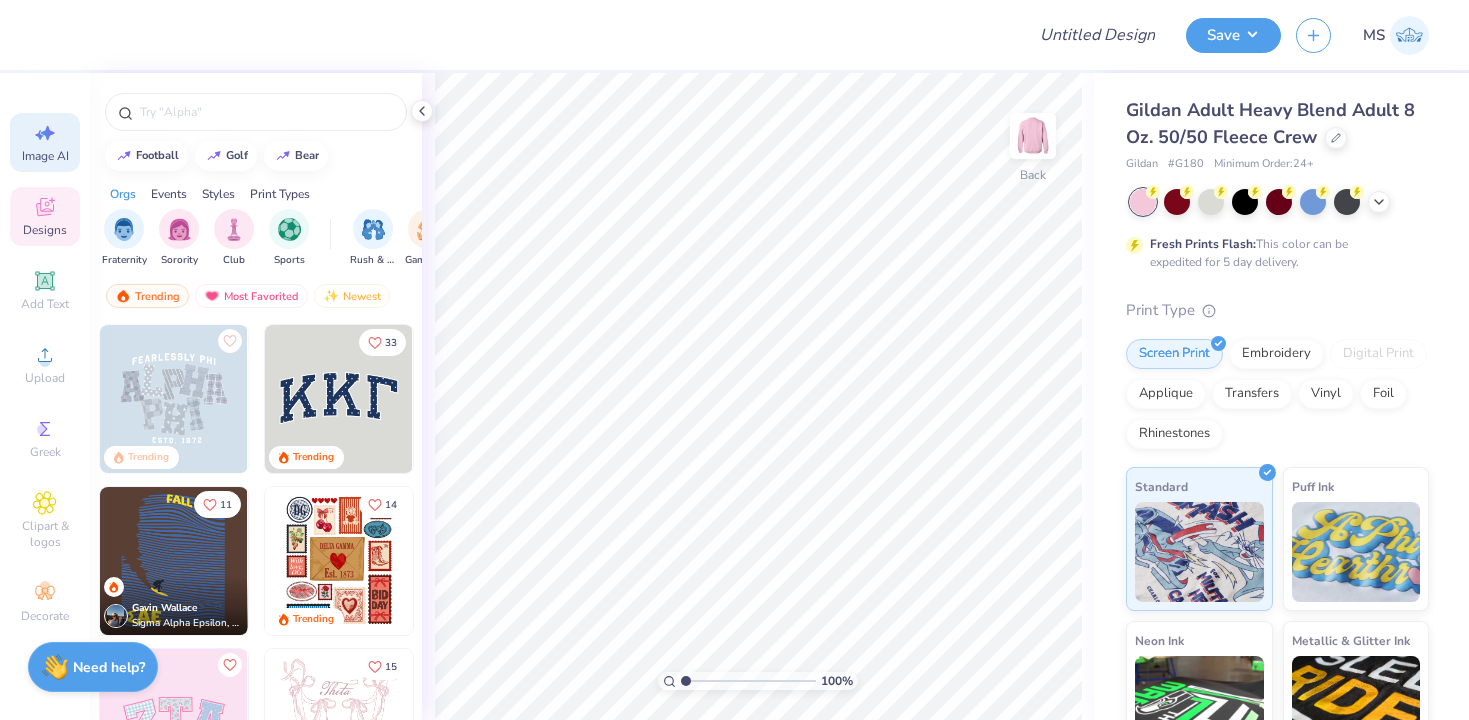 select on "4" 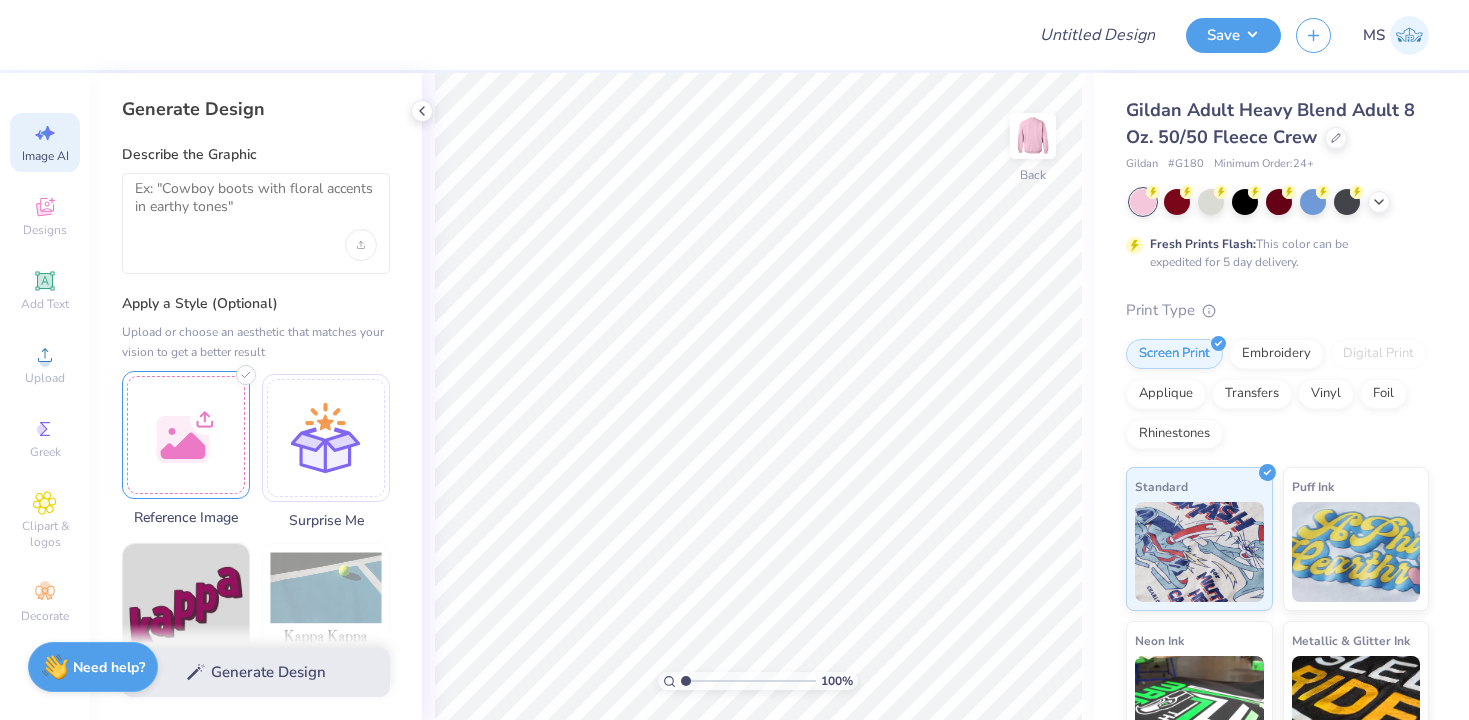 click at bounding box center (186, 435) 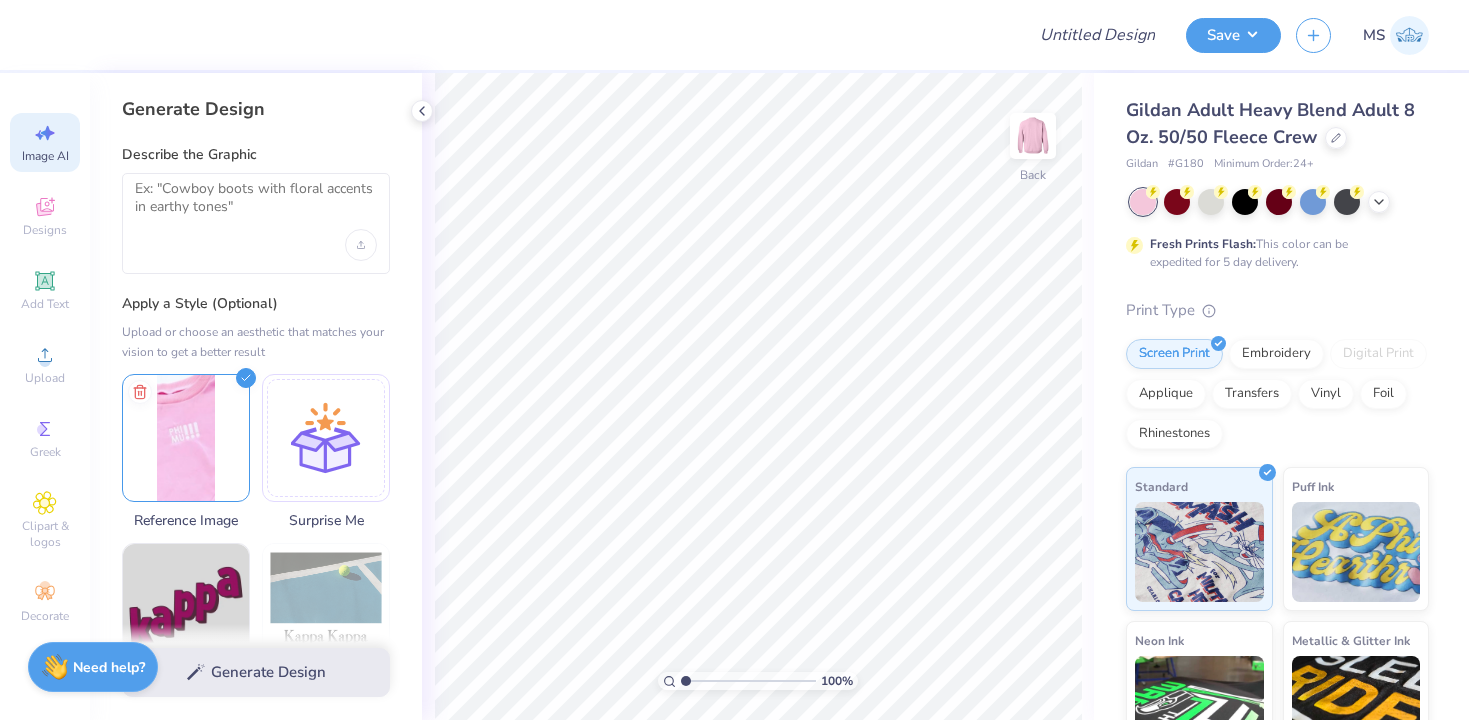 click at bounding box center (256, 223) 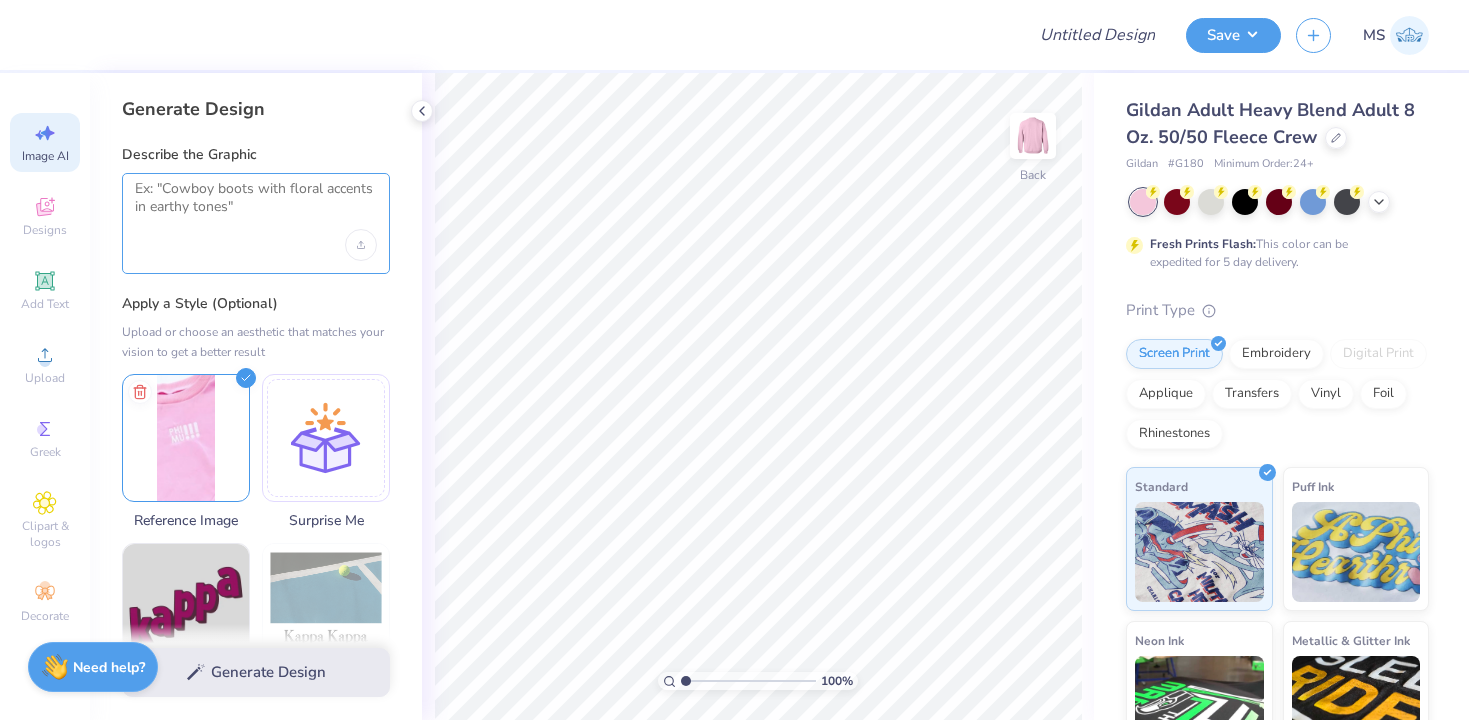 click at bounding box center (256, 205) 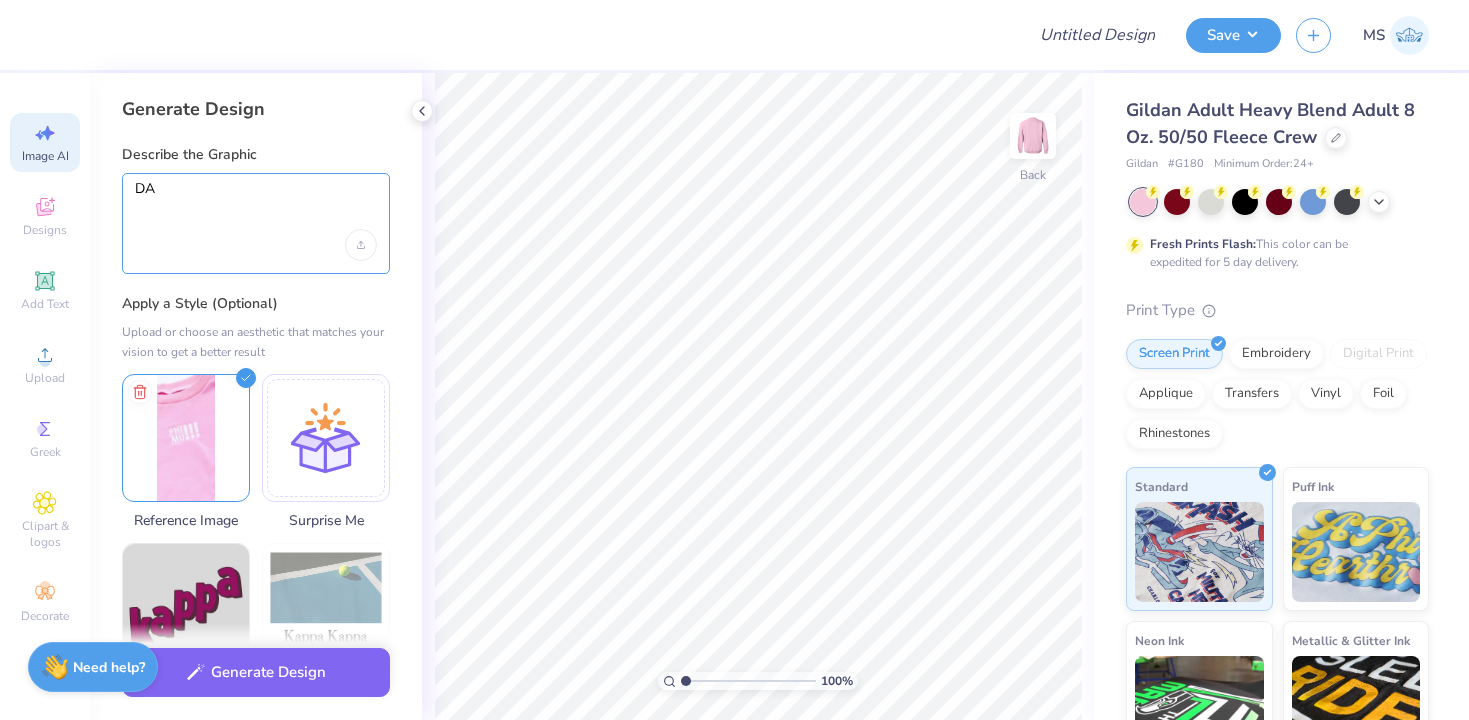 type on "D" 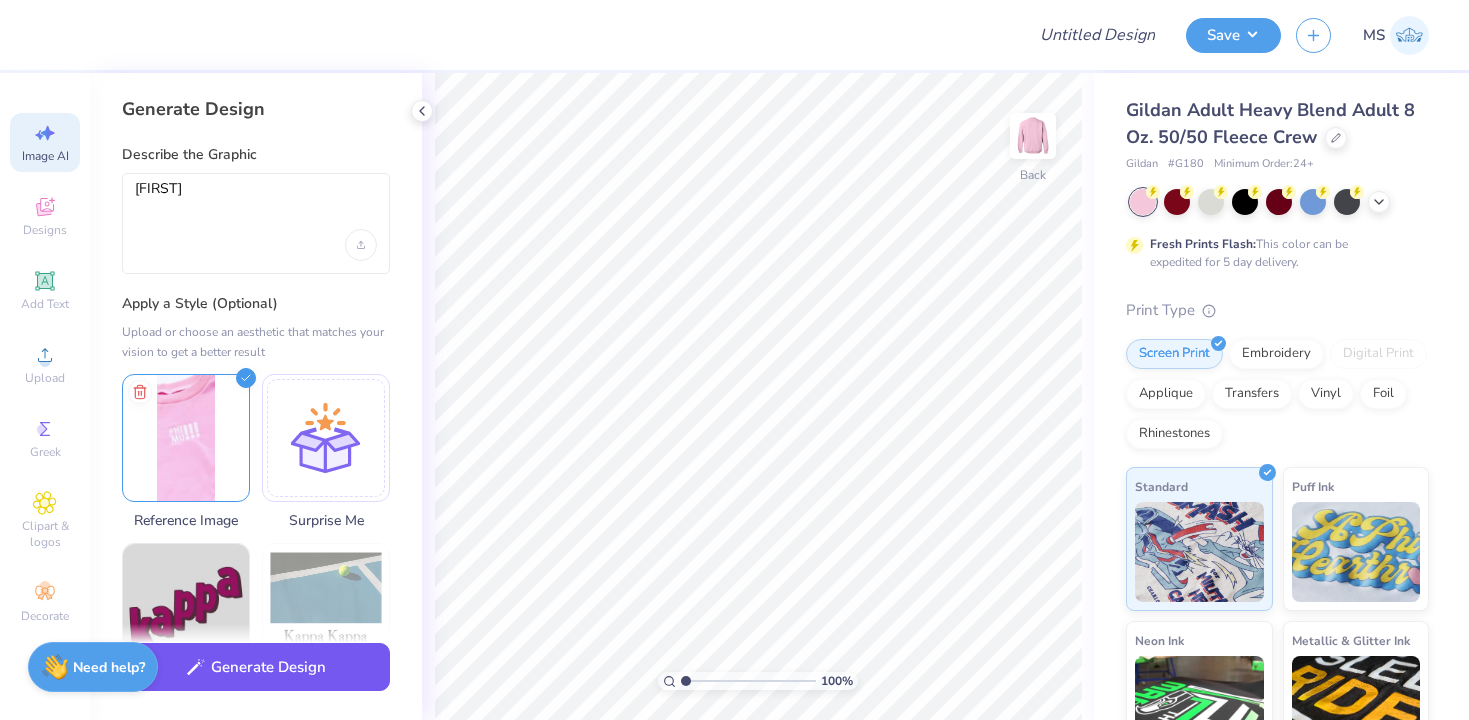 click on "Generate Design" at bounding box center [256, 667] 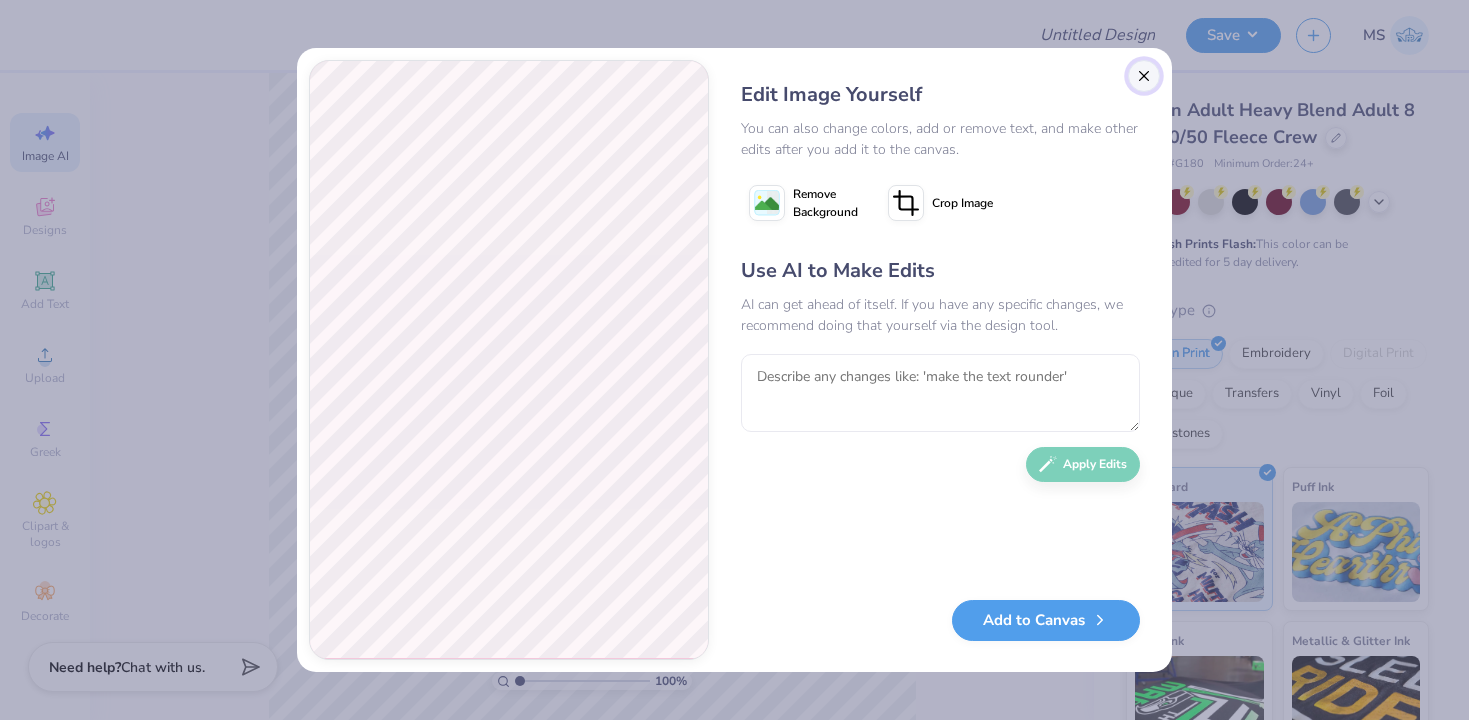 click at bounding box center (1144, 76) 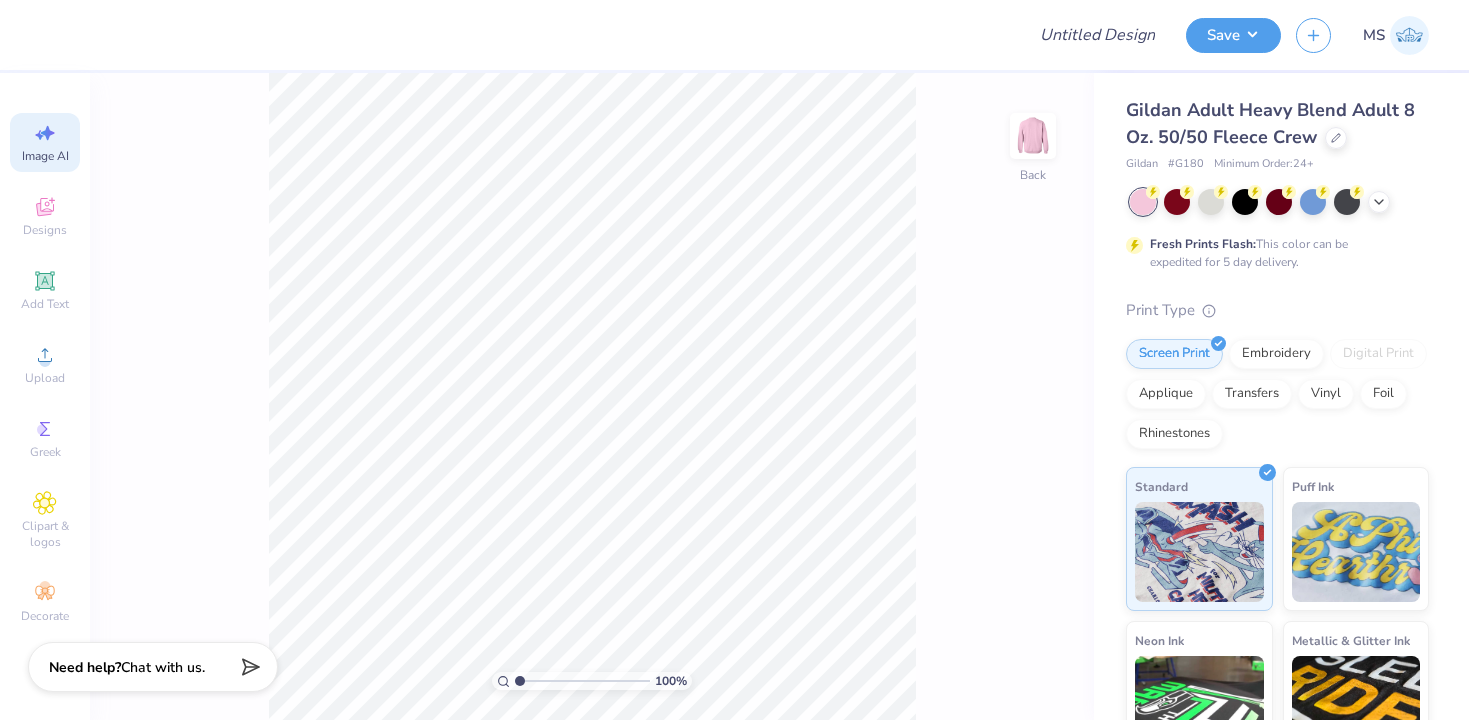 scroll, scrollTop: 0, scrollLeft: 45, axis: horizontal 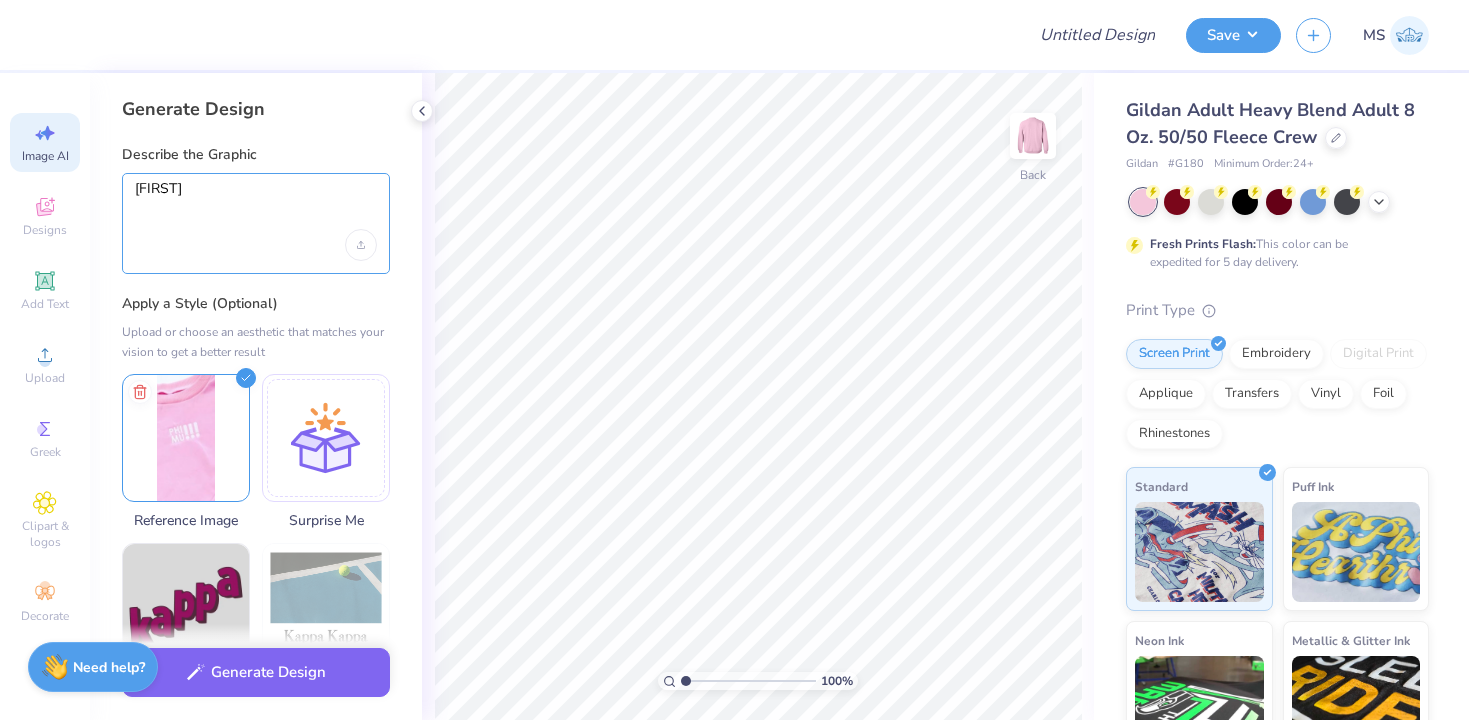 click on ""DARLINGS"" at bounding box center [256, 205] 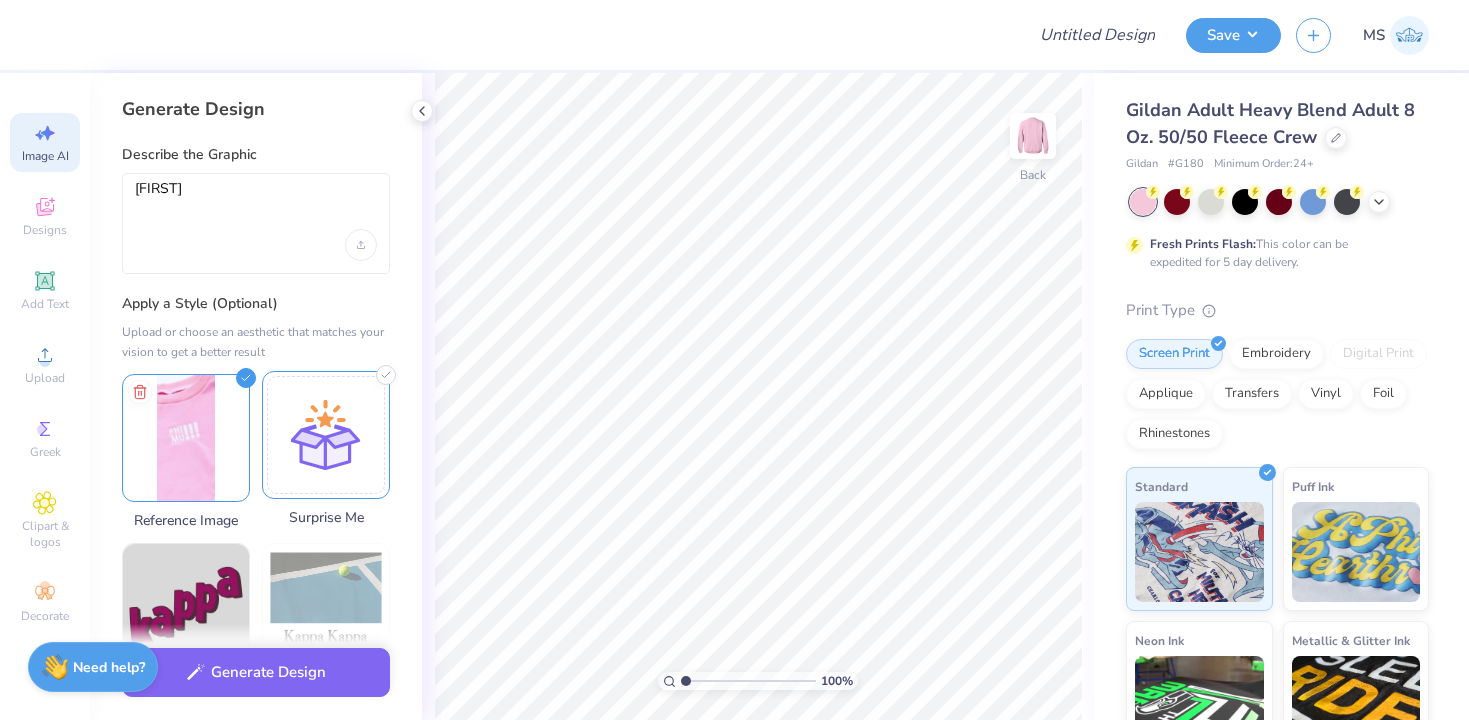 click at bounding box center [326, 435] 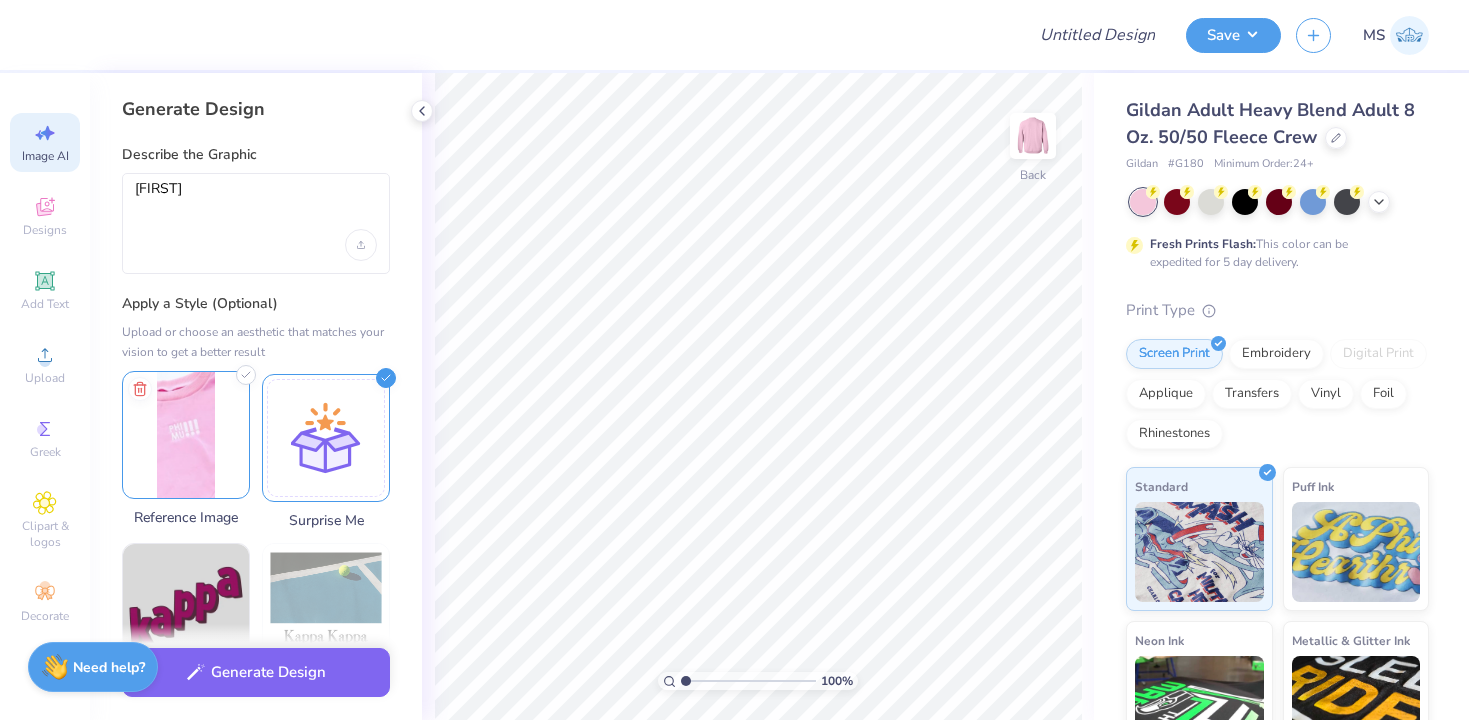 click at bounding box center (186, 435) 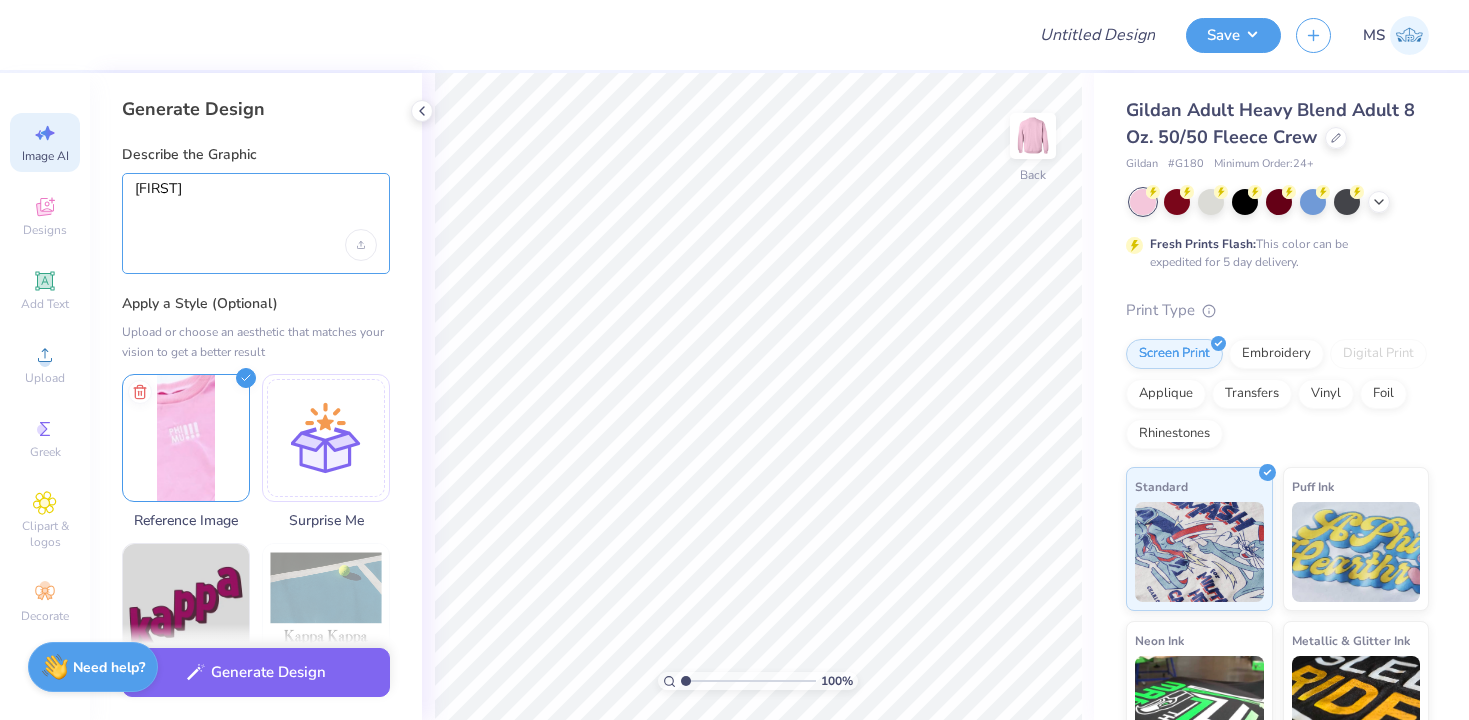 click on ""DARLINGS"" at bounding box center (256, 205) 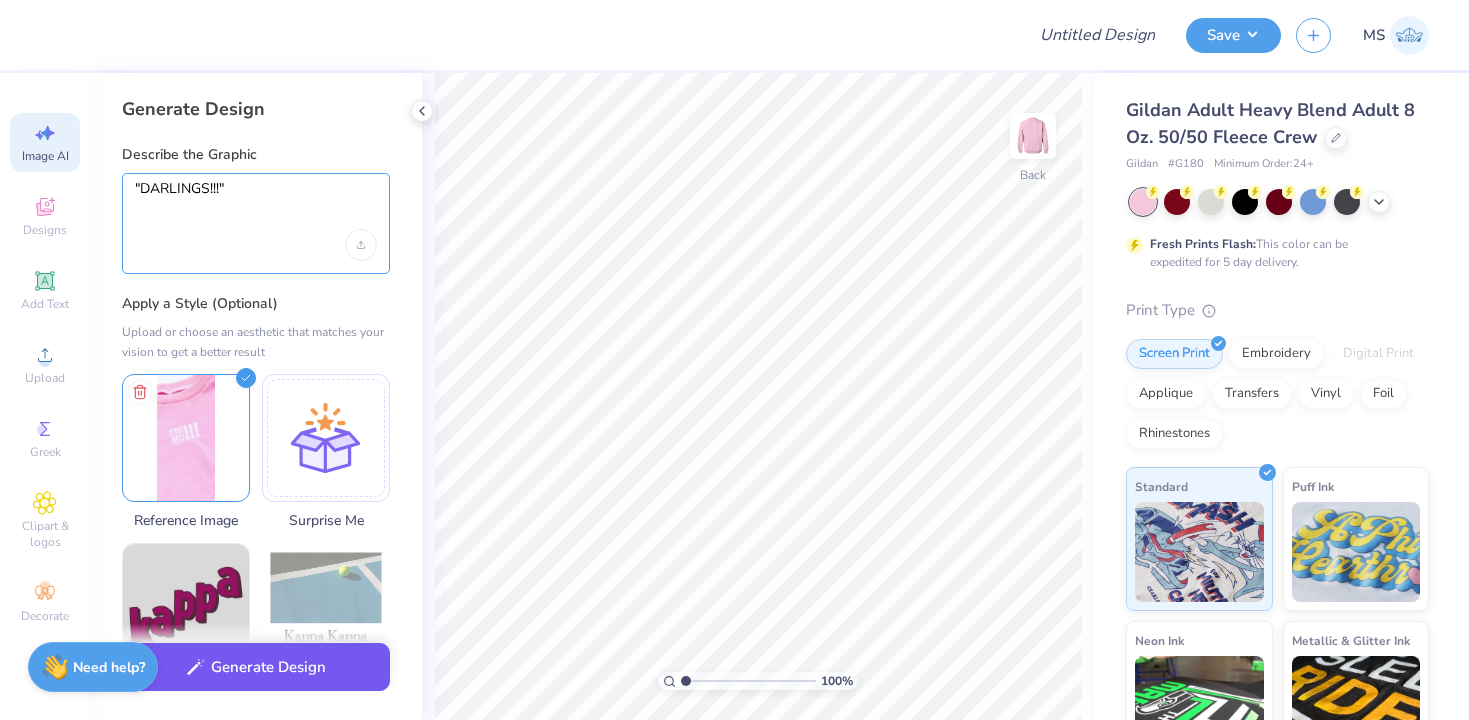 type on ""DARLINGS!!!"" 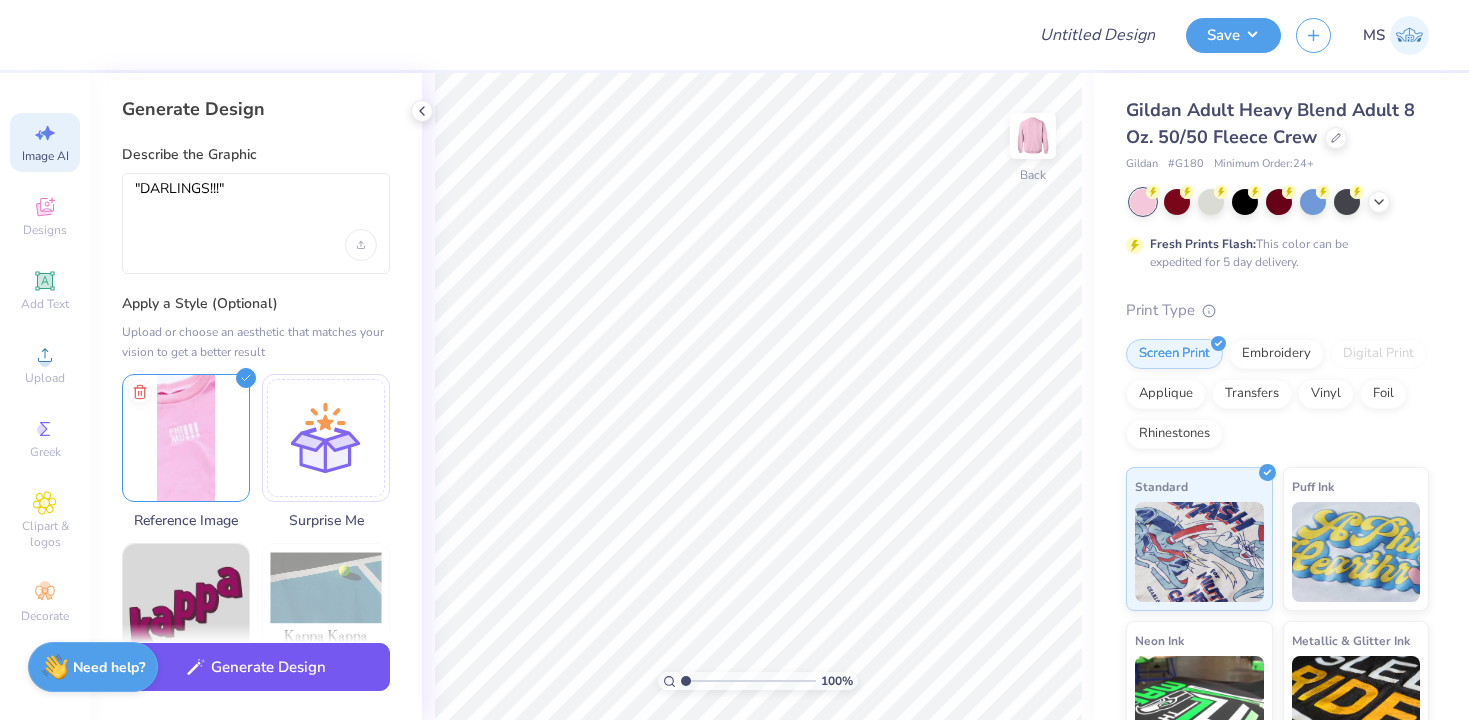 click on "Generate Design" at bounding box center (256, 667) 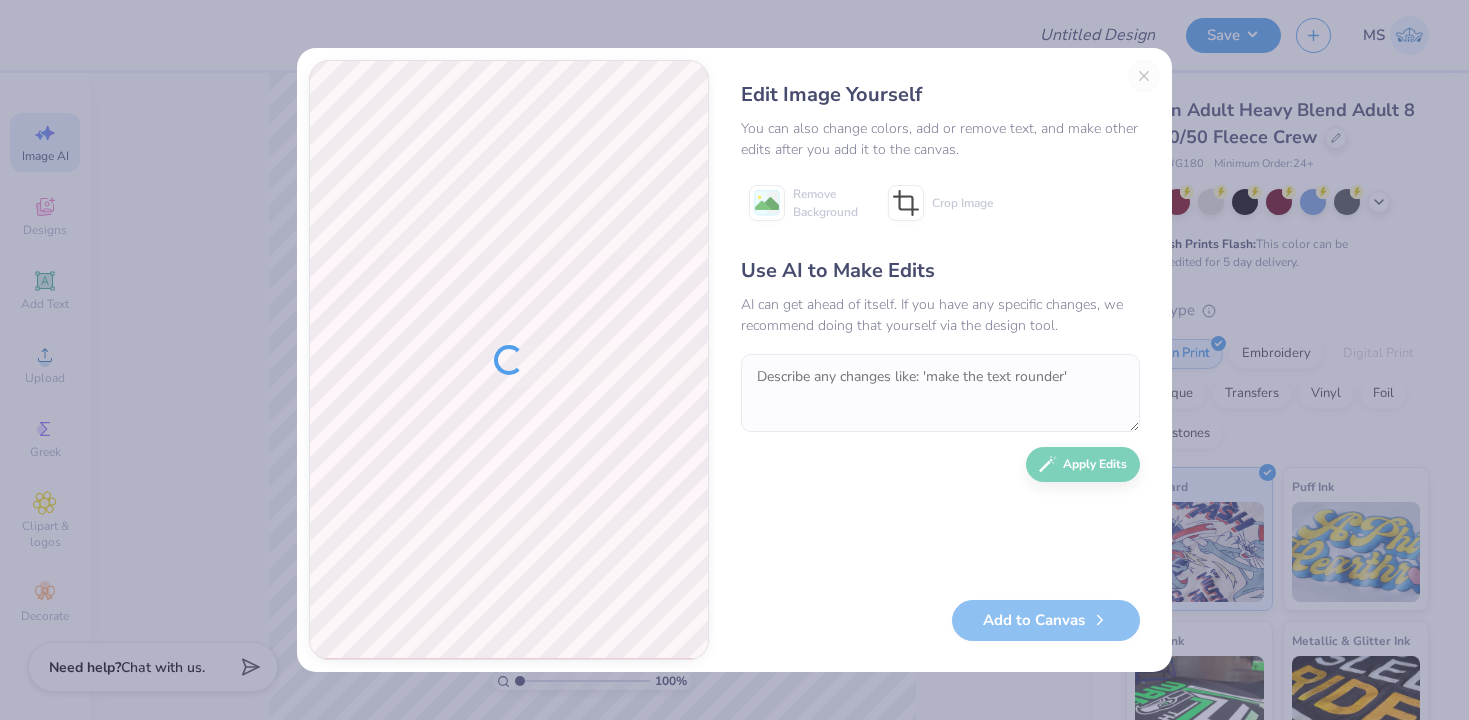 scroll, scrollTop: 0, scrollLeft: 0, axis: both 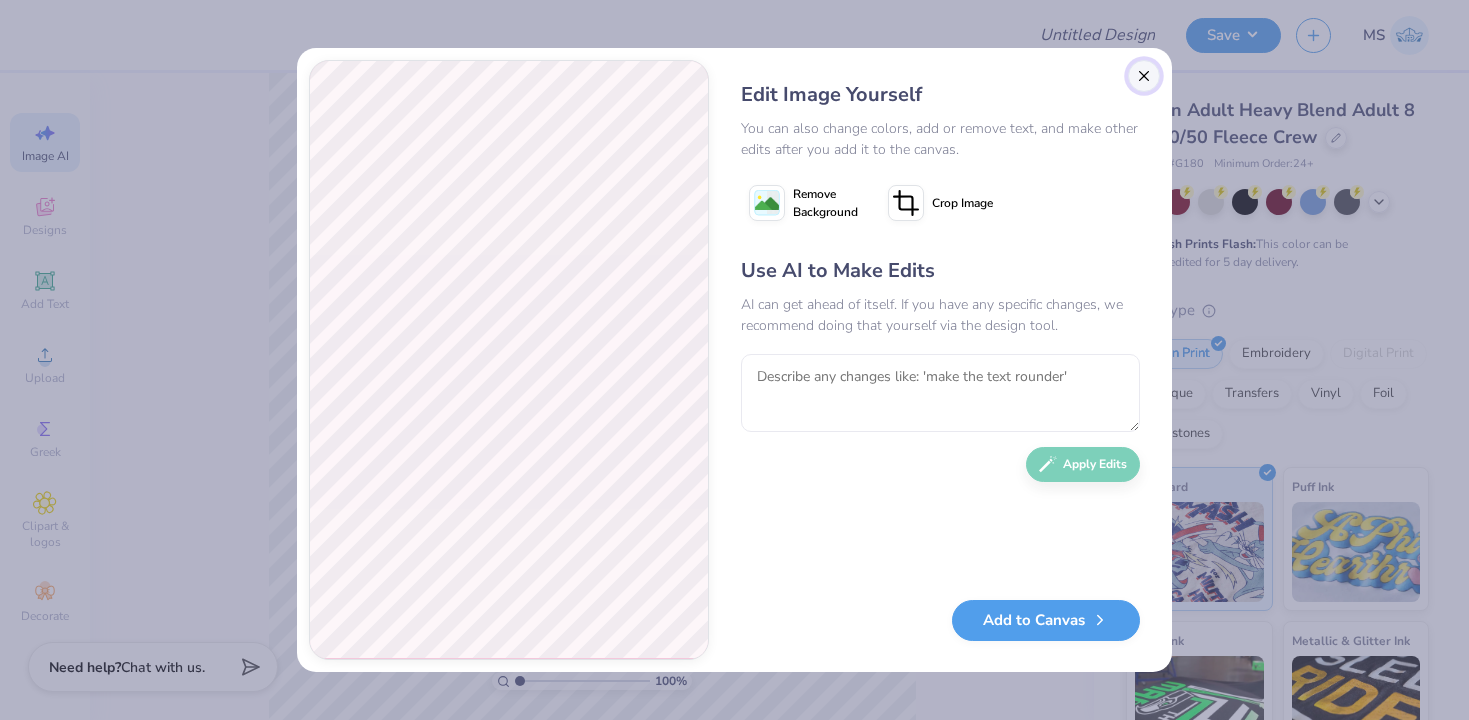 click at bounding box center [1144, 76] 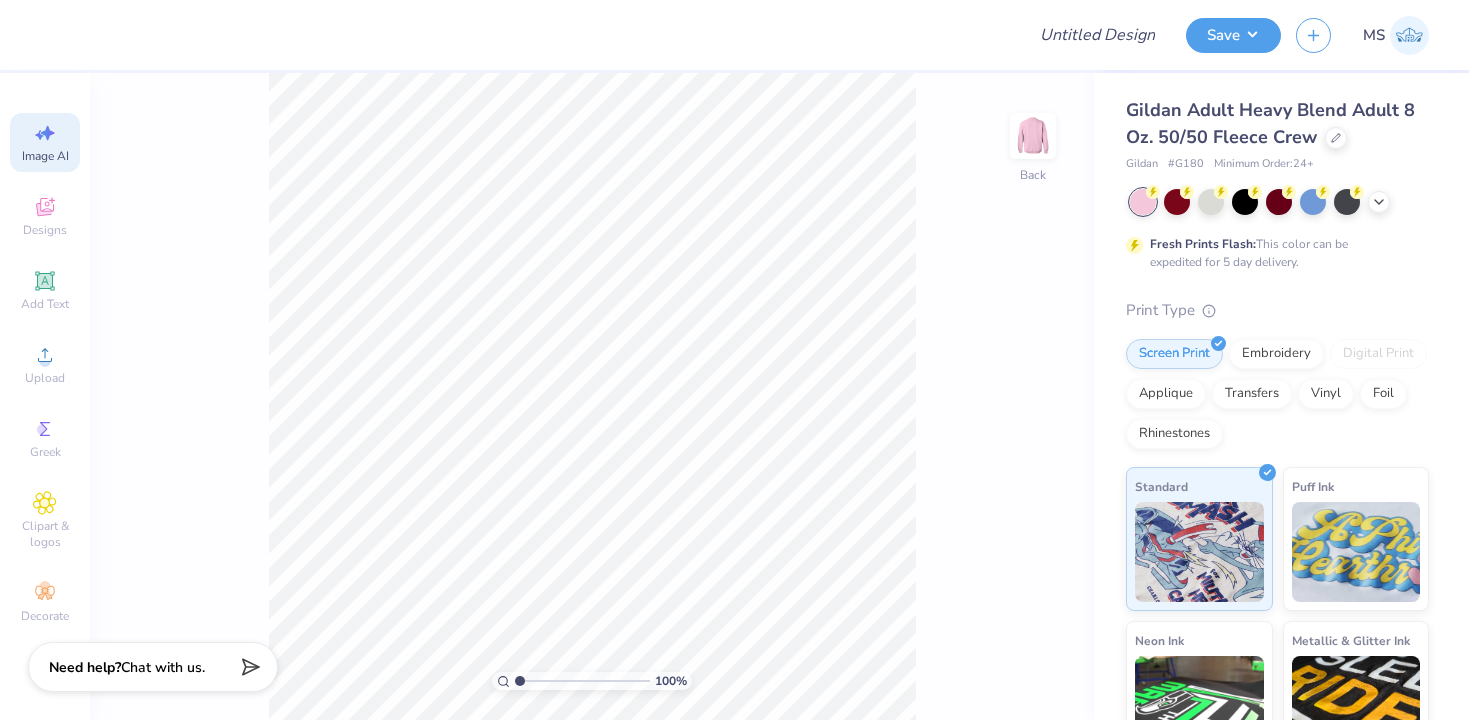 scroll, scrollTop: 0, scrollLeft: 45, axis: horizontal 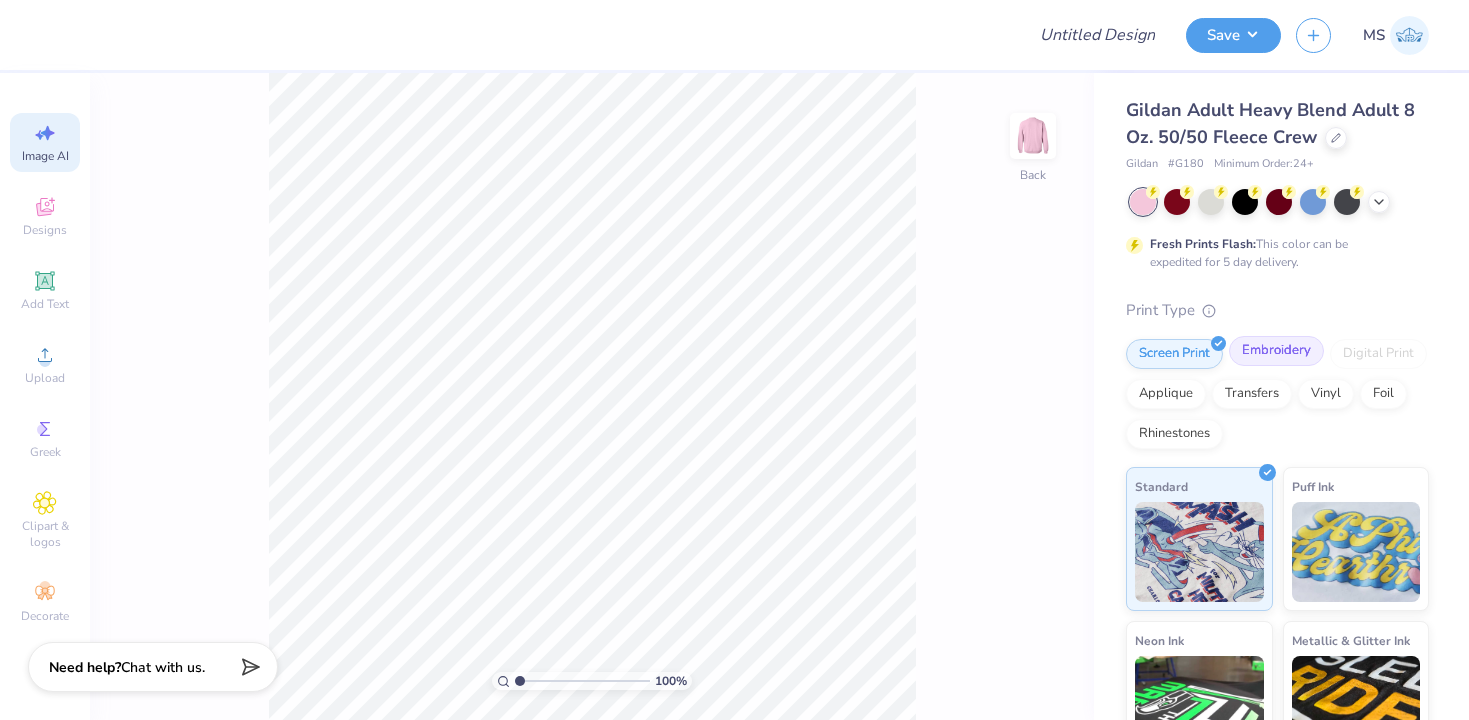 click on "Embroidery" at bounding box center [1276, 351] 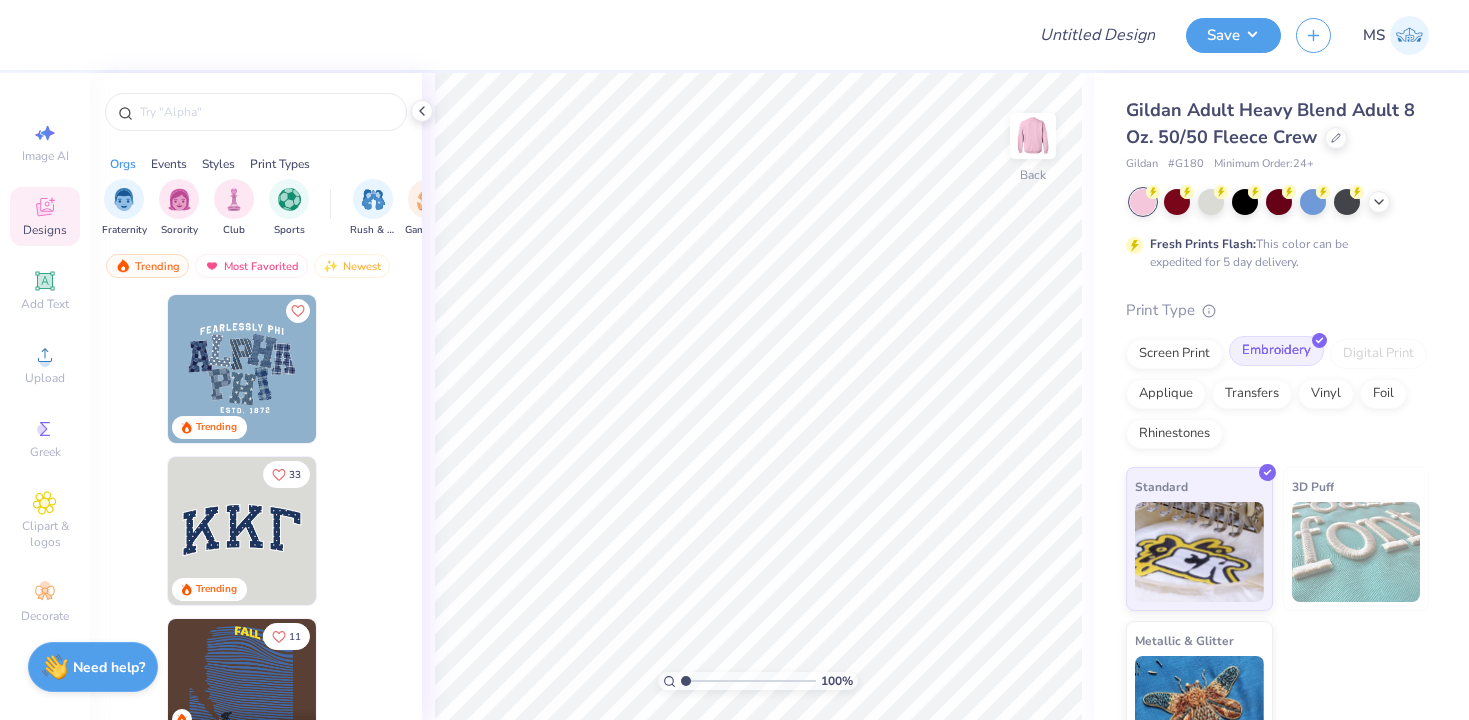scroll, scrollTop: 0, scrollLeft: 0, axis: both 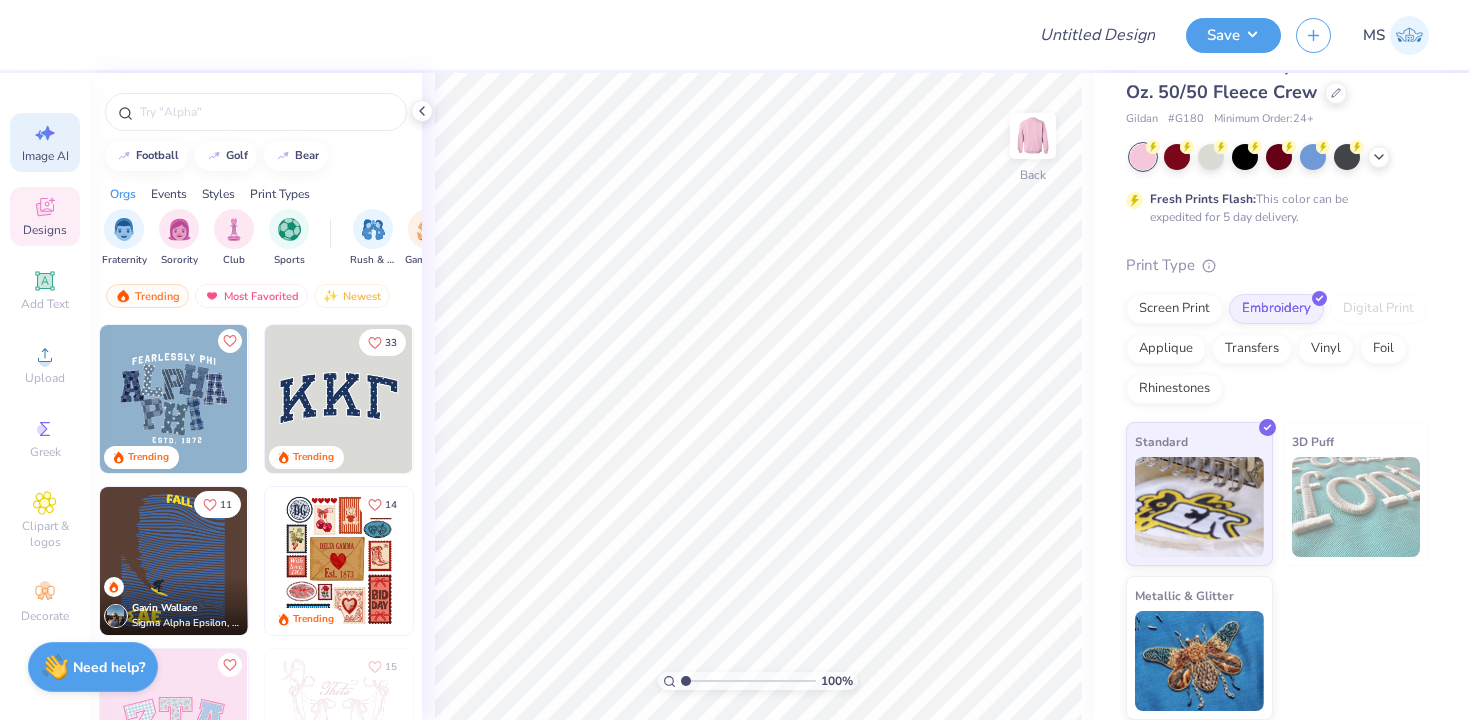 click on "Image AI" at bounding box center [45, 156] 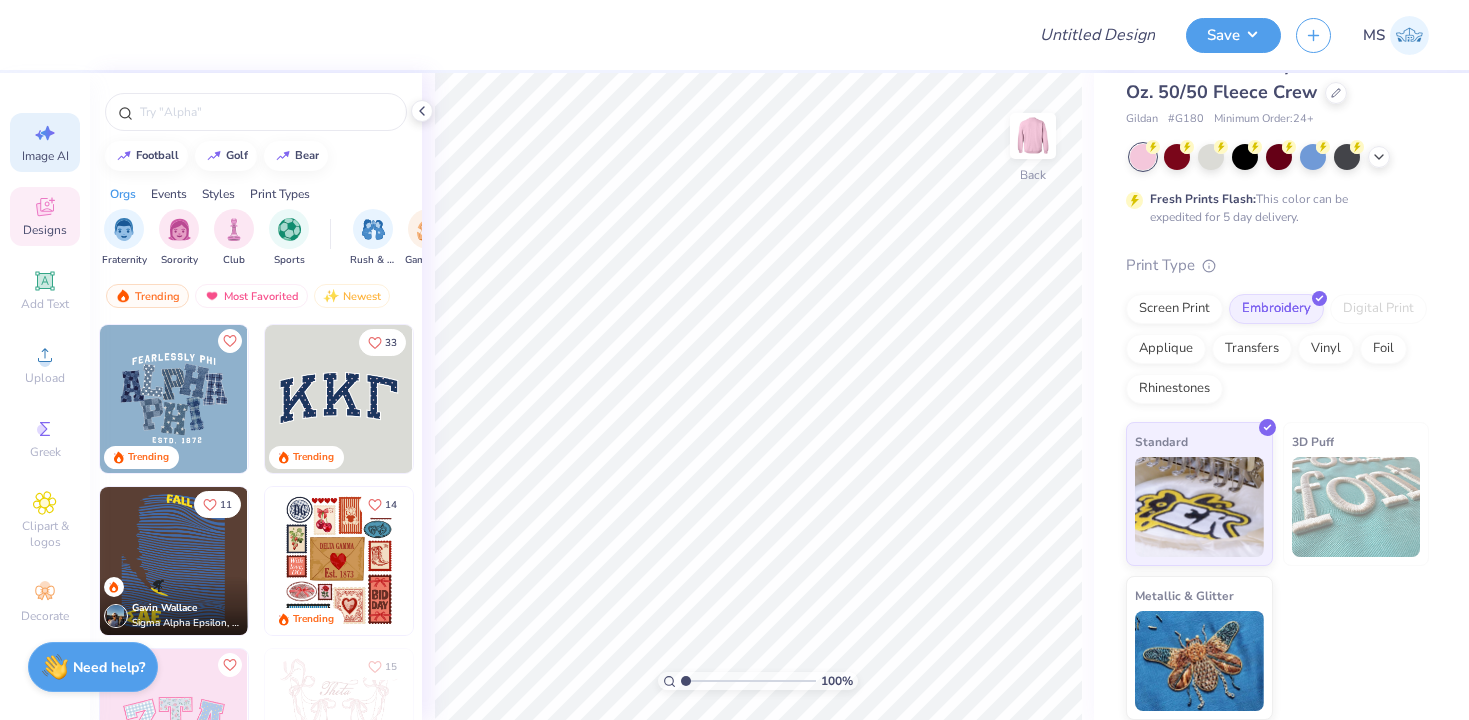 select on "4" 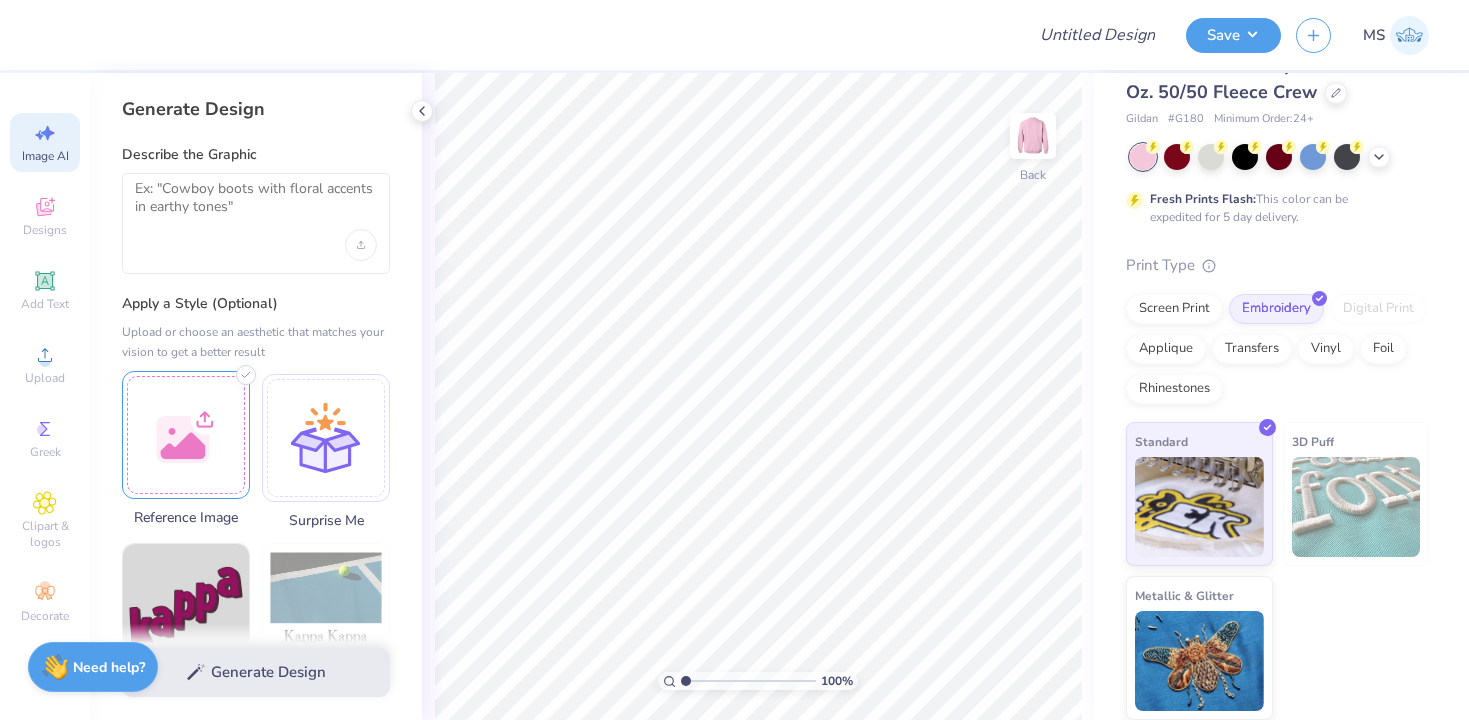 click at bounding box center (186, 435) 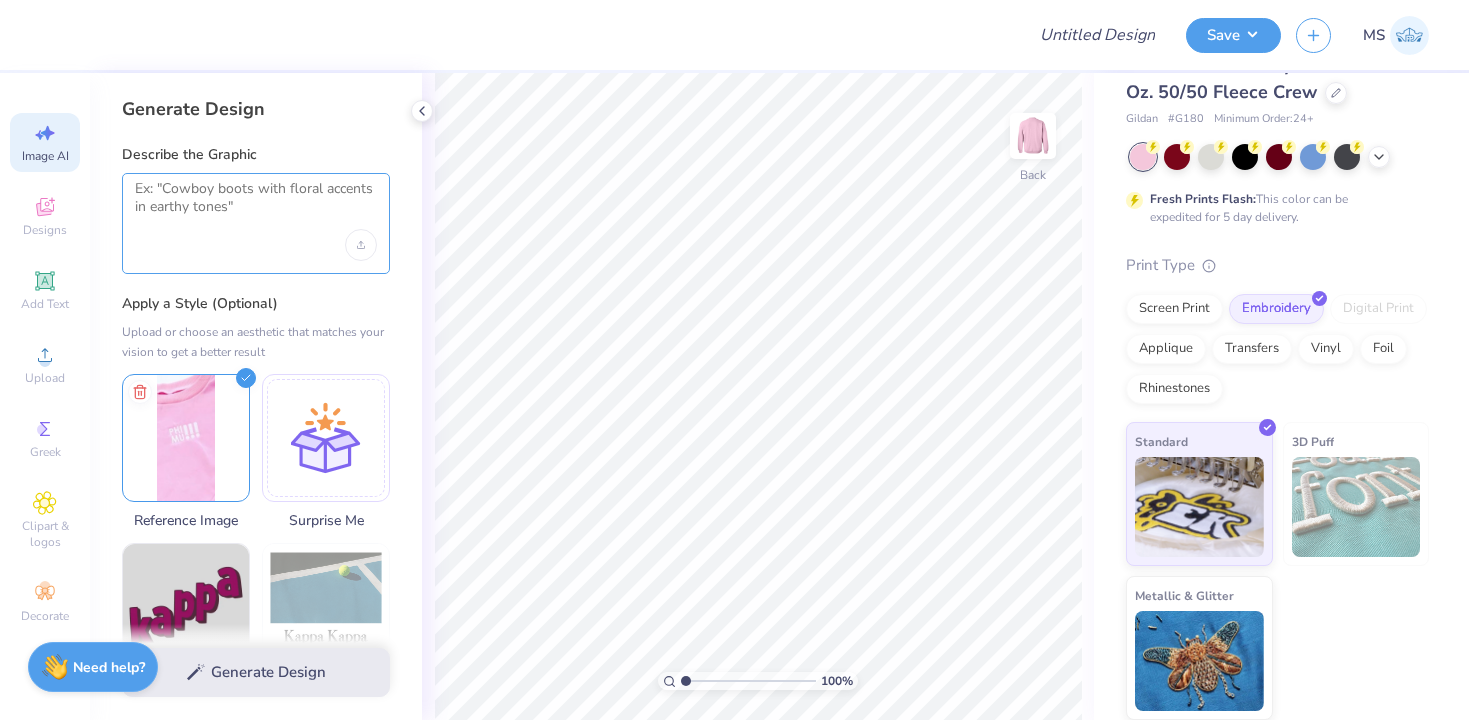 click at bounding box center [256, 205] 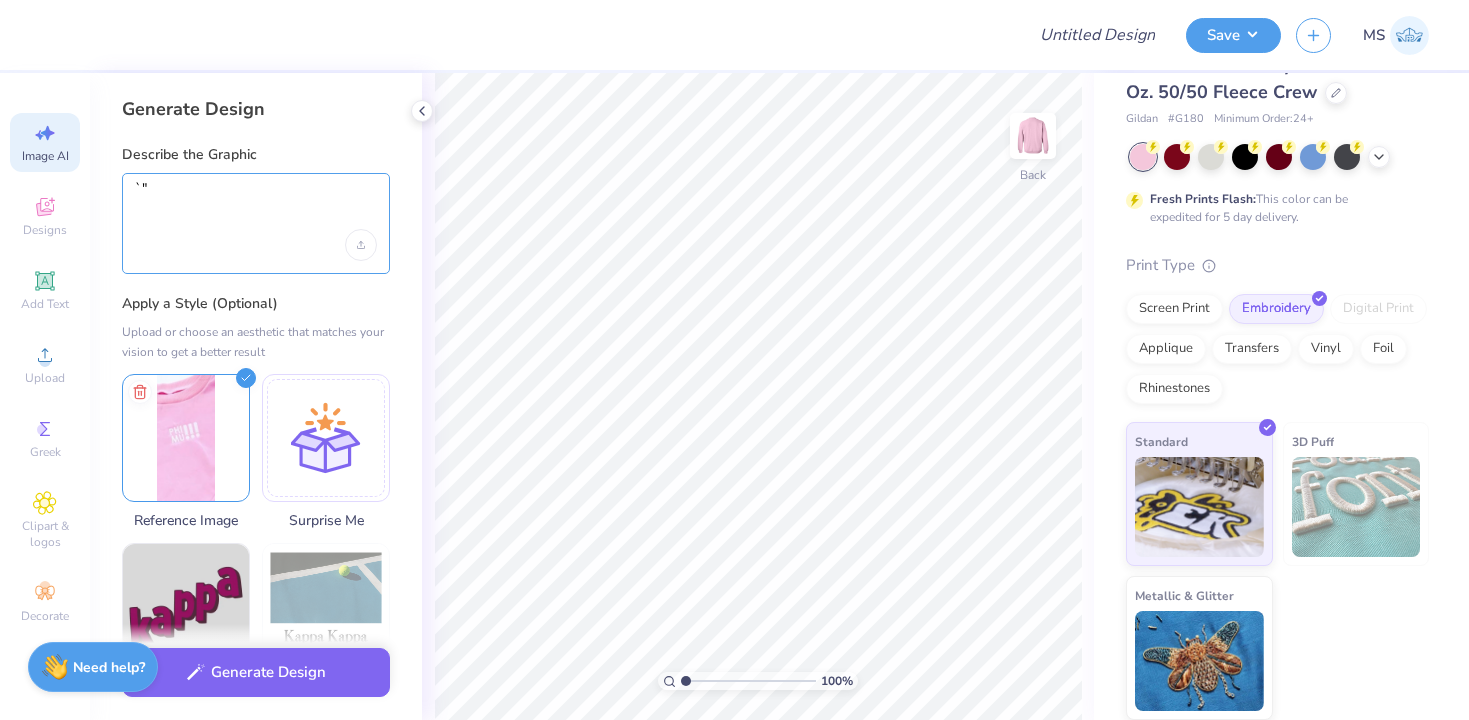 type on "`" 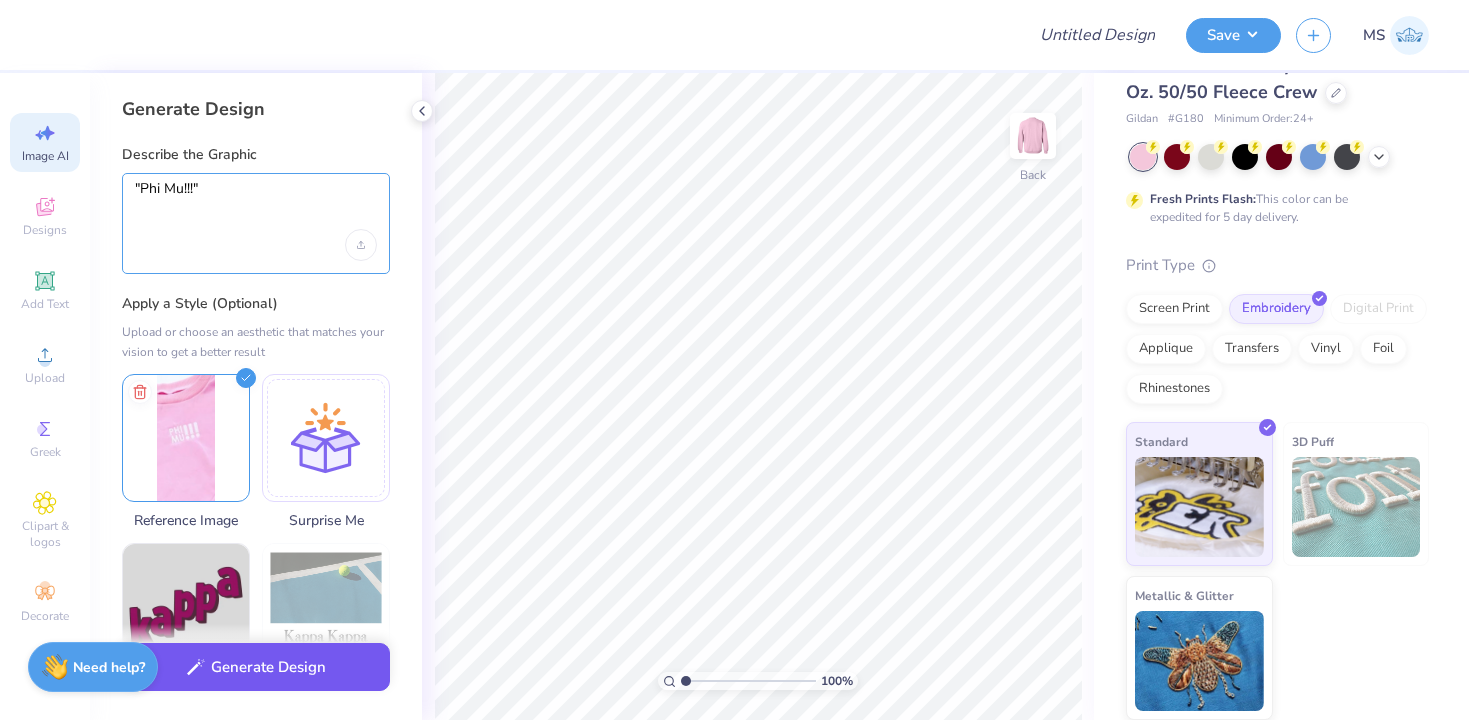 type on ""Phi Mu!!!"" 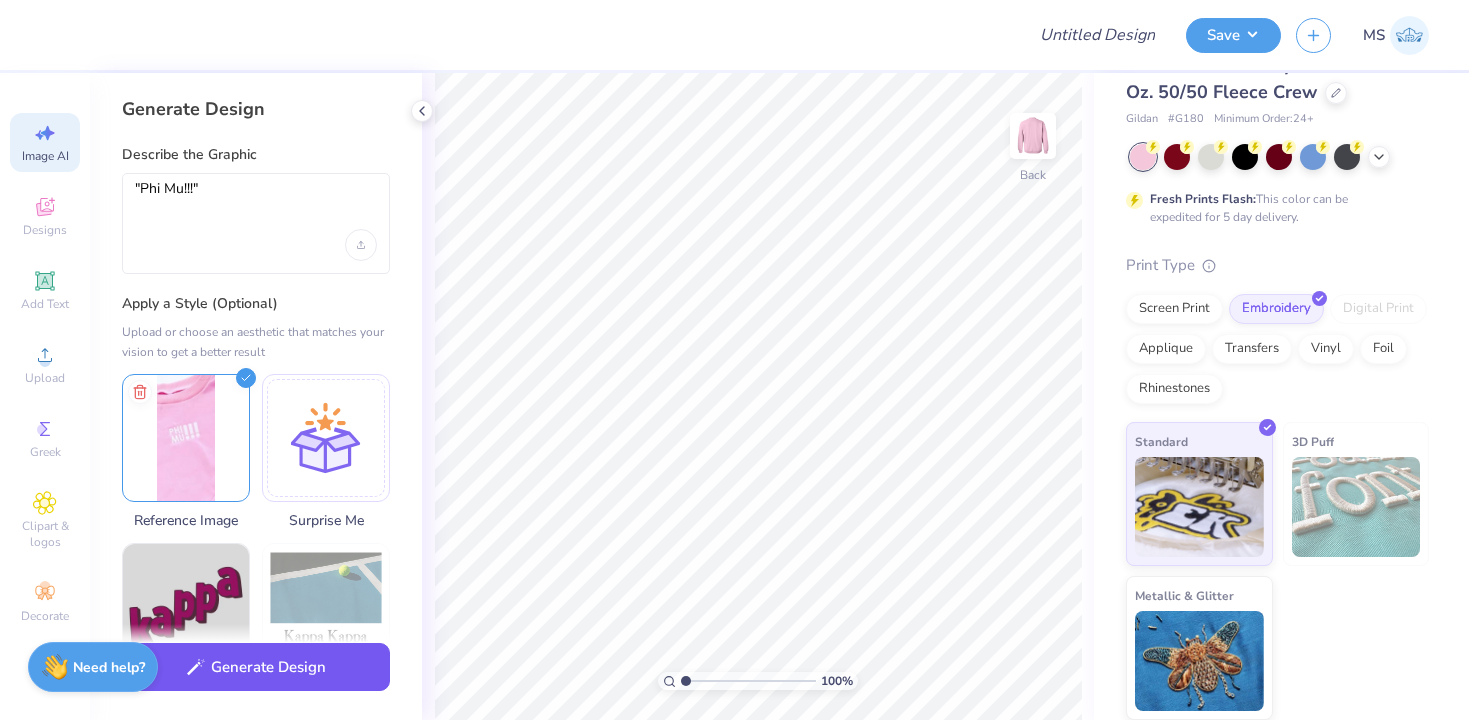 click on "Generate Design" at bounding box center (256, 667) 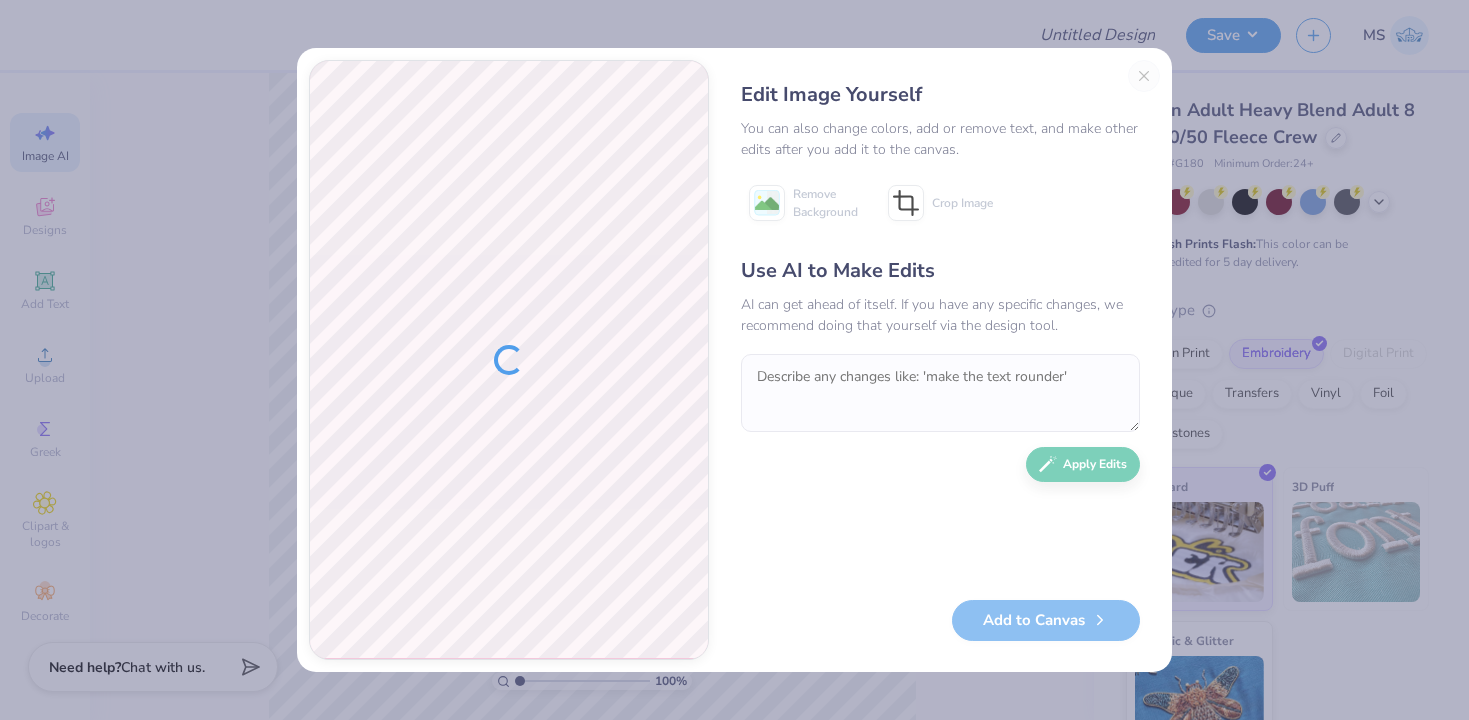 scroll, scrollTop: 0, scrollLeft: 0, axis: both 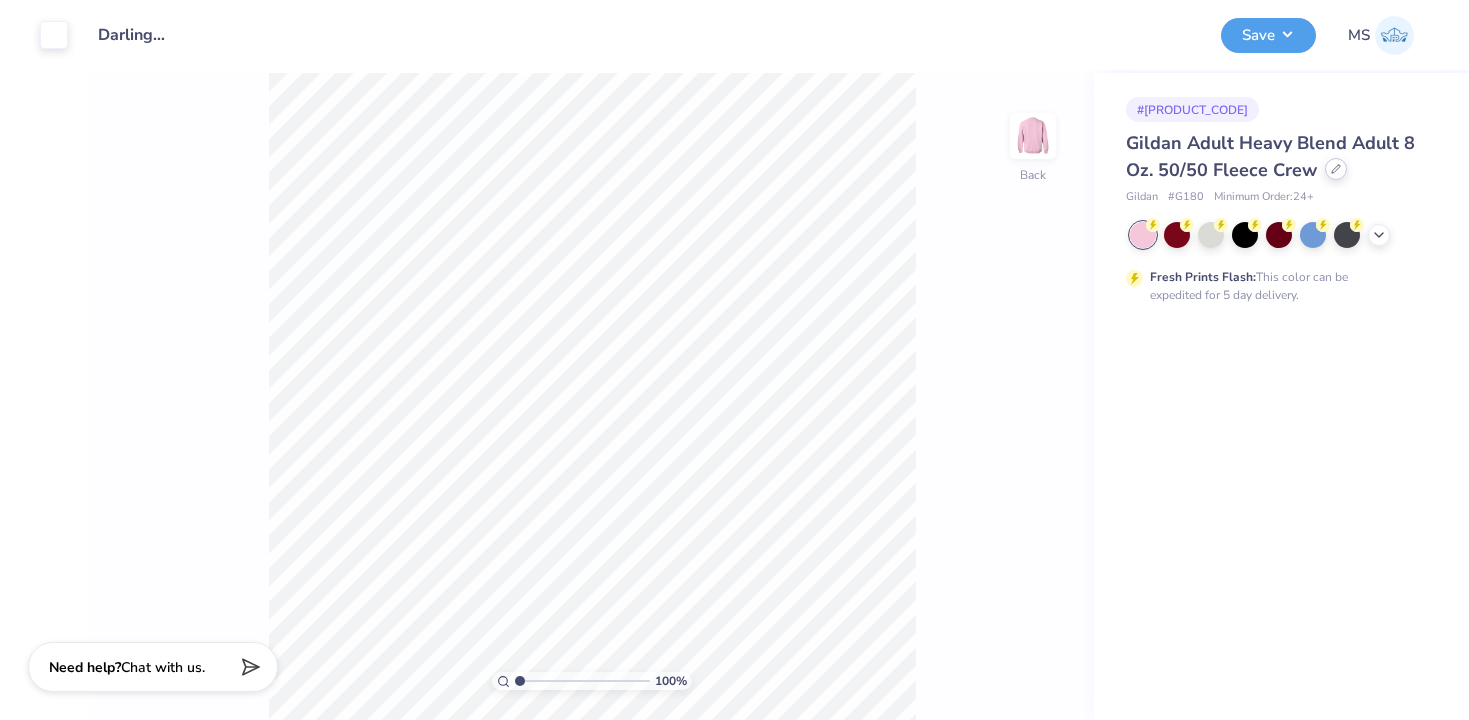 click 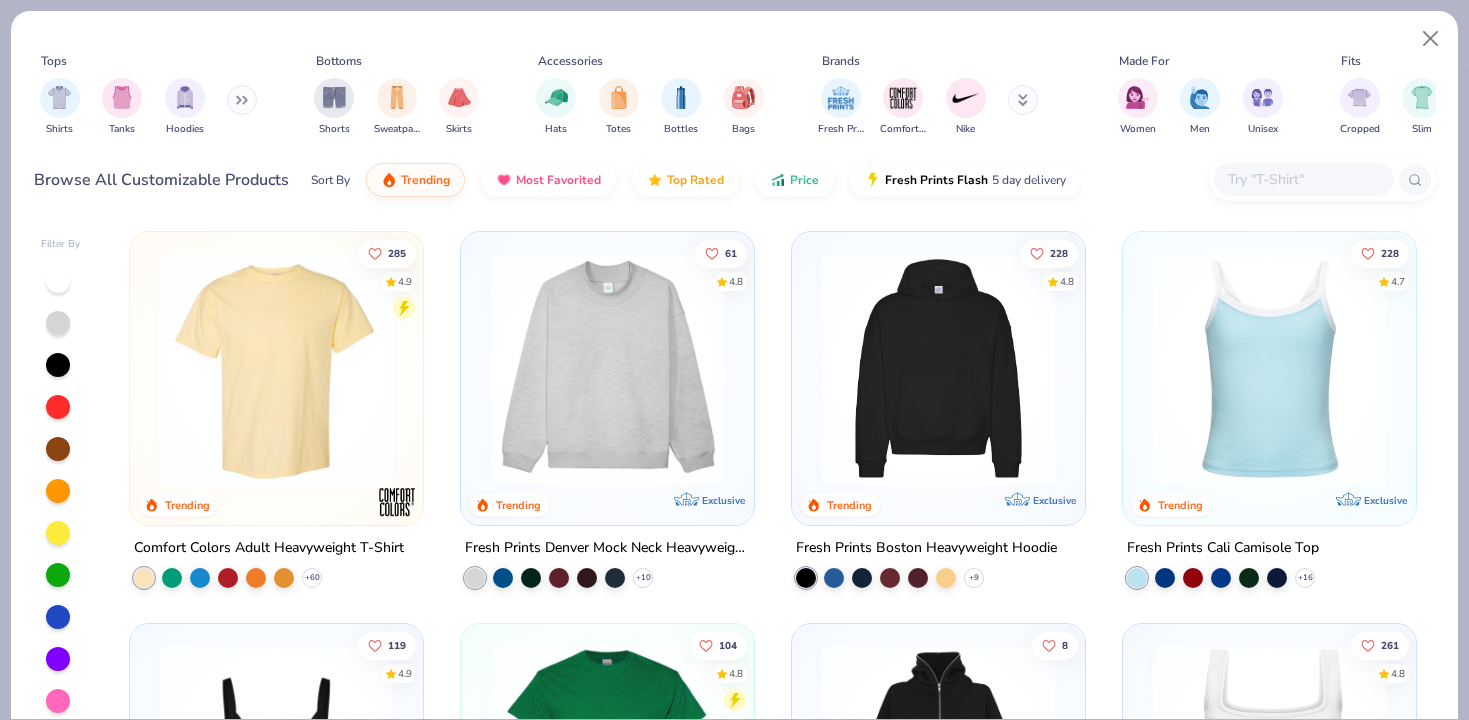 click at bounding box center (1303, 179) 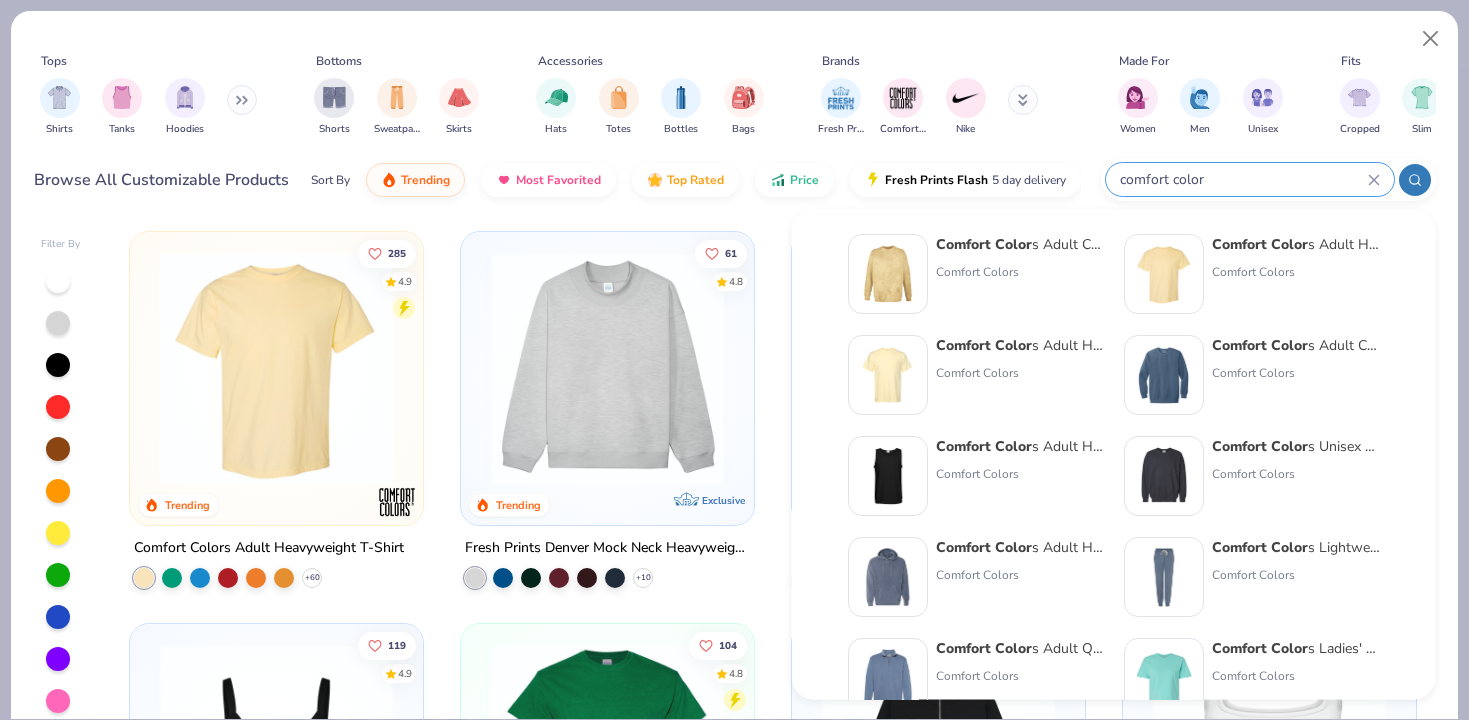 scroll, scrollTop: 8, scrollLeft: 0, axis: vertical 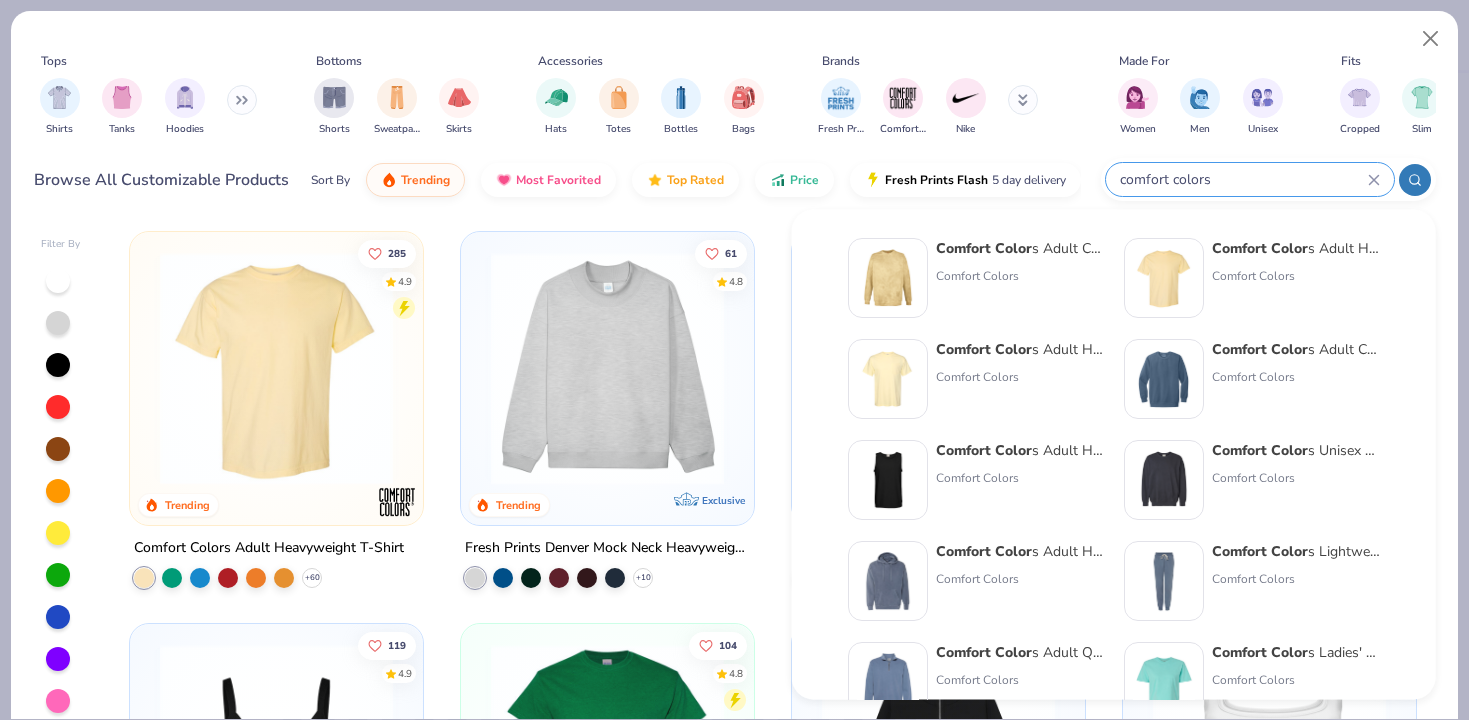 type on "comfort colors" 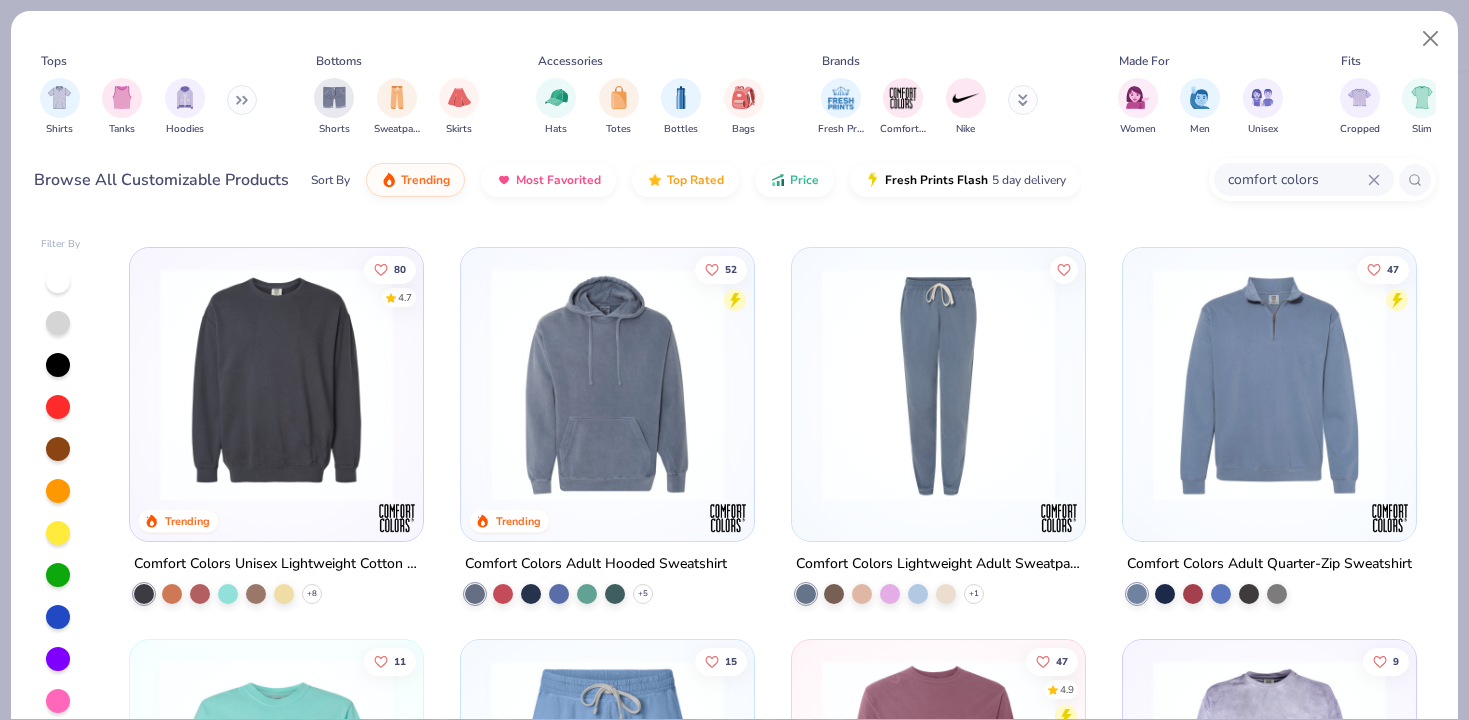 scroll, scrollTop: 386, scrollLeft: 0, axis: vertical 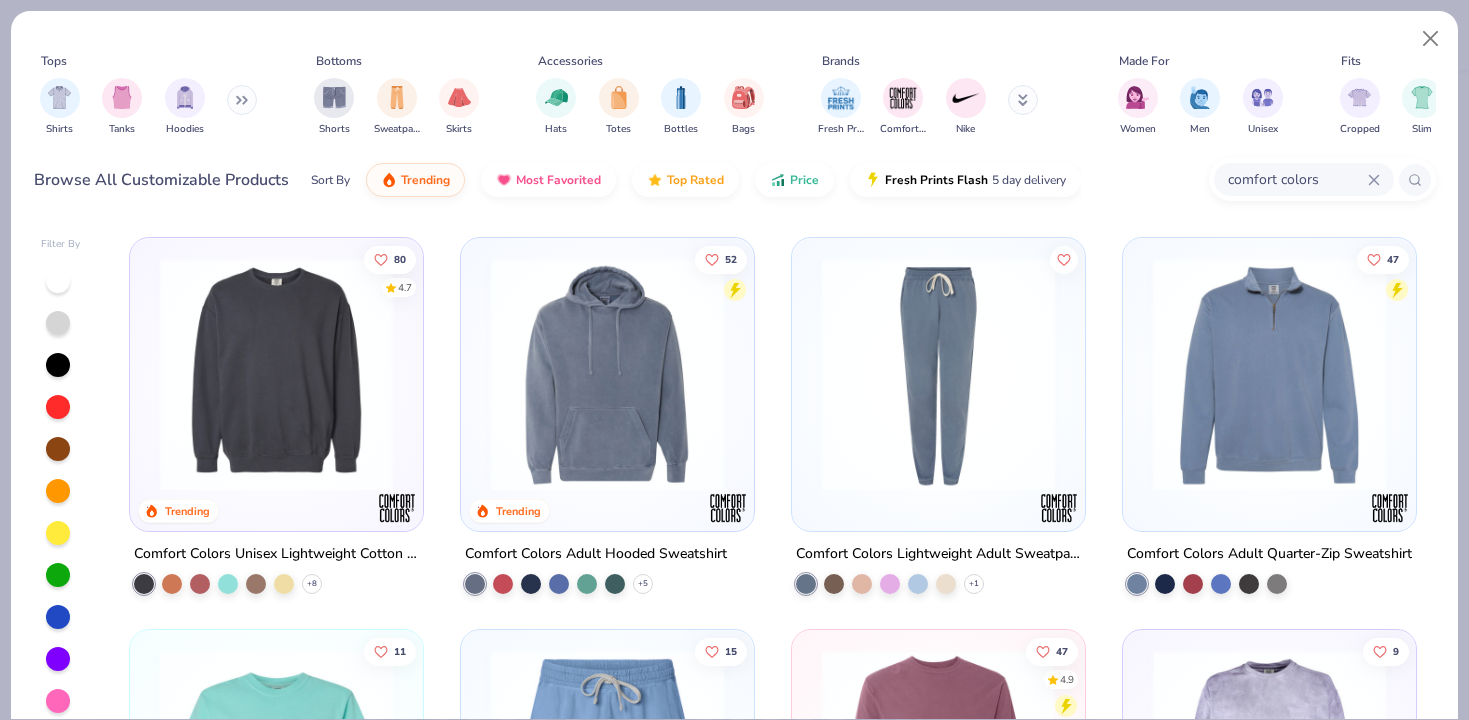 click at bounding box center [276, 374] 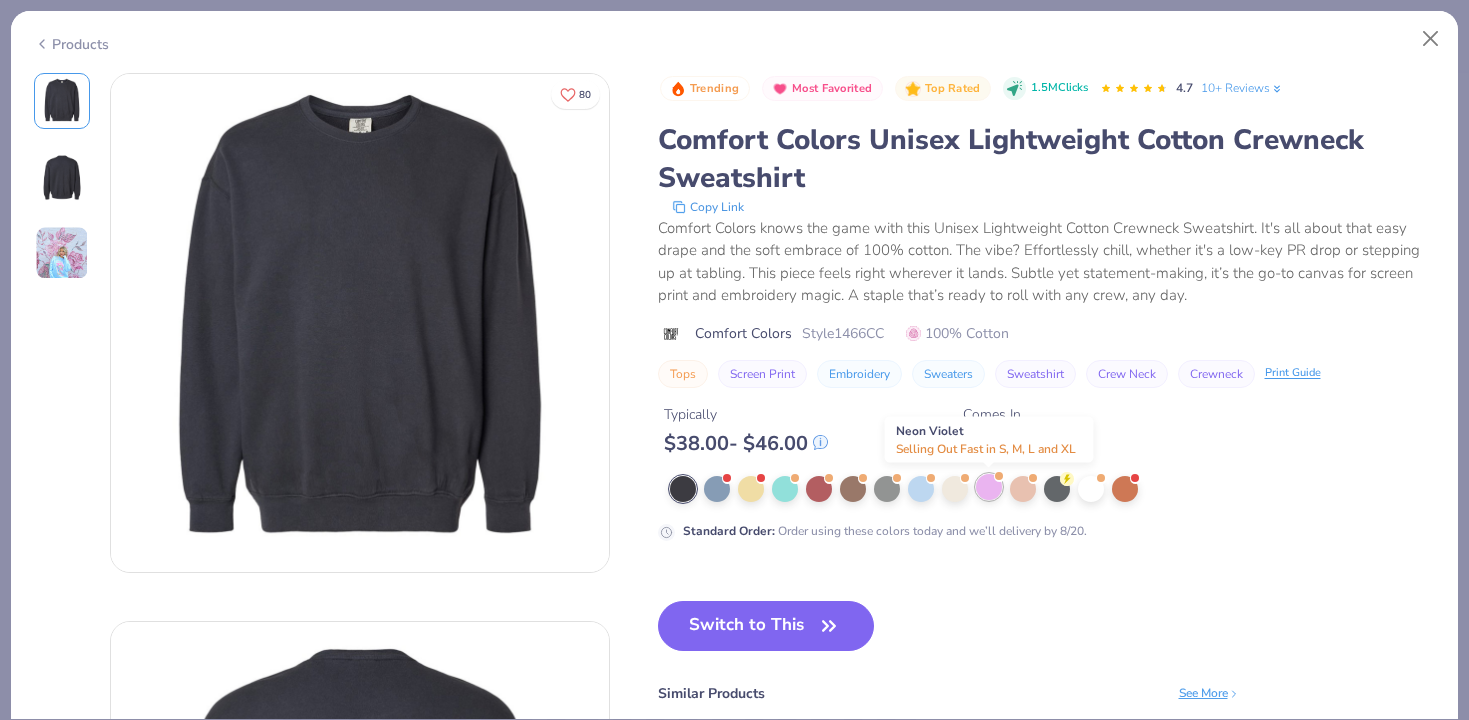 click at bounding box center [989, 487] 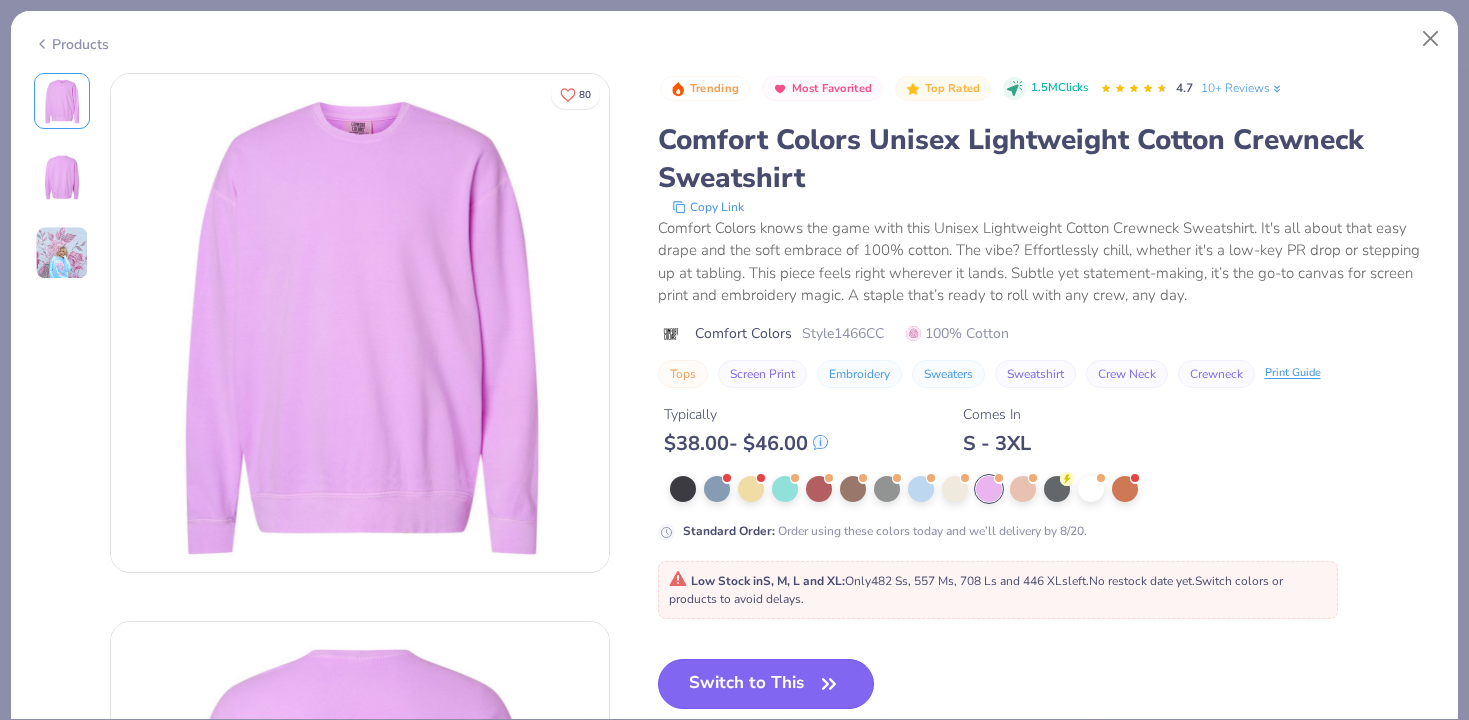 click on "Switch to This" at bounding box center (766, 684) 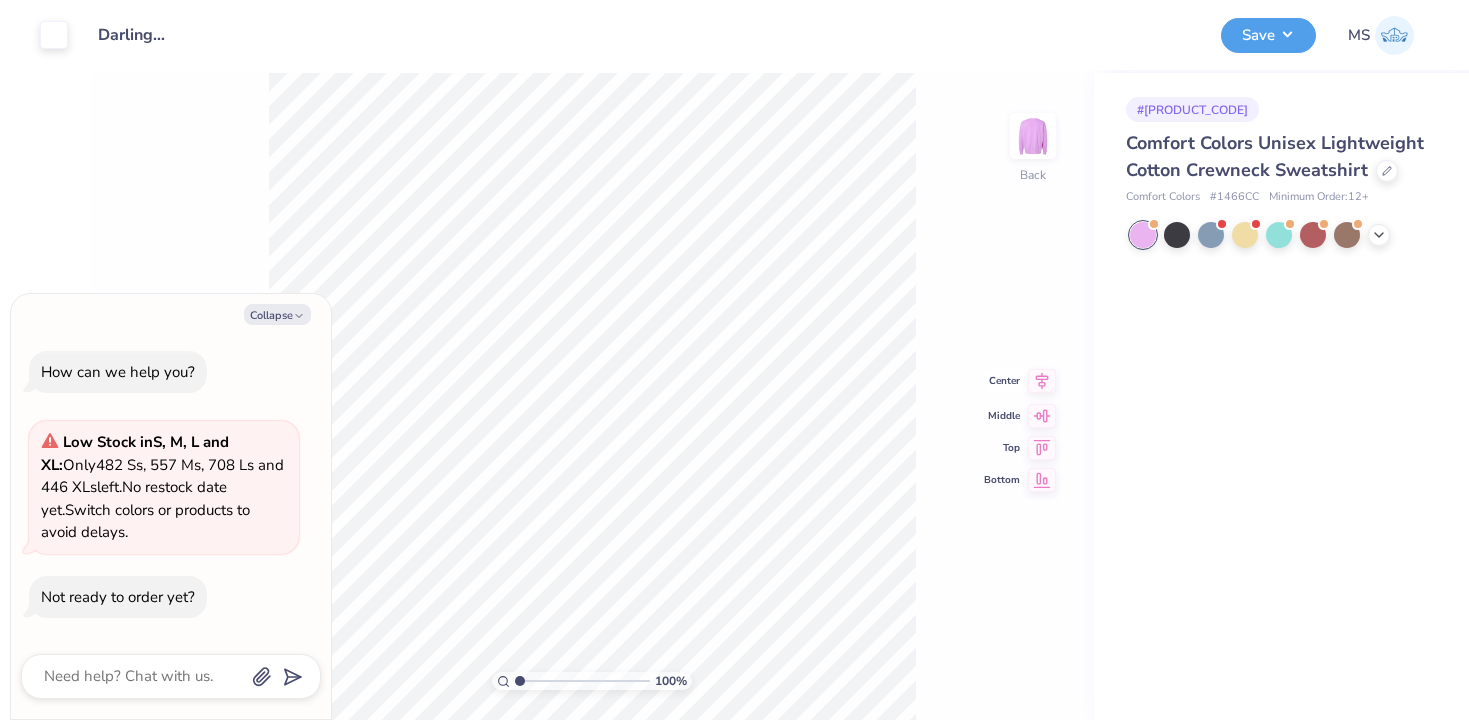 click 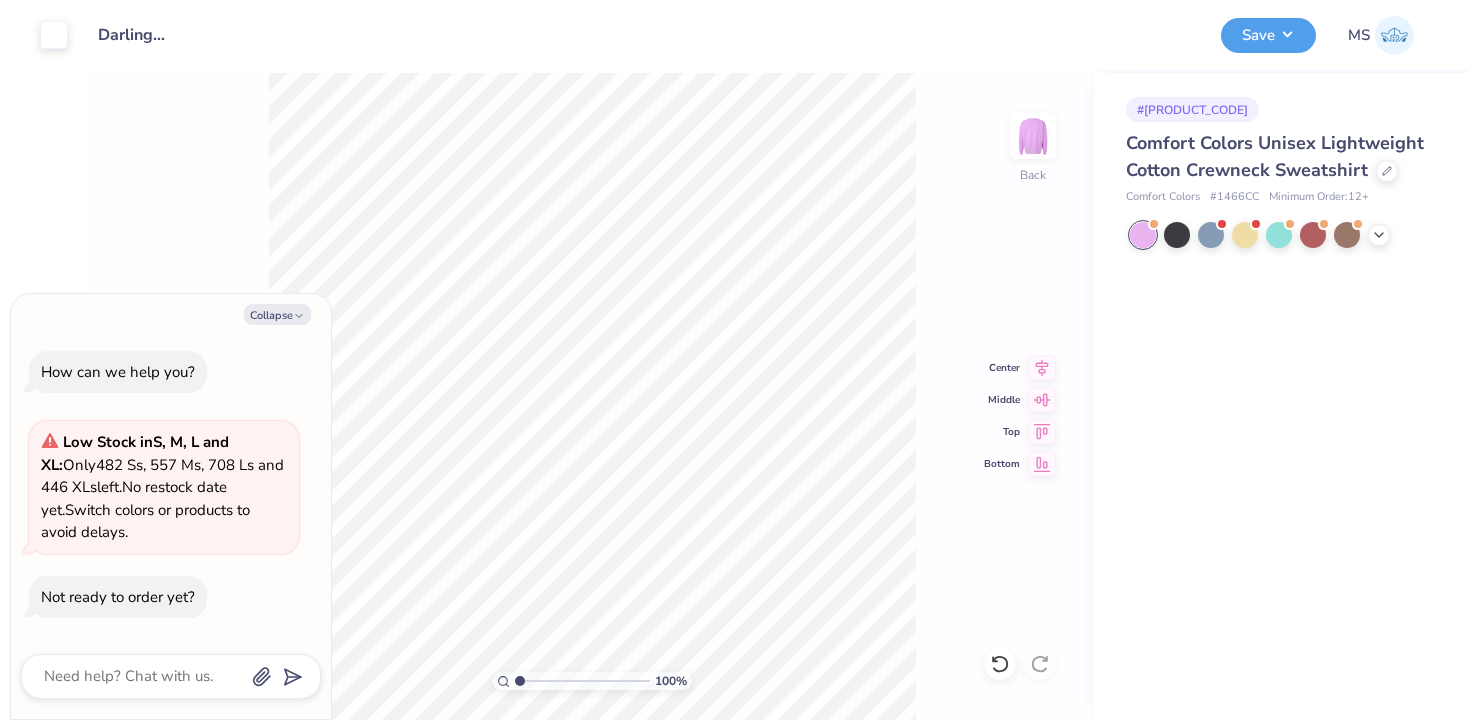 click on "100  % Back Center Middle Top Bottom" at bounding box center (592, 396) 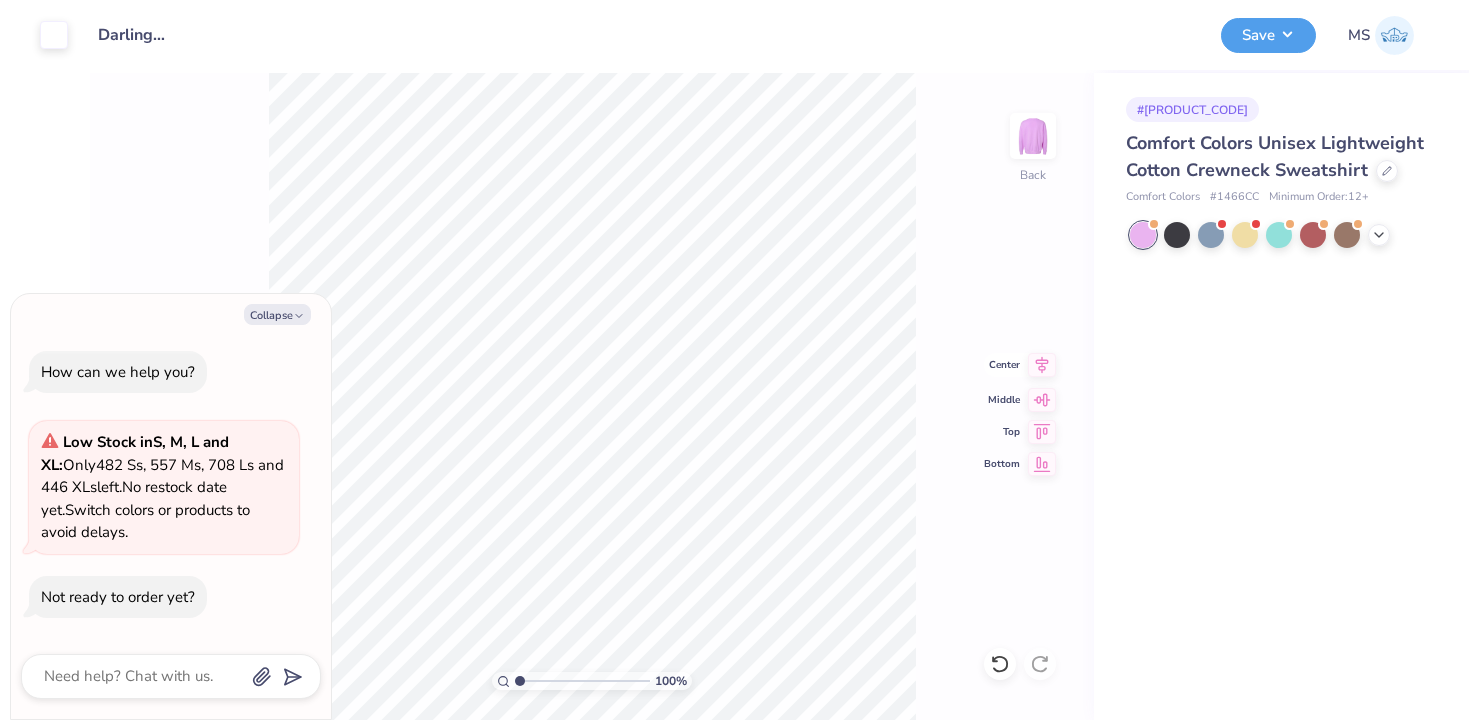 click 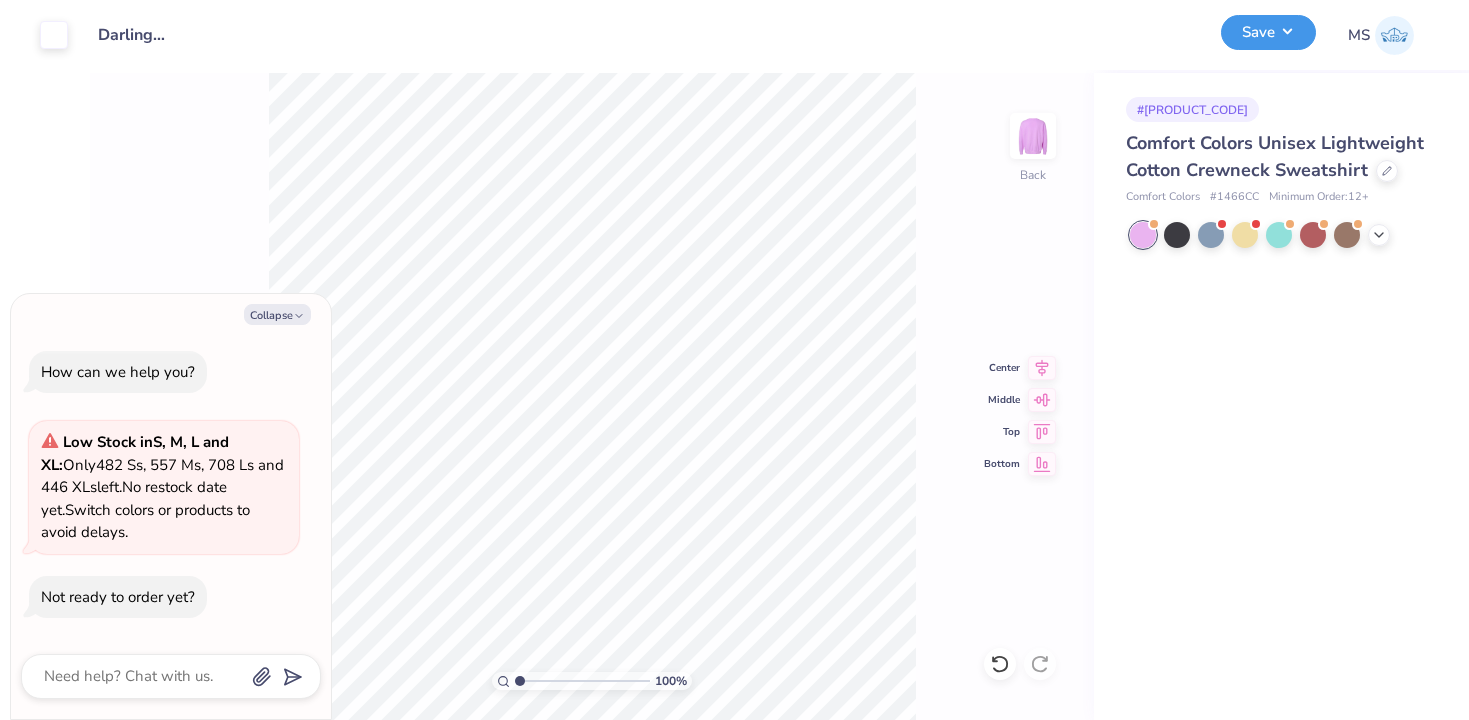 click on "Save" at bounding box center (1268, 32) 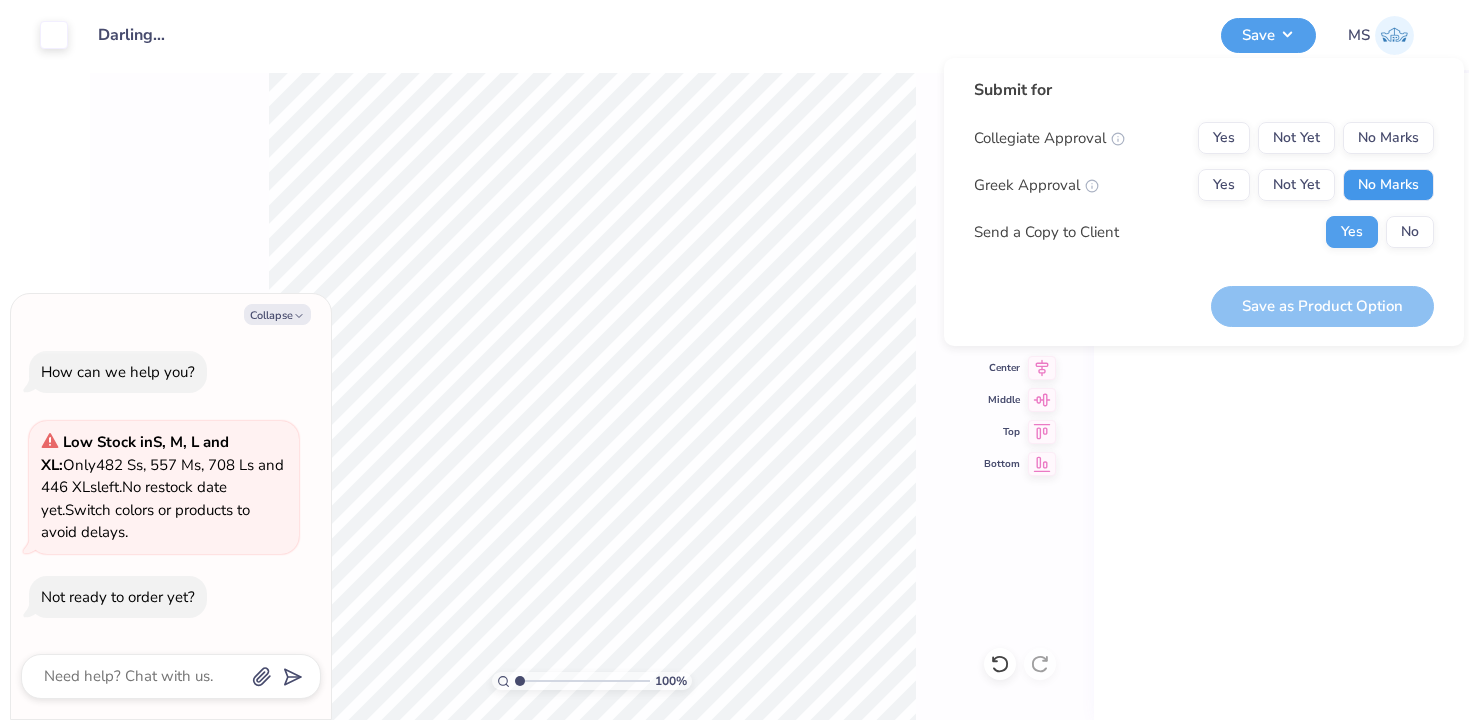 click on "No Marks" at bounding box center [1388, 185] 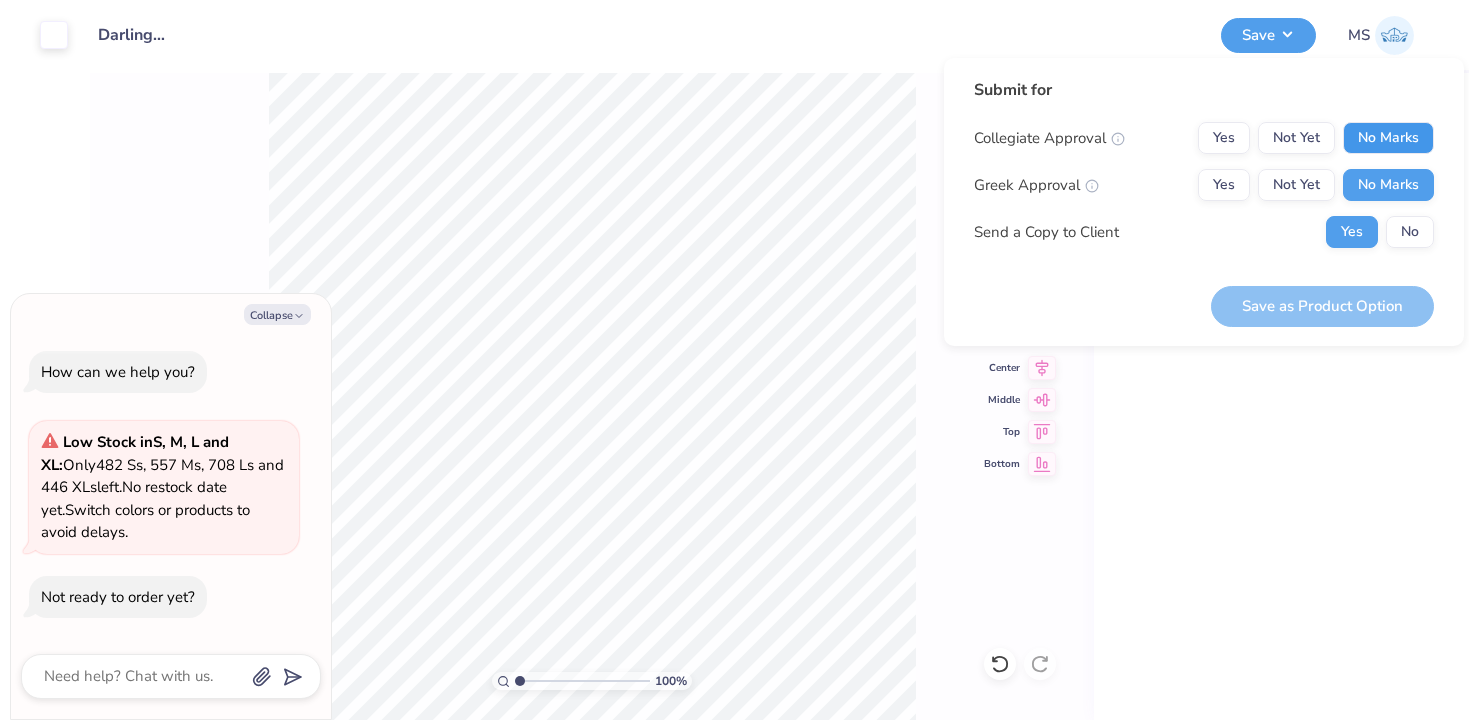 click on "No Marks" at bounding box center (1388, 138) 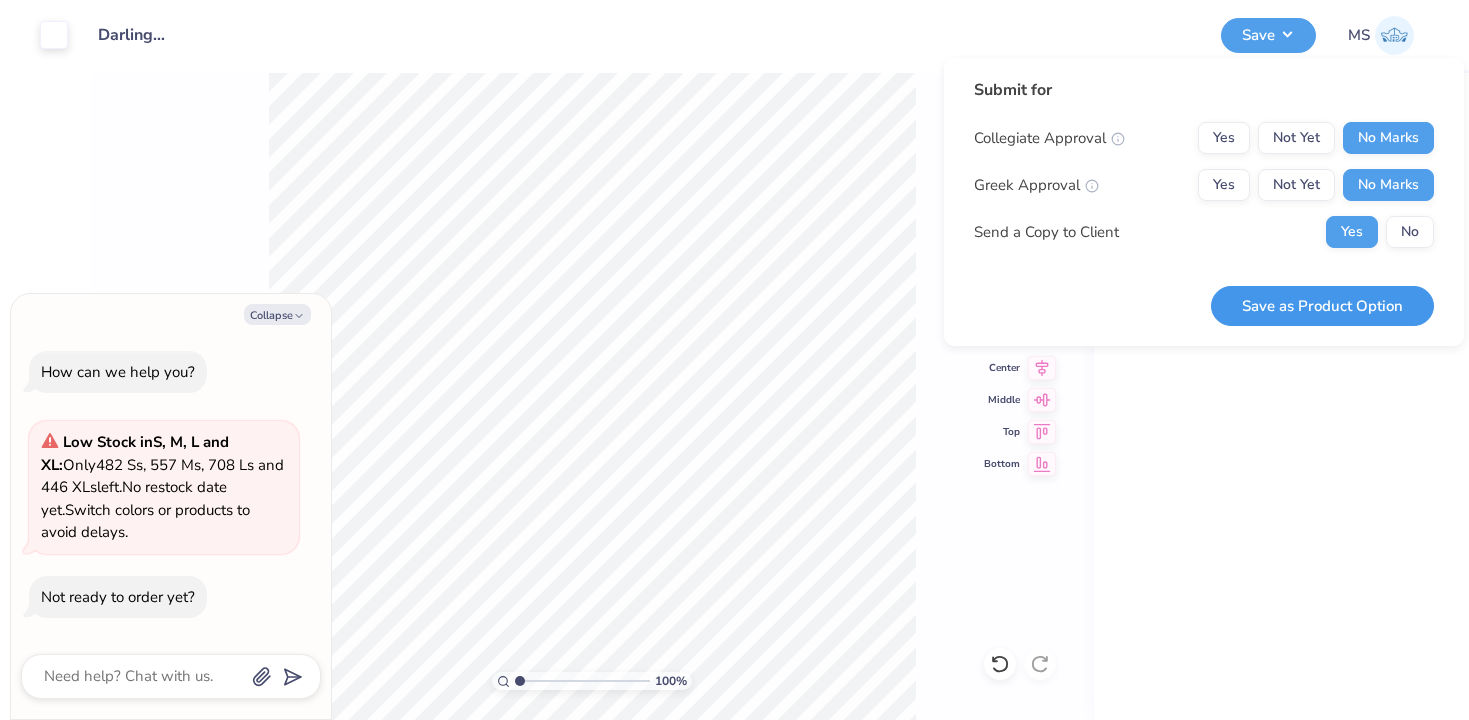 click on "Save as Product Option" at bounding box center (1322, 306) 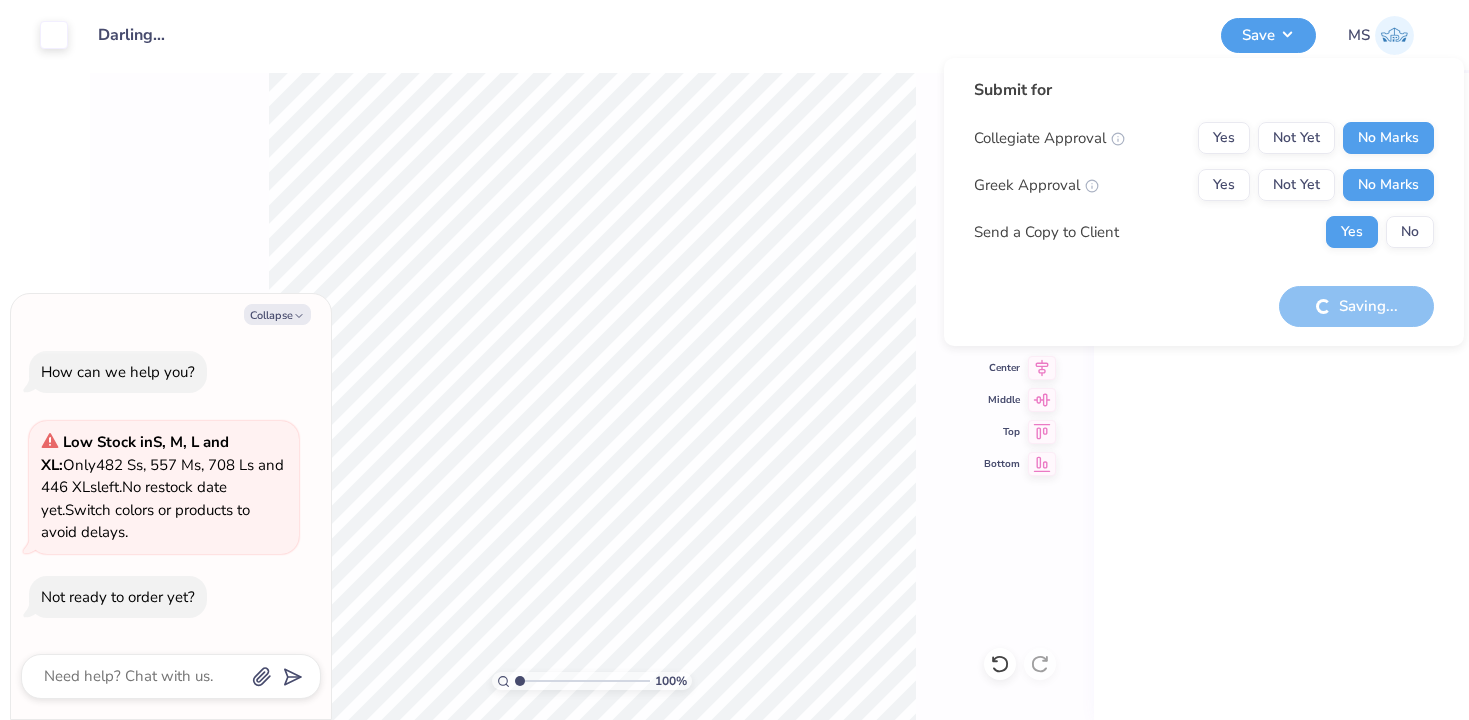 type on "x" 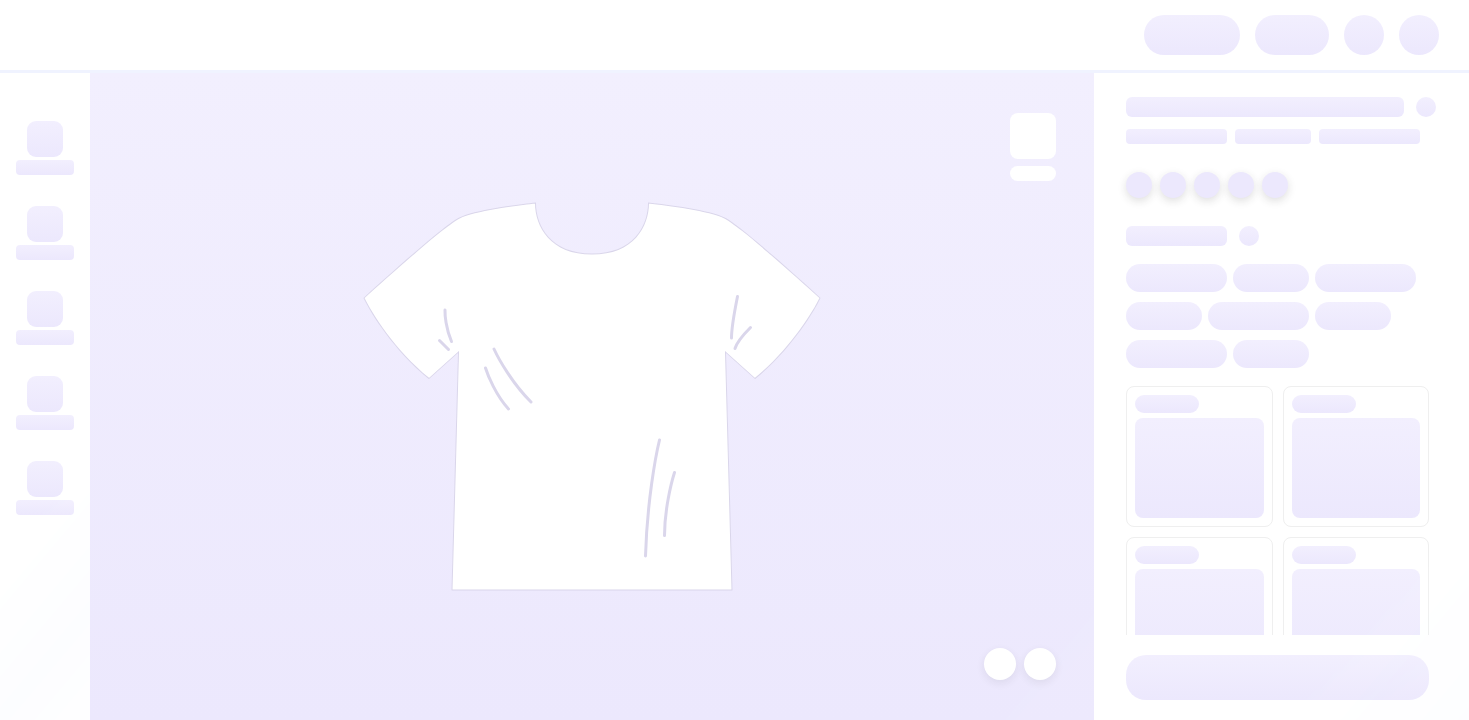 scroll, scrollTop: 0, scrollLeft: 0, axis: both 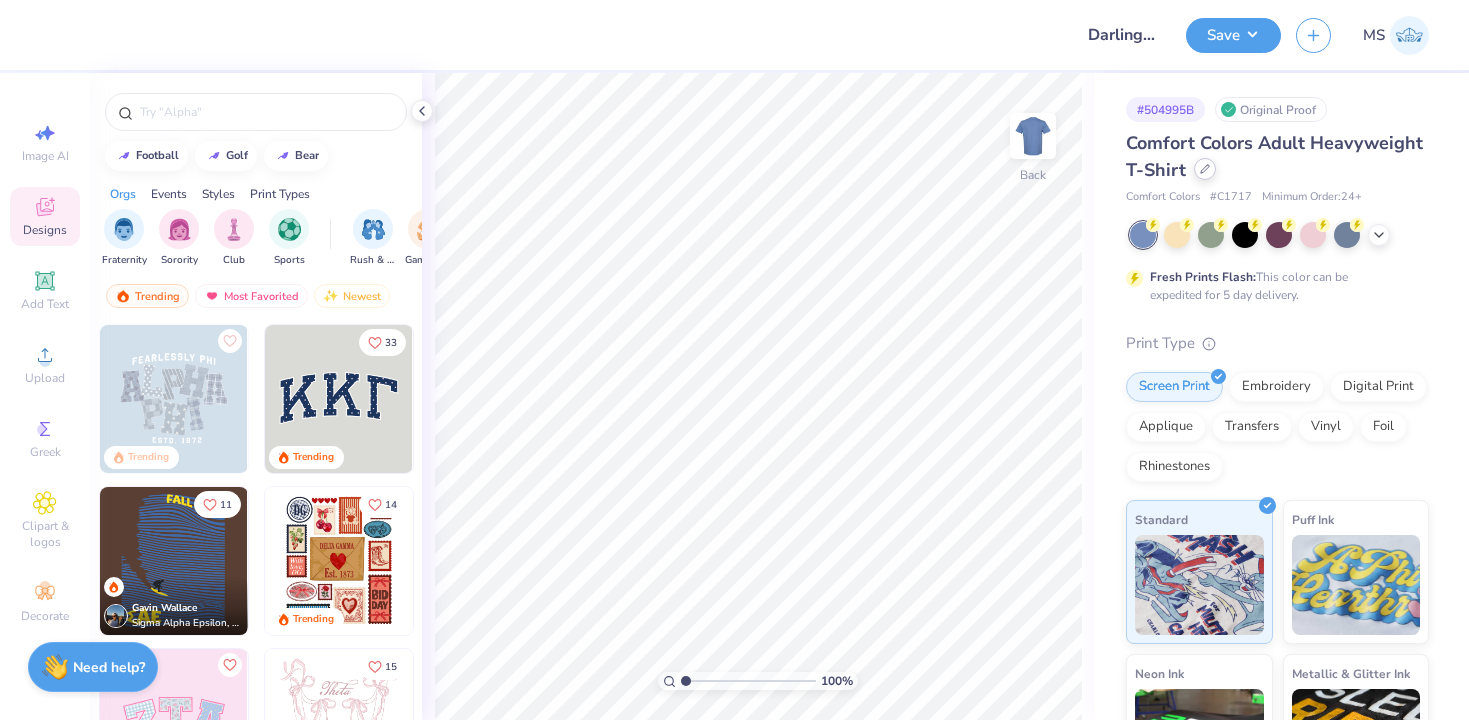 click 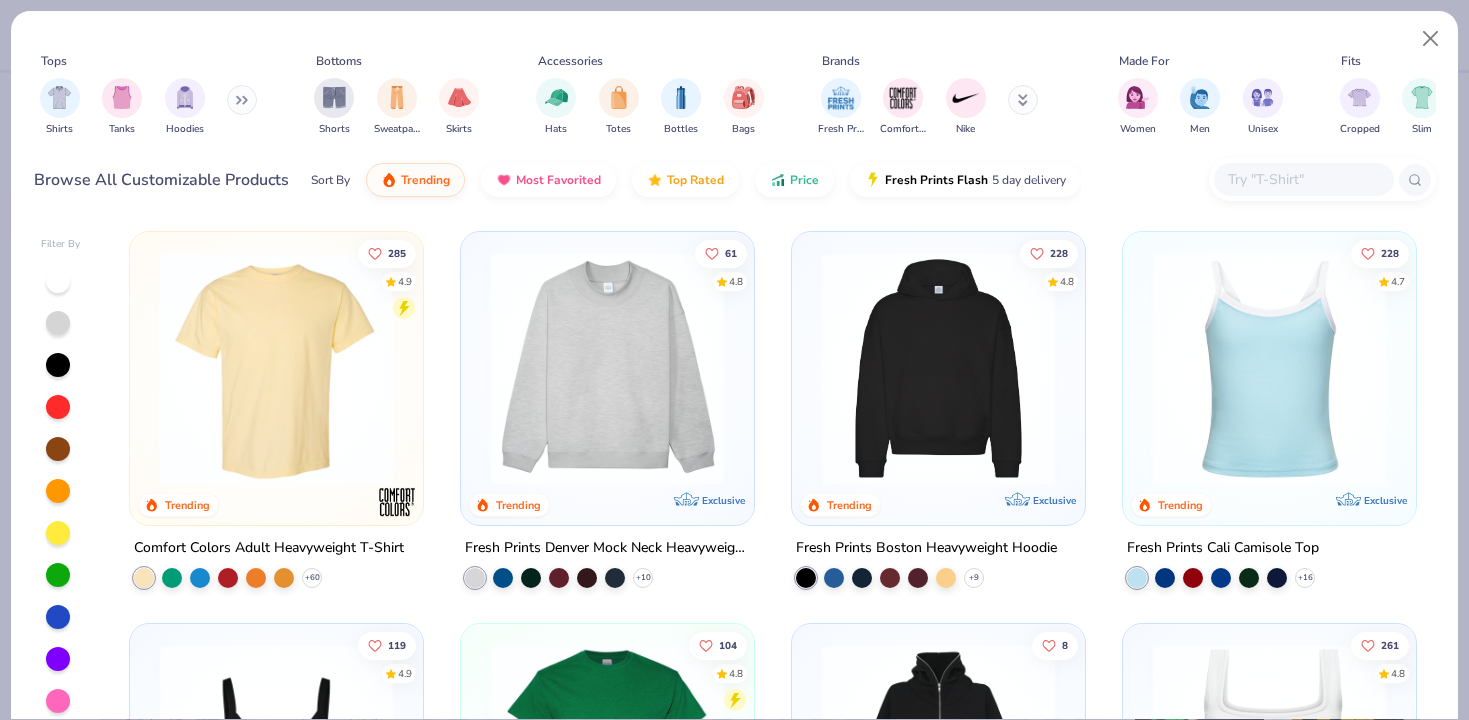 click at bounding box center [1303, 179] 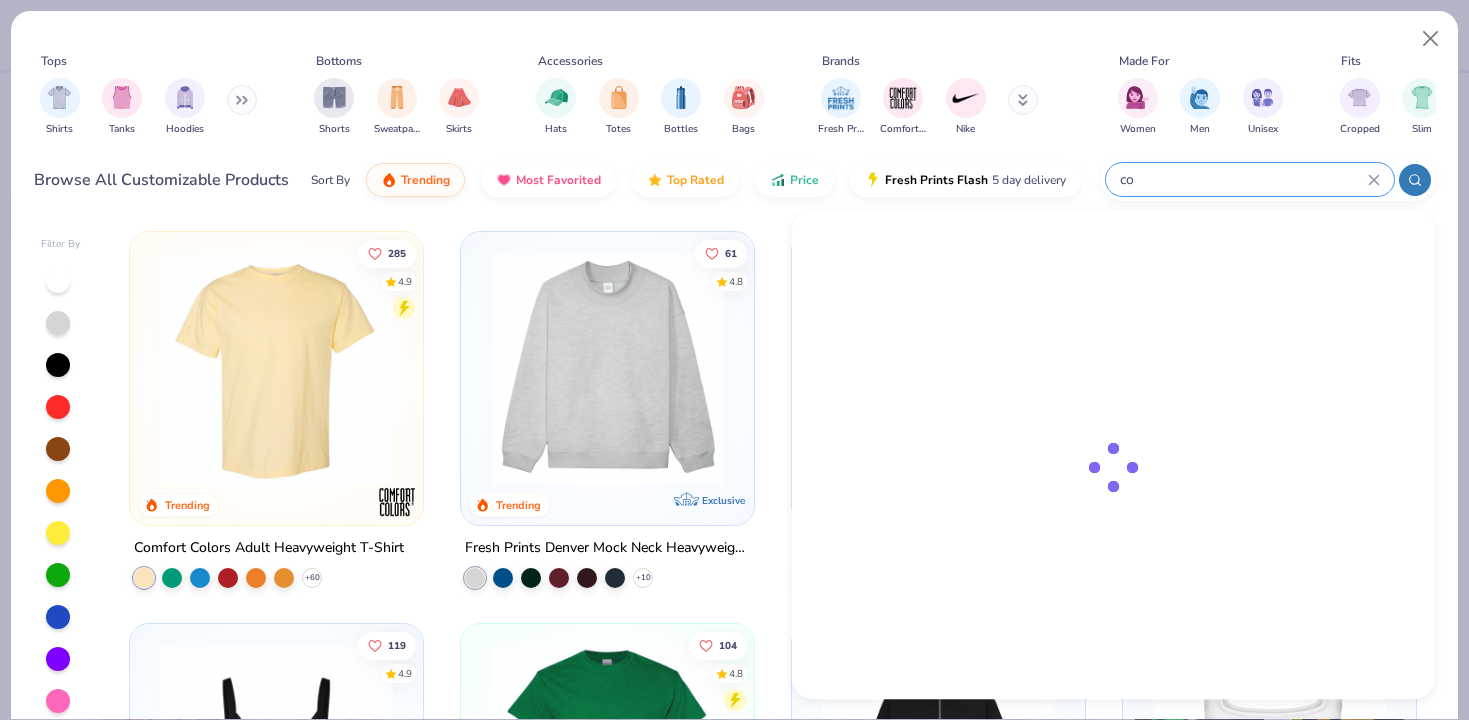 type on "c" 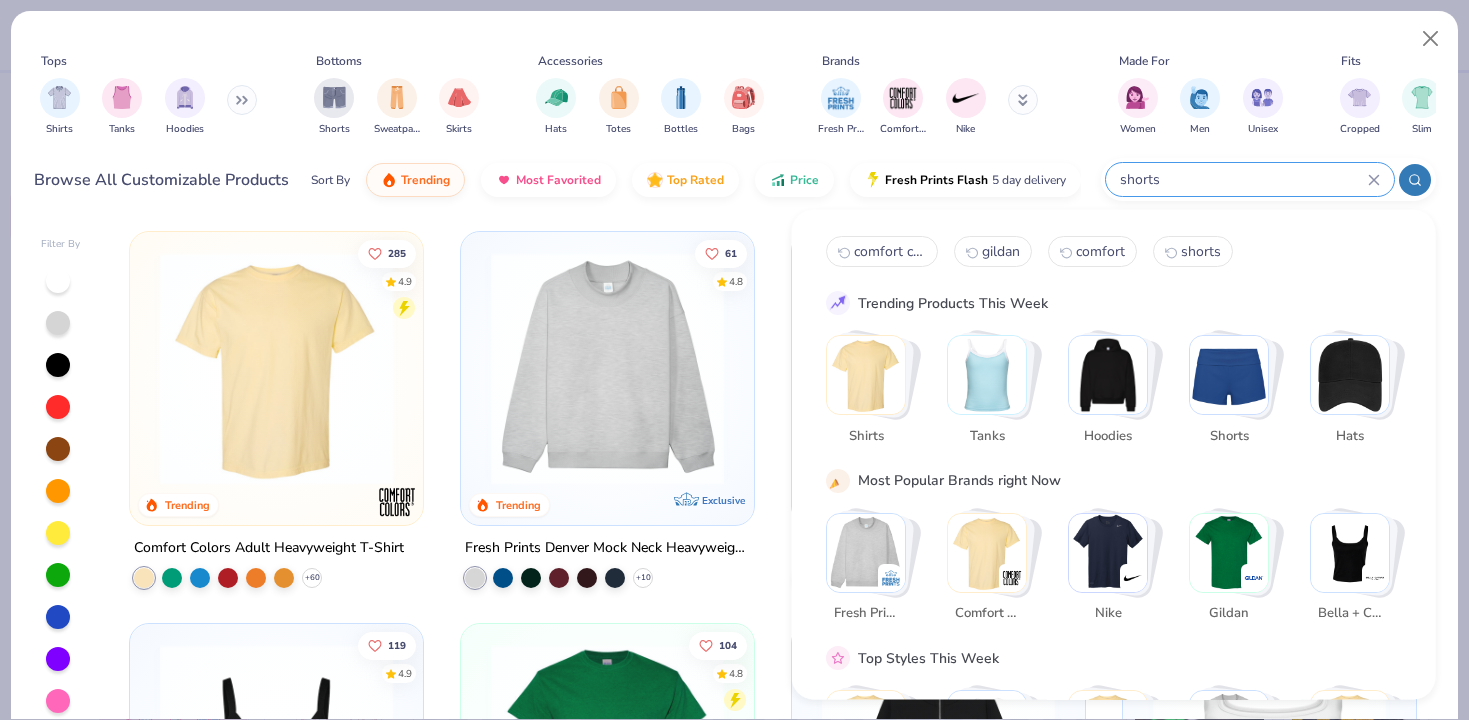 type on "shorts" 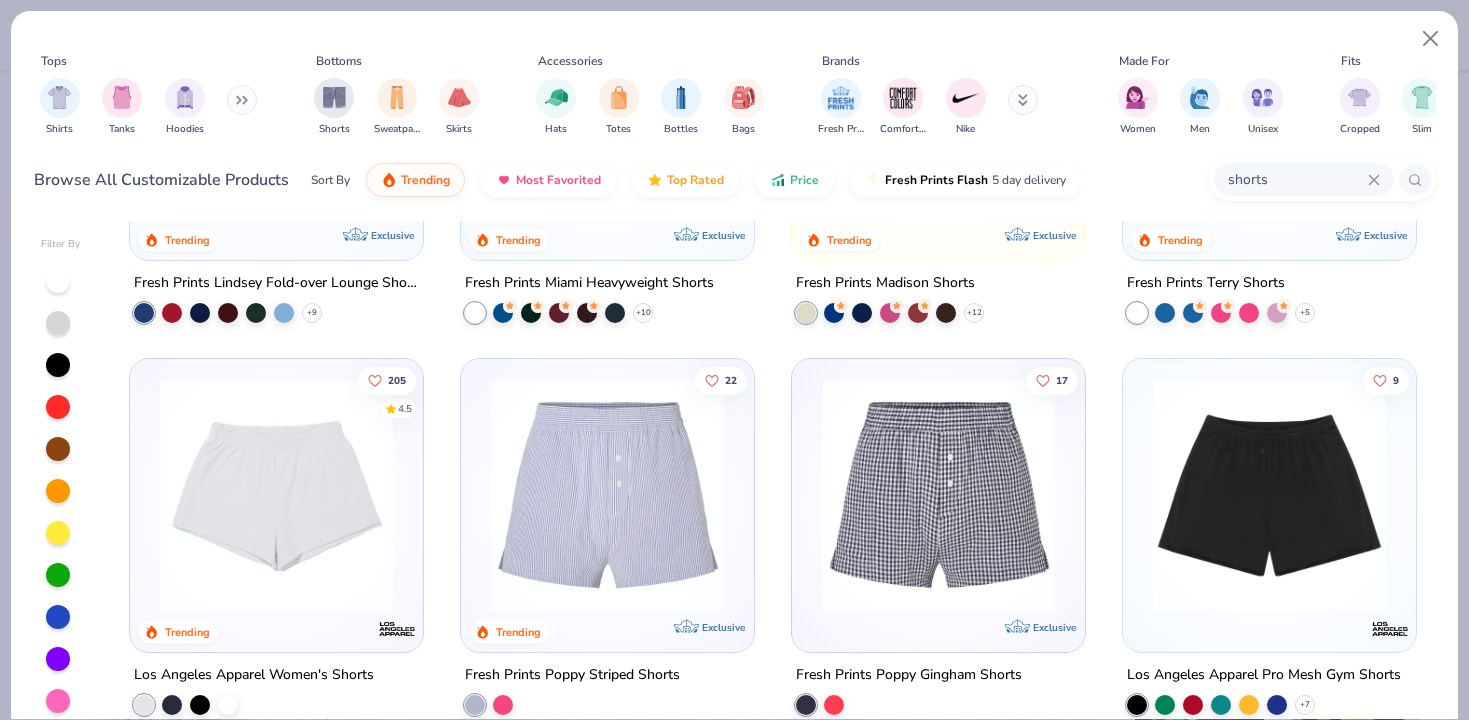 scroll, scrollTop: 279, scrollLeft: 0, axis: vertical 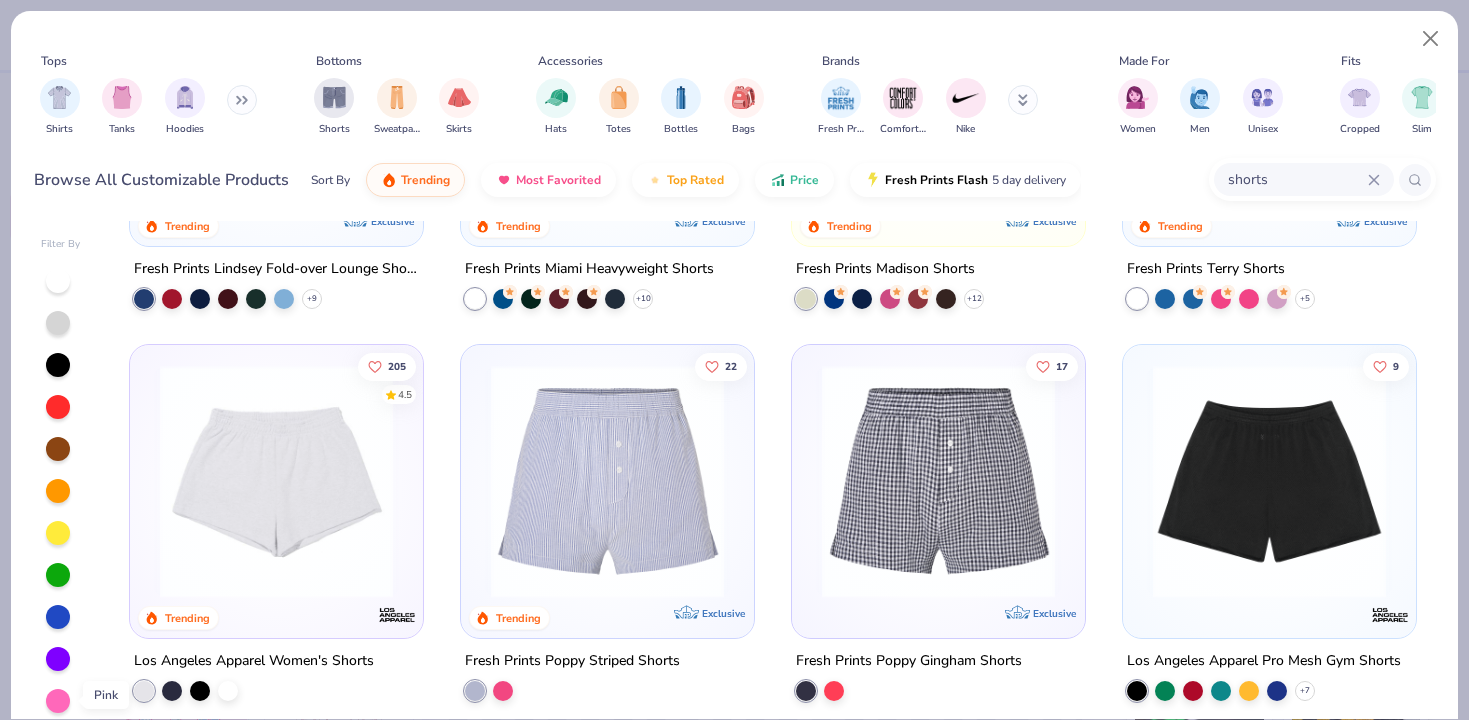 click at bounding box center (58, 701) 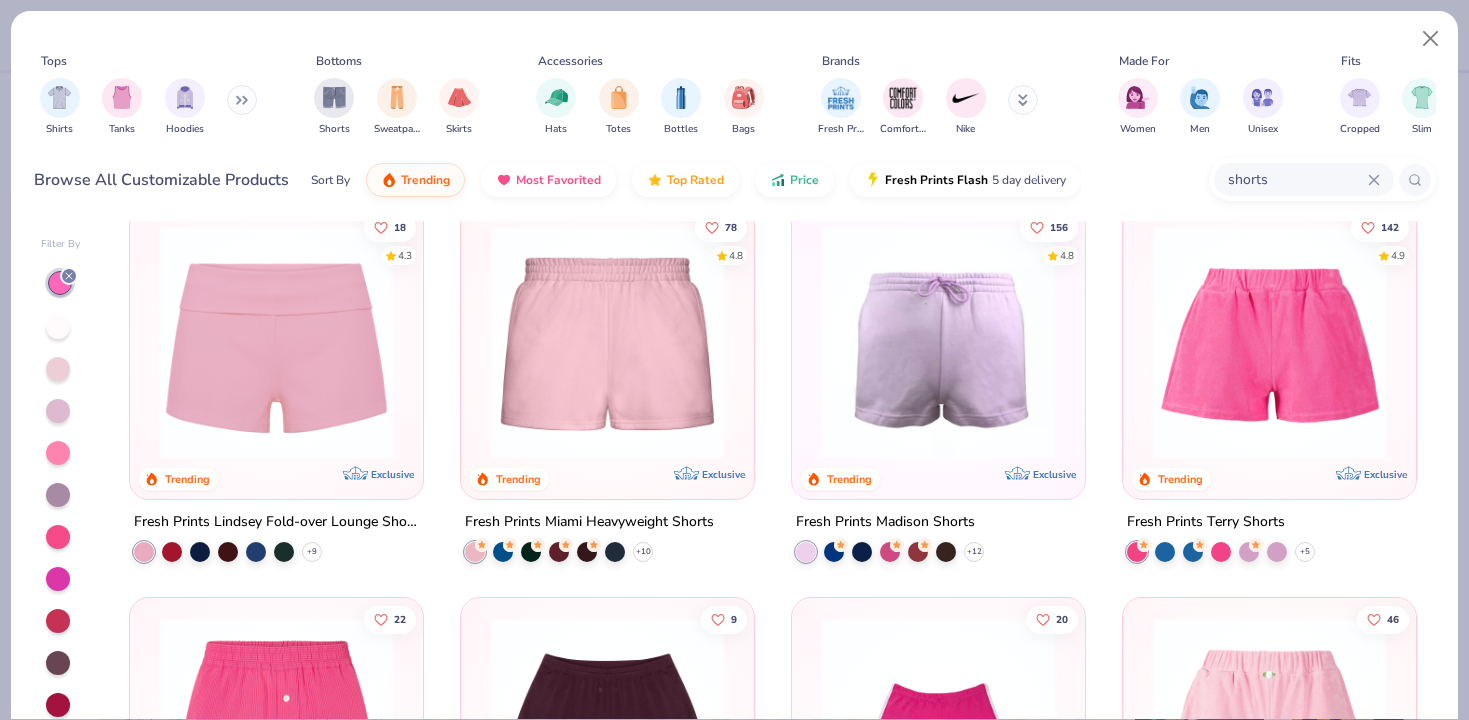 scroll, scrollTop: 30, scrollLeft: 0, axis: vertical 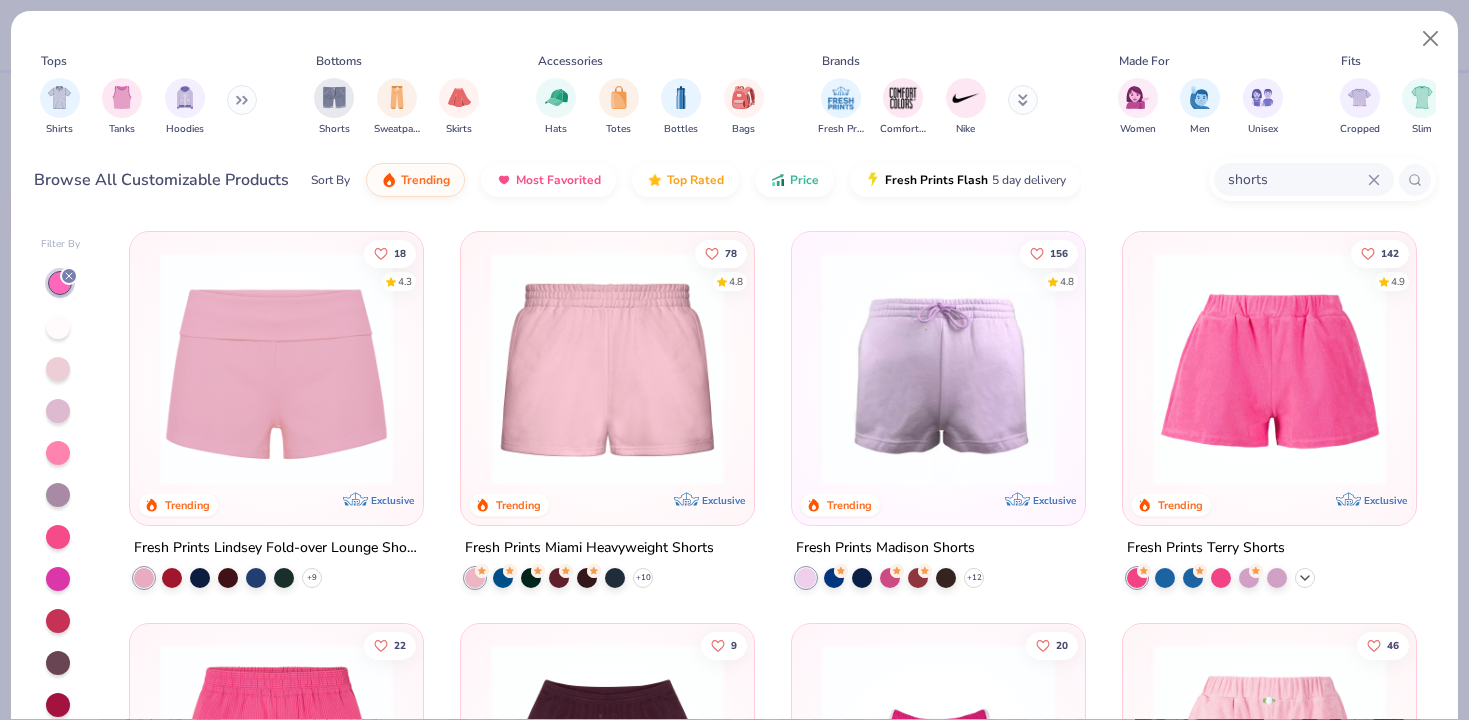click 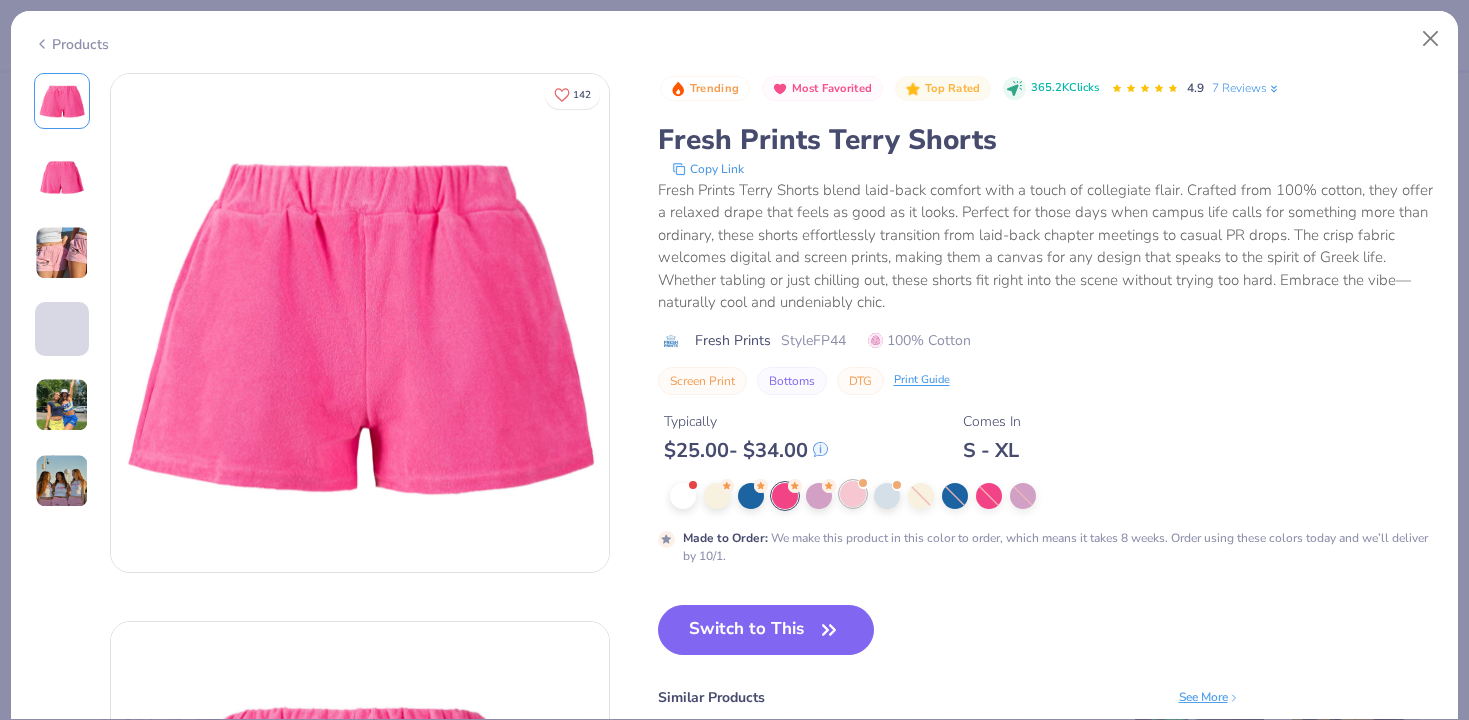click at bounding box center [853, 494] 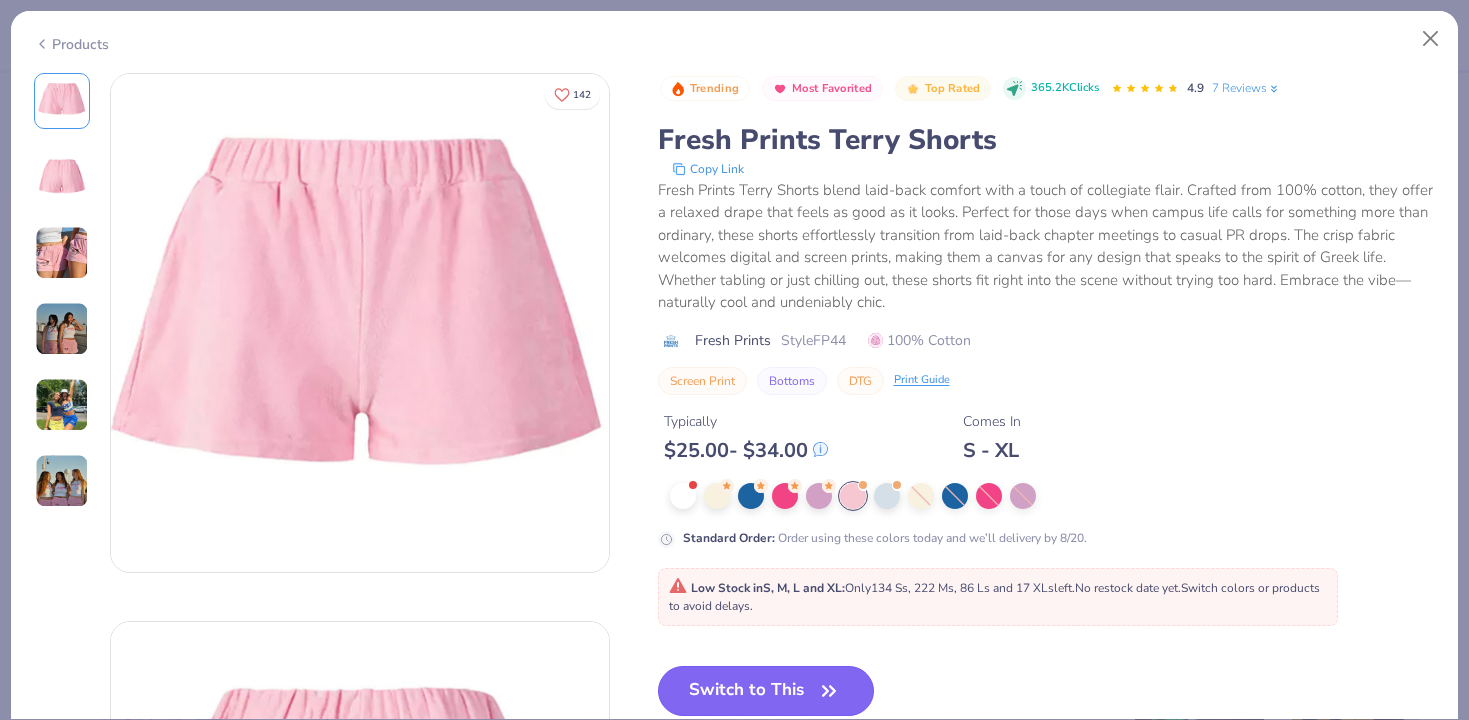 click on "Switch to This" at bounding box center (766, 691) 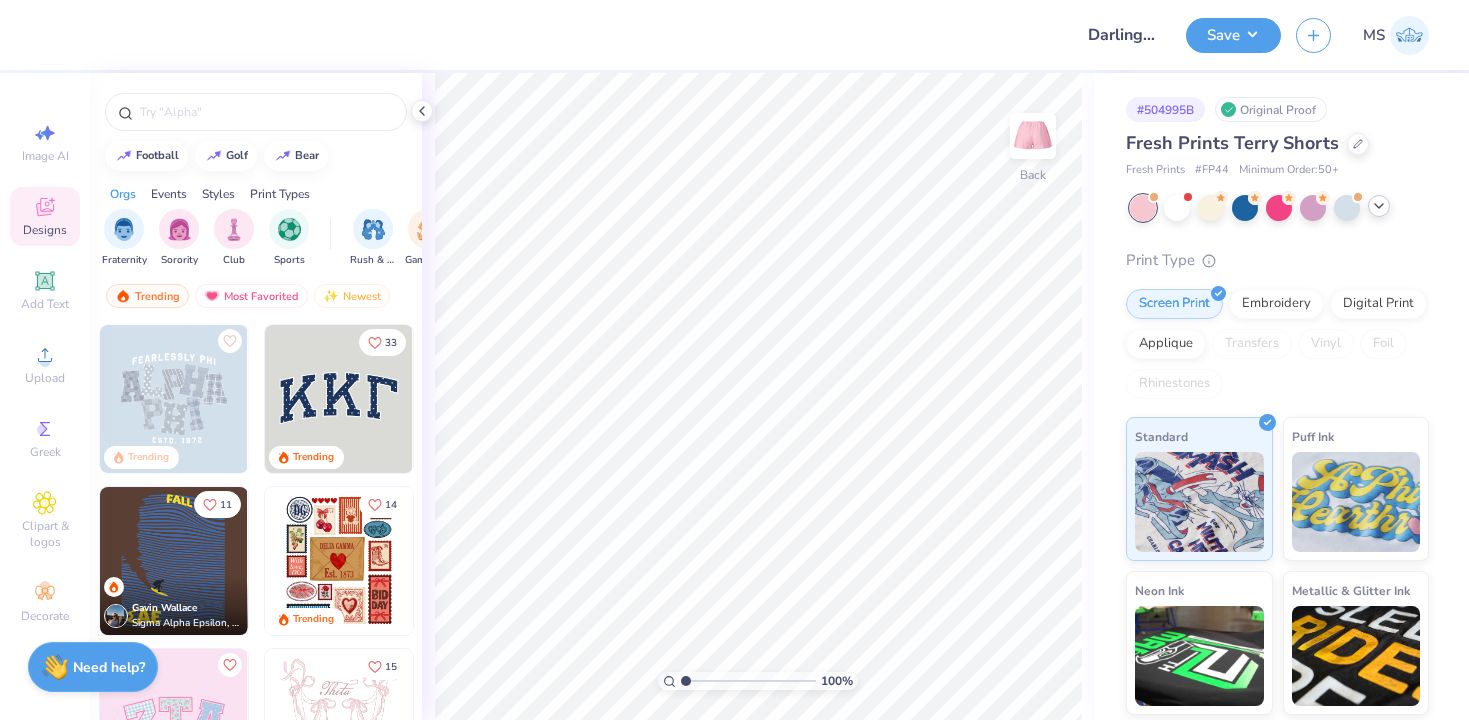 click 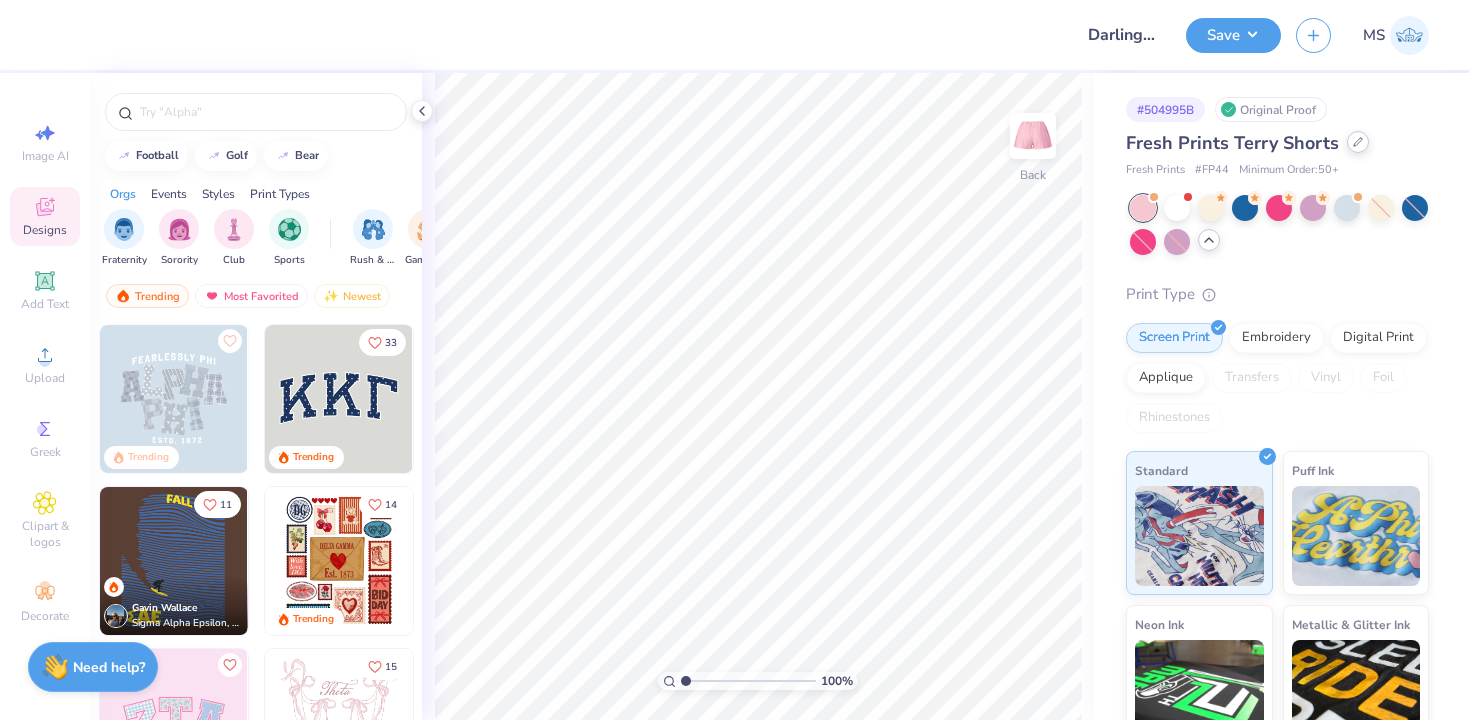 click 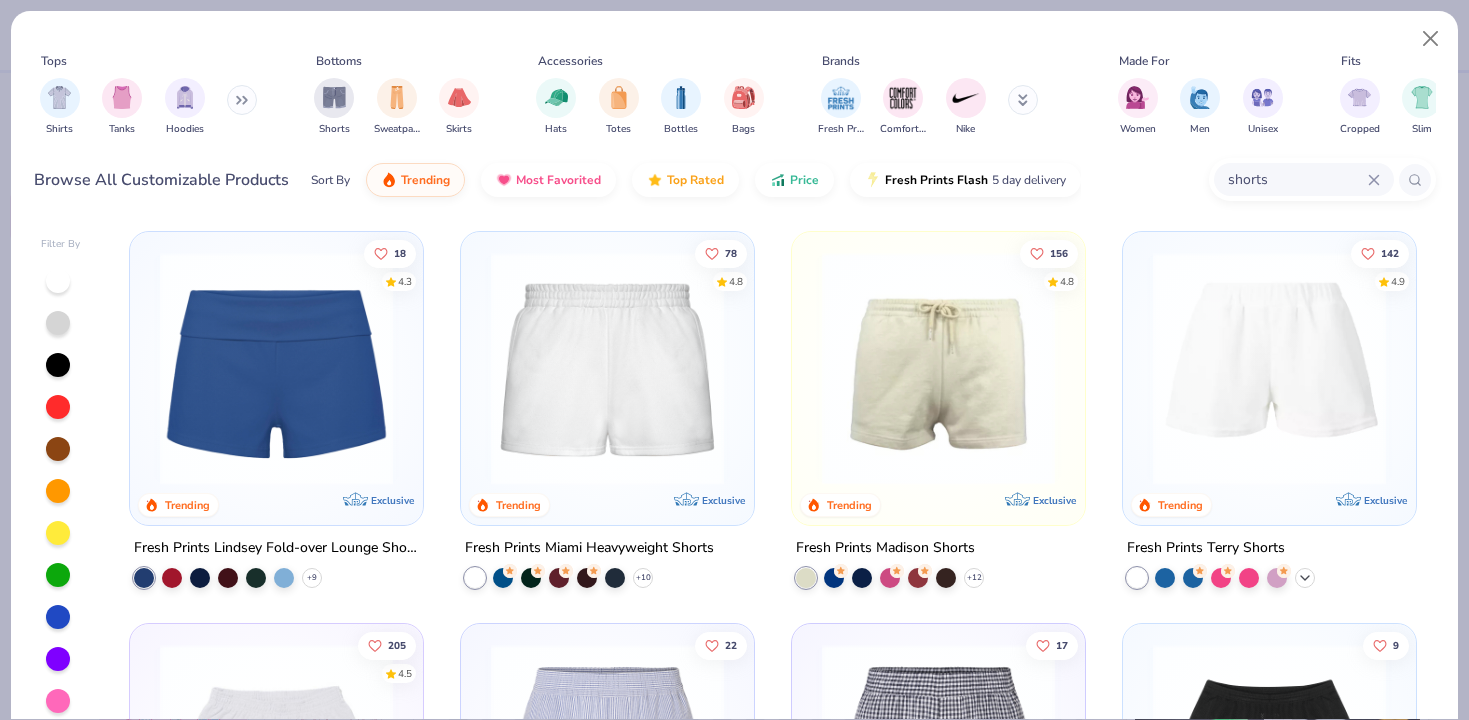 click 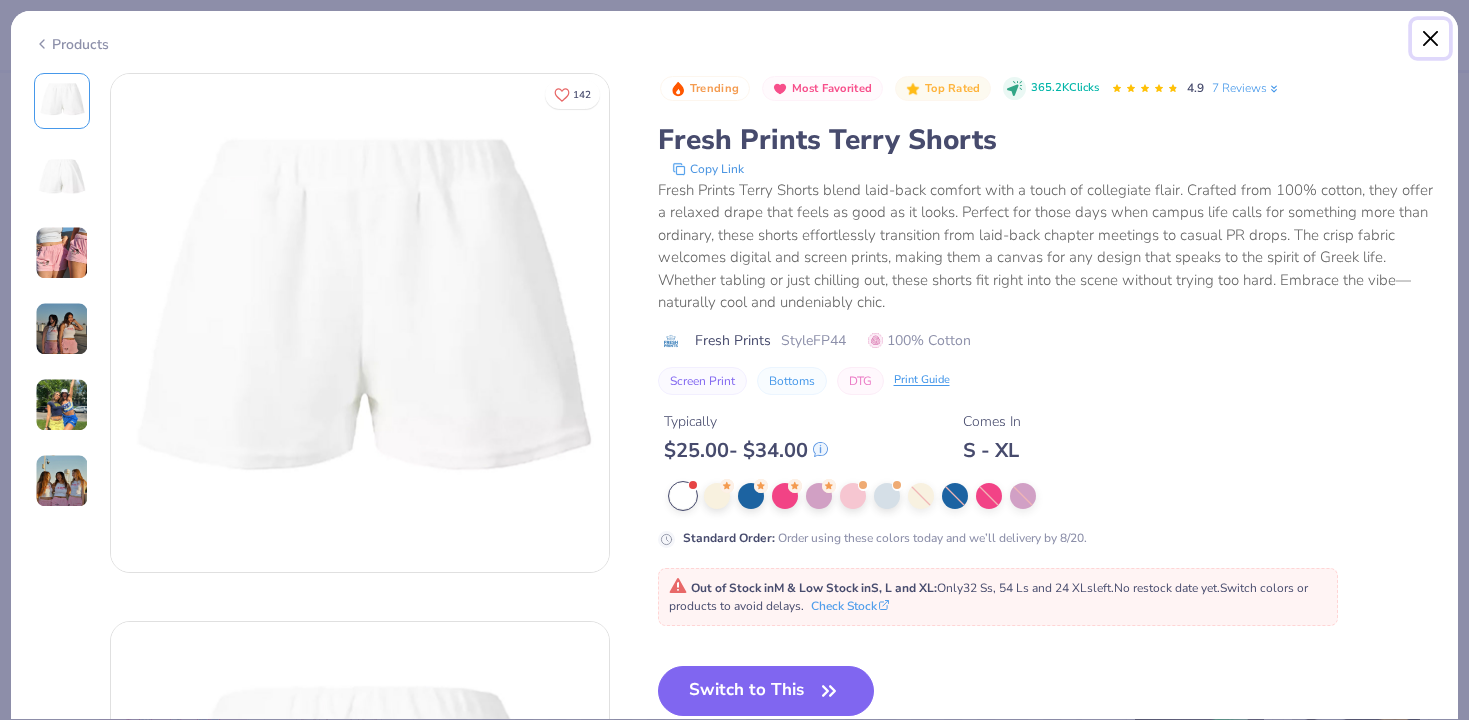 click at bounding box center [1431, 39] 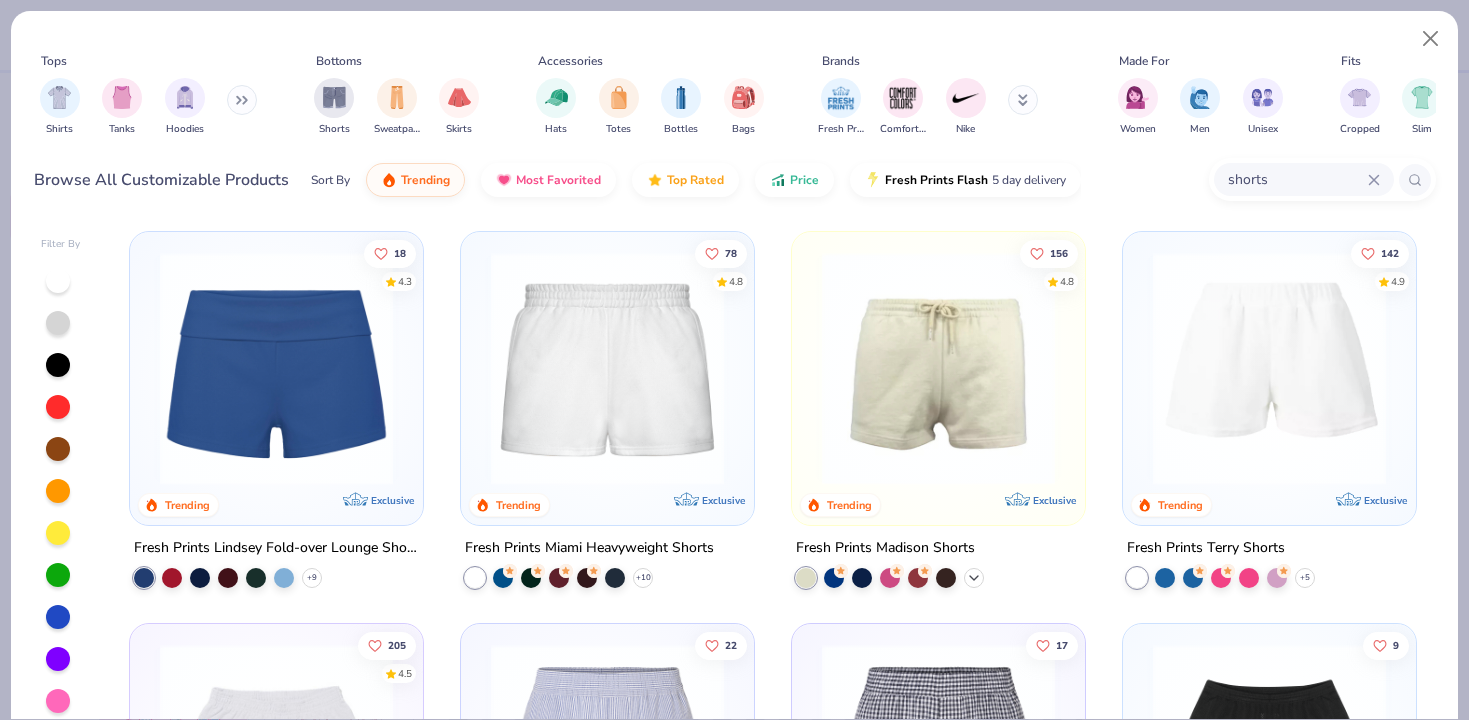 click 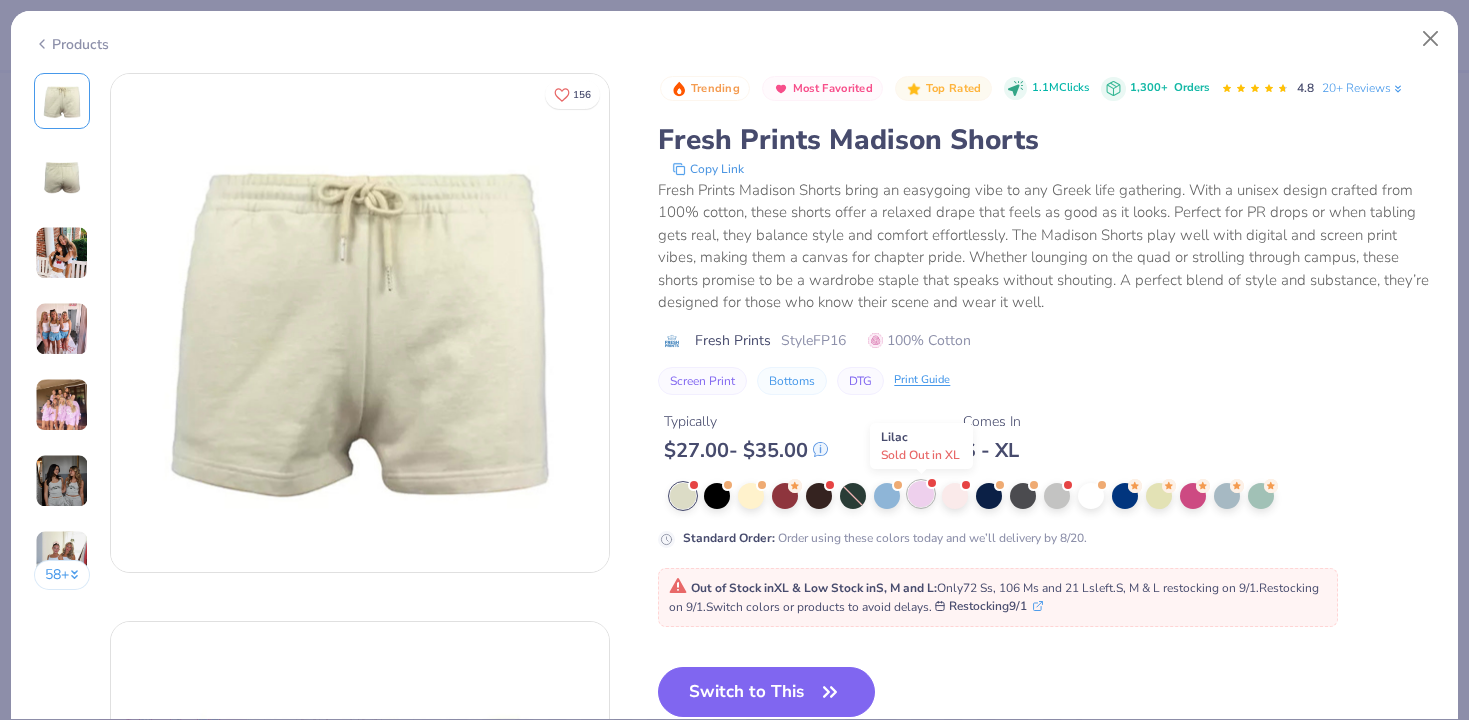 click at bounding box center [921, 494] 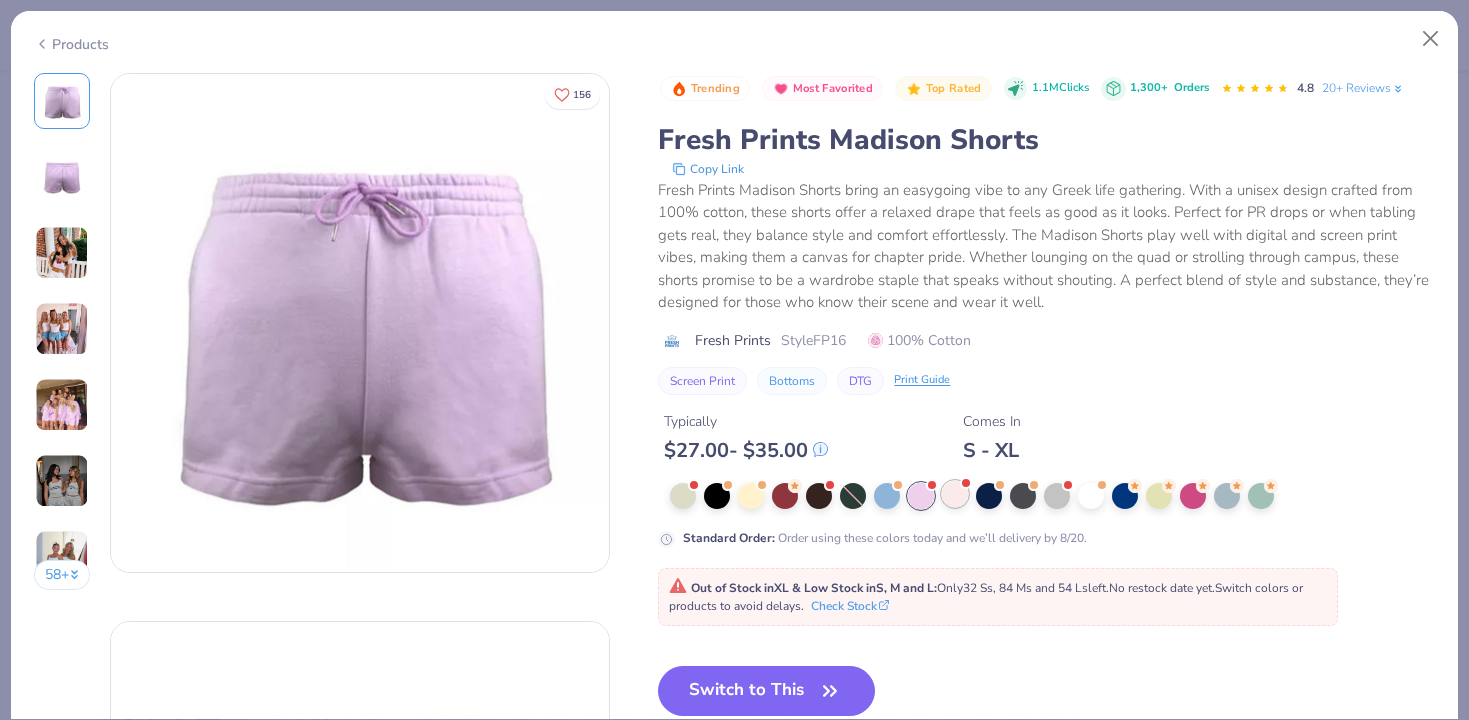 click at bounding box center [955, 494] 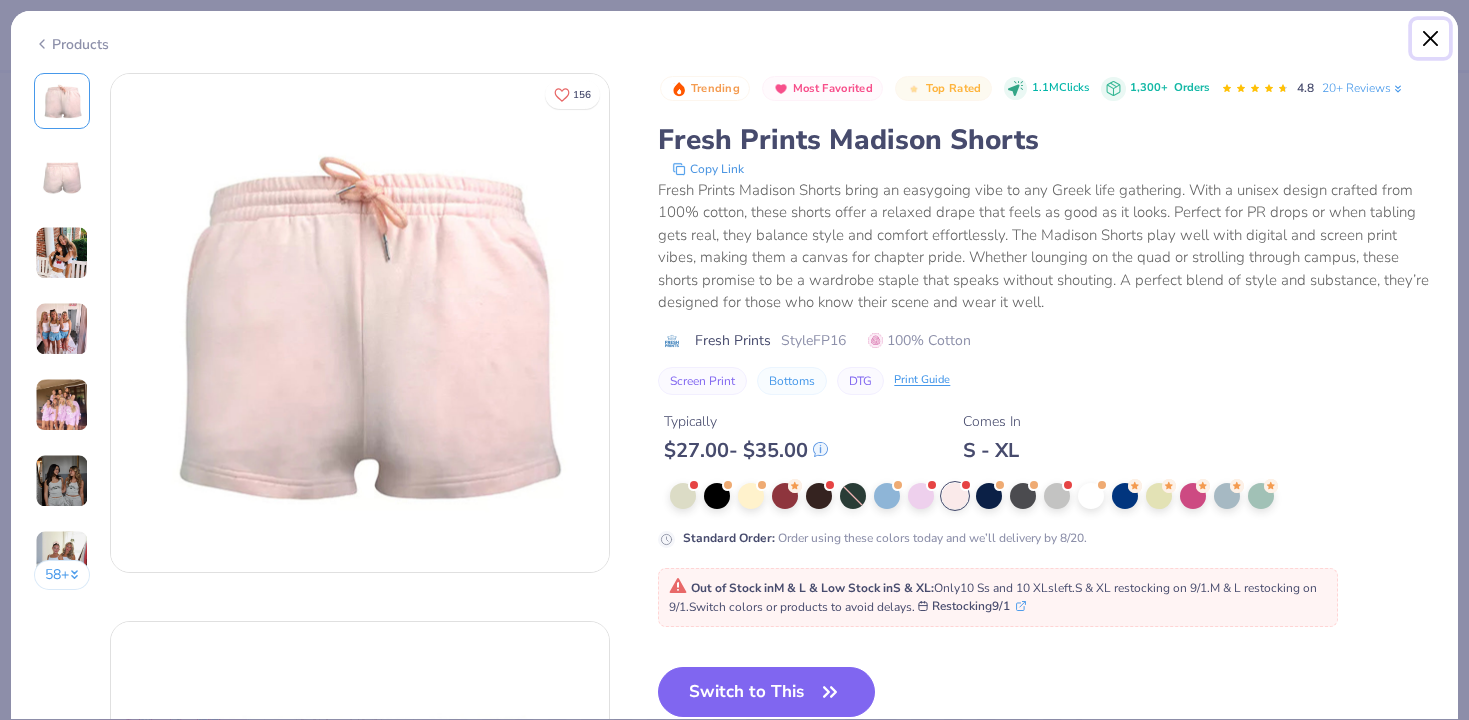 click at bounding box center (1431, 39) 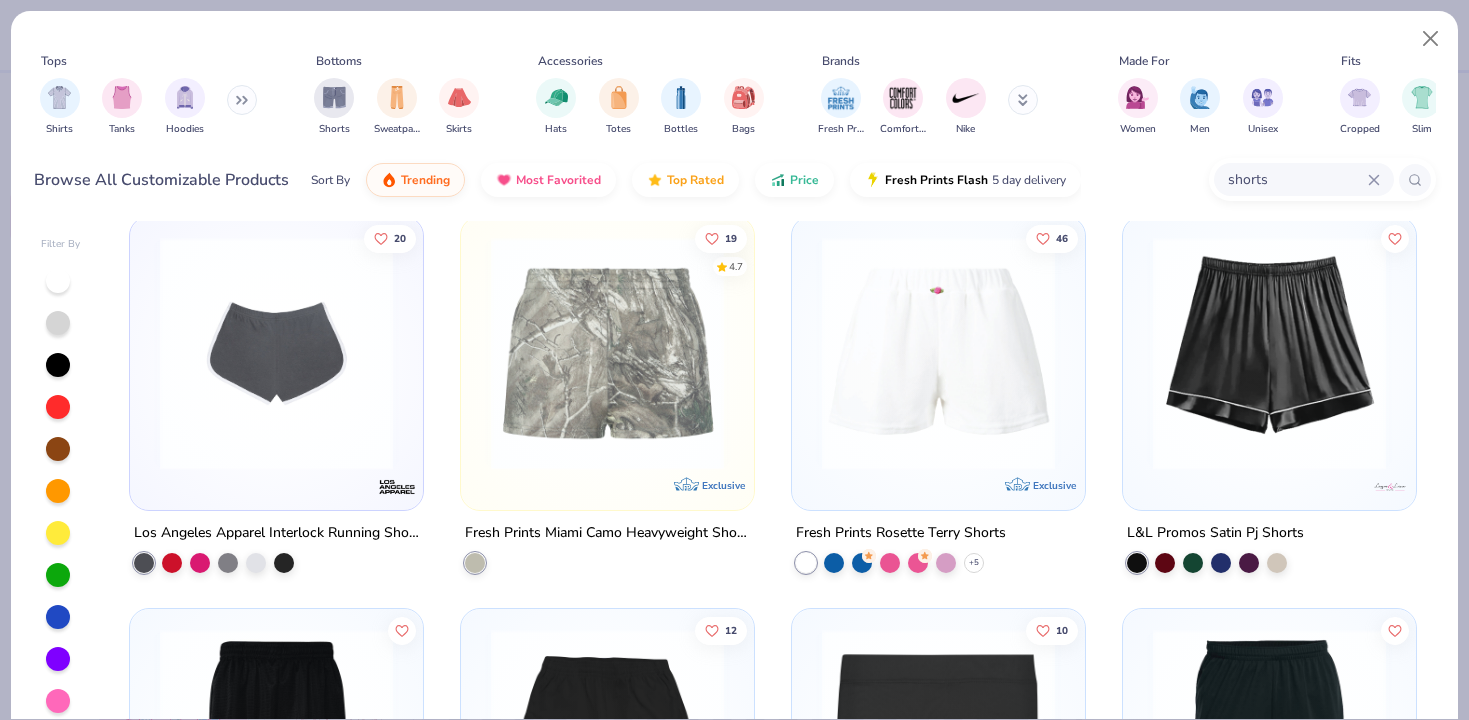 scroll, scrollTop: 0, scrollLeft: 0, axis: both 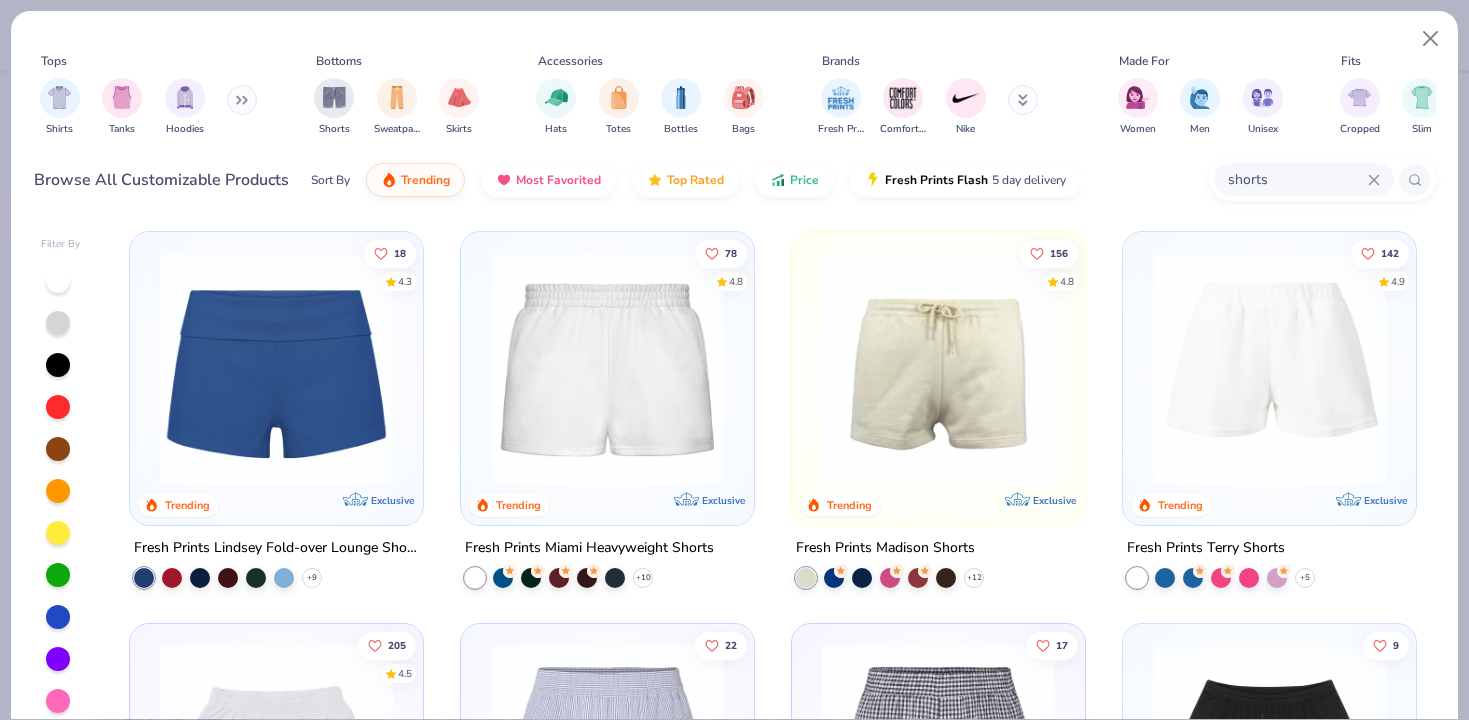 click at bounding box center [58, 701] 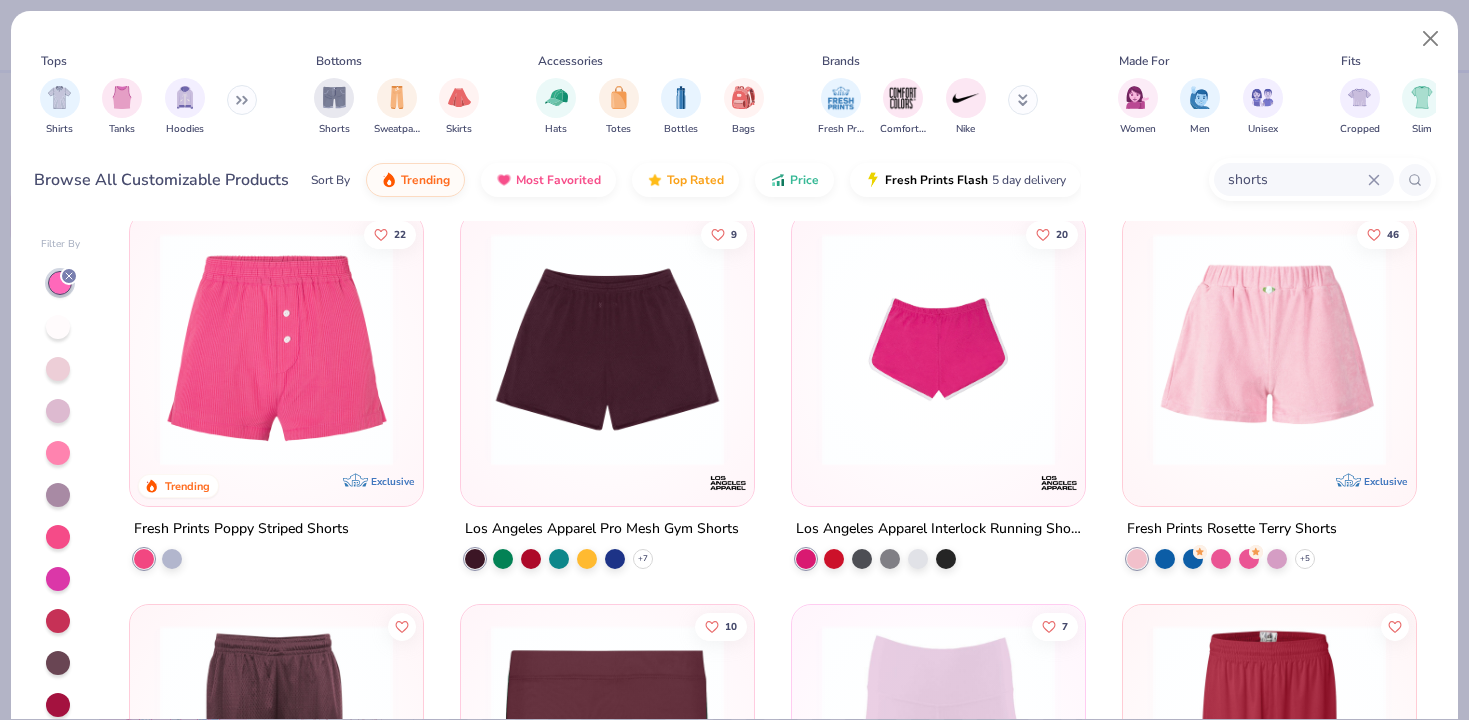 scroll, scrollTop: 0, scrollLeft: 0, axis: both 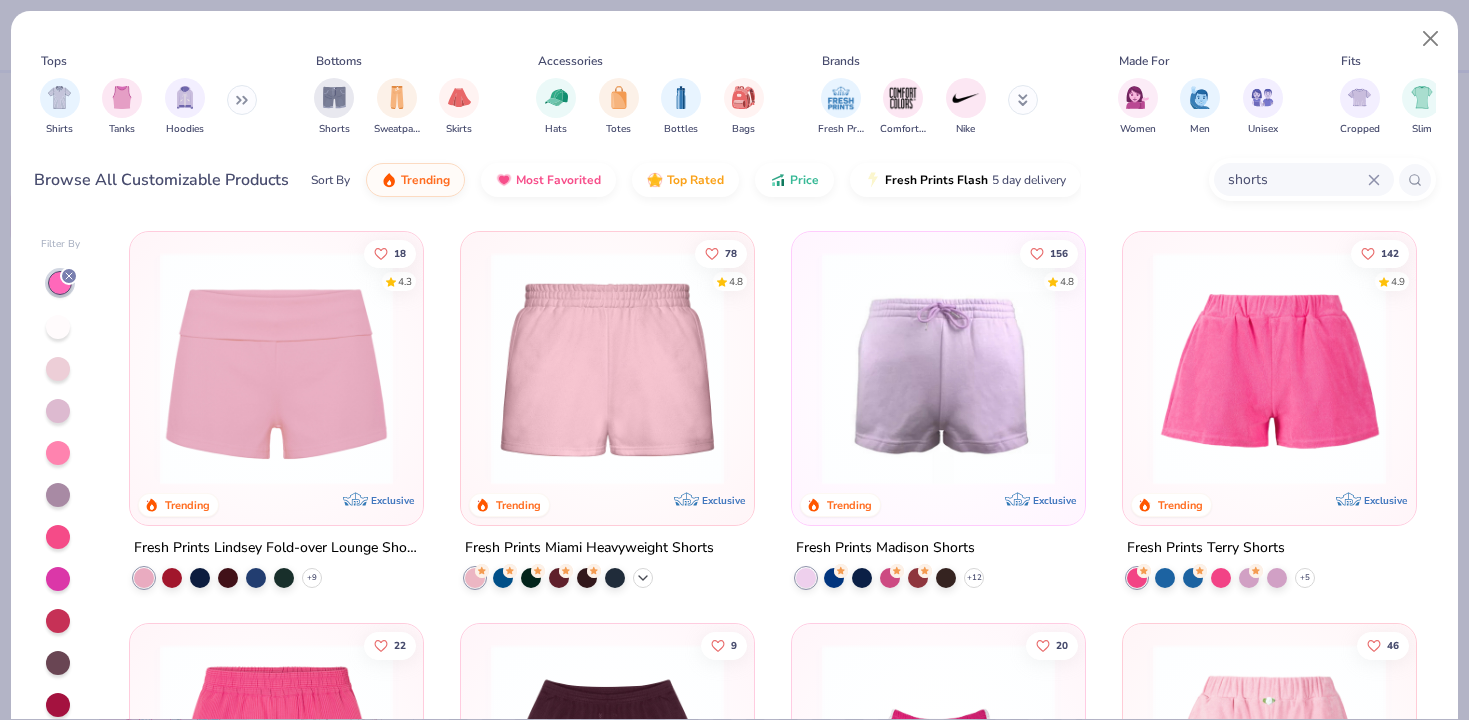click 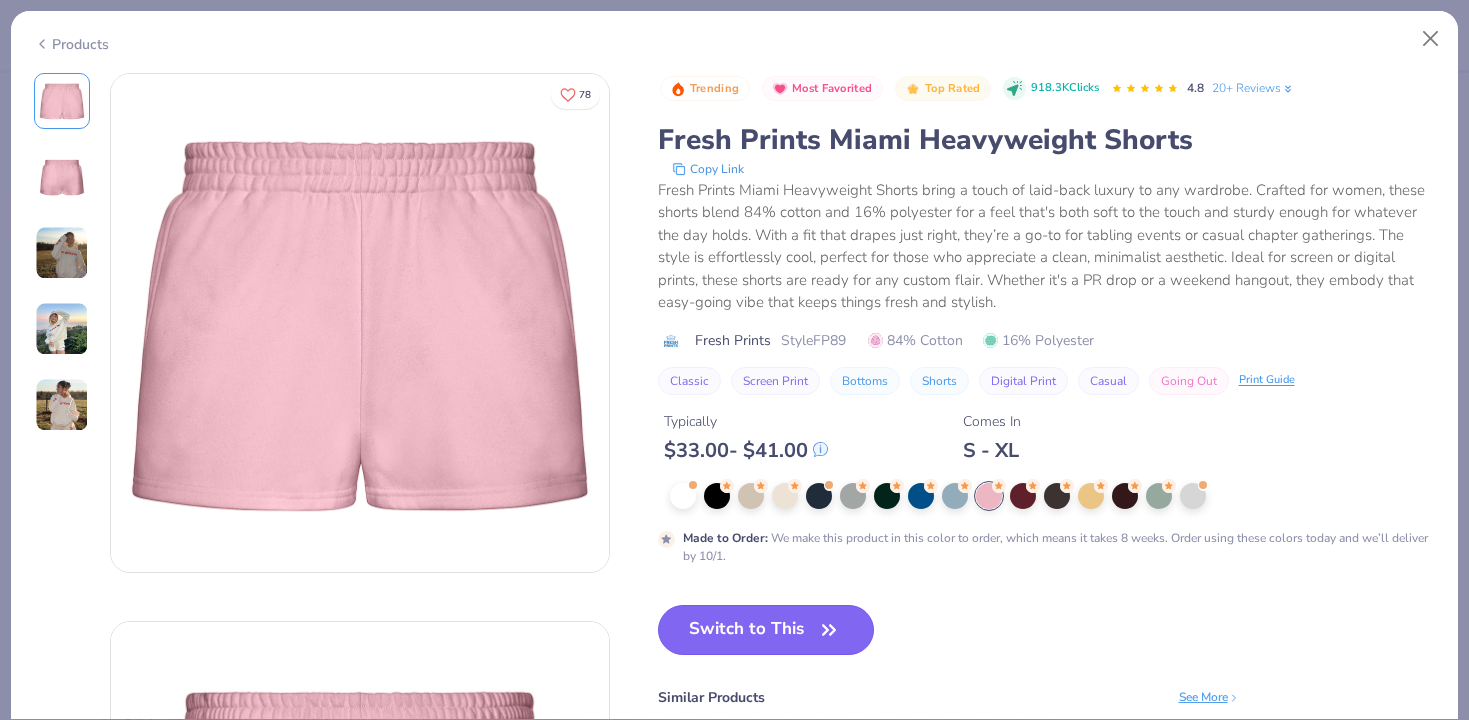 click on "Switch to This" at bounding box center (766, 630) 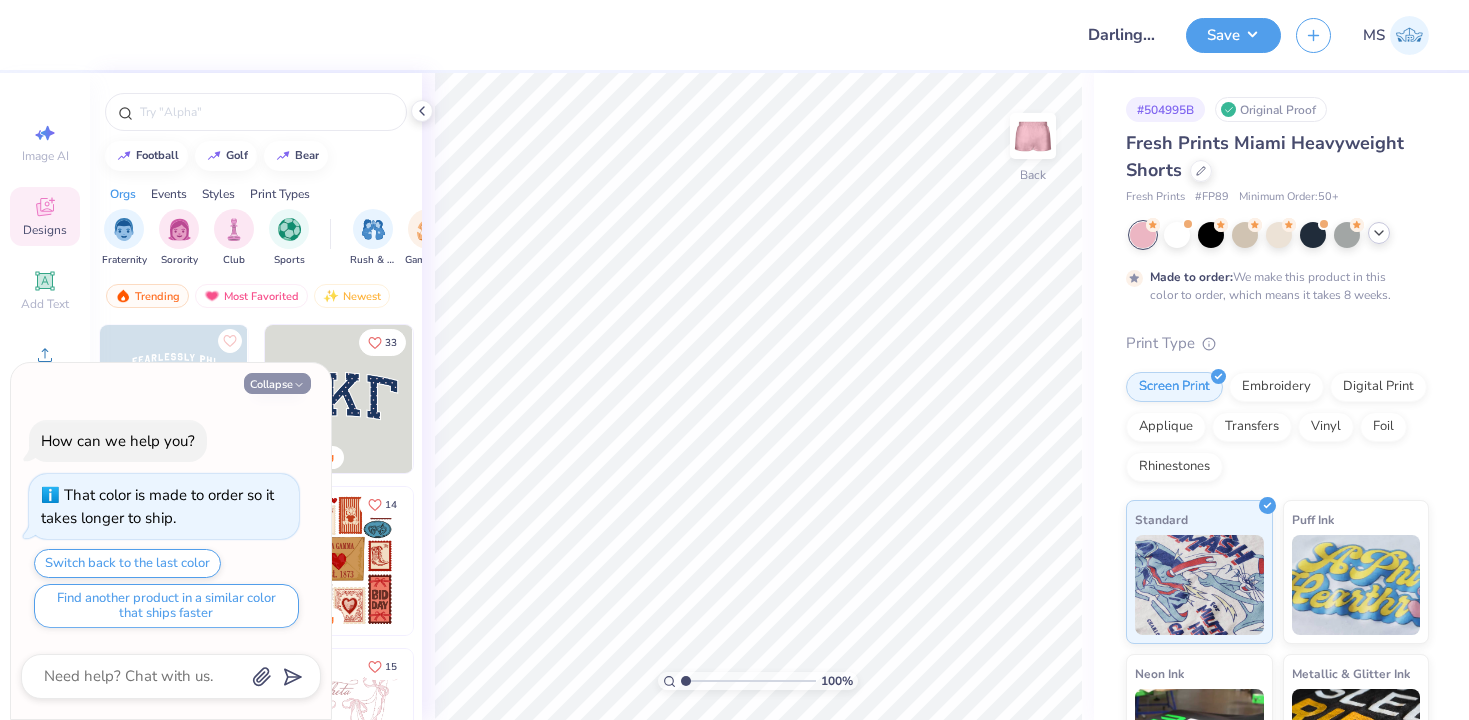 click on "Collapse" at bounding box center [277, 383] 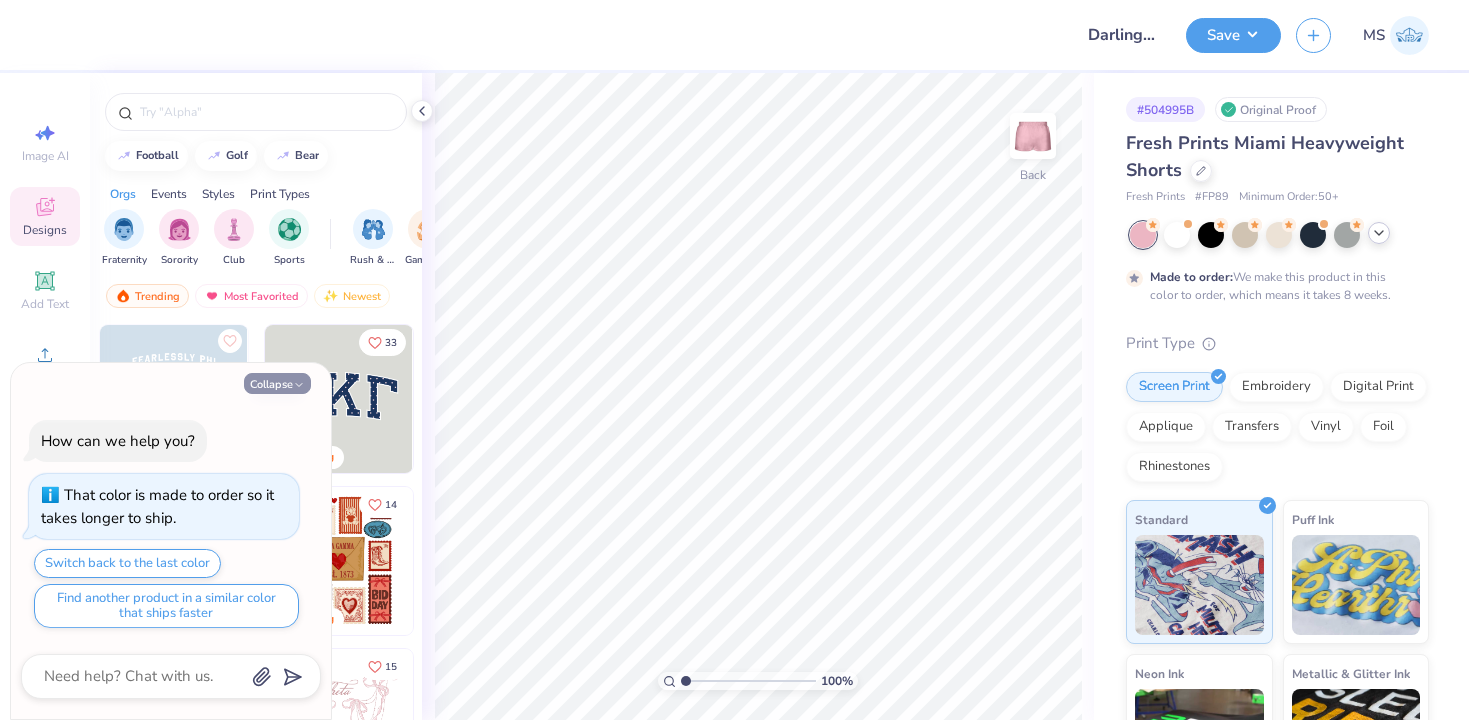 type on "x" 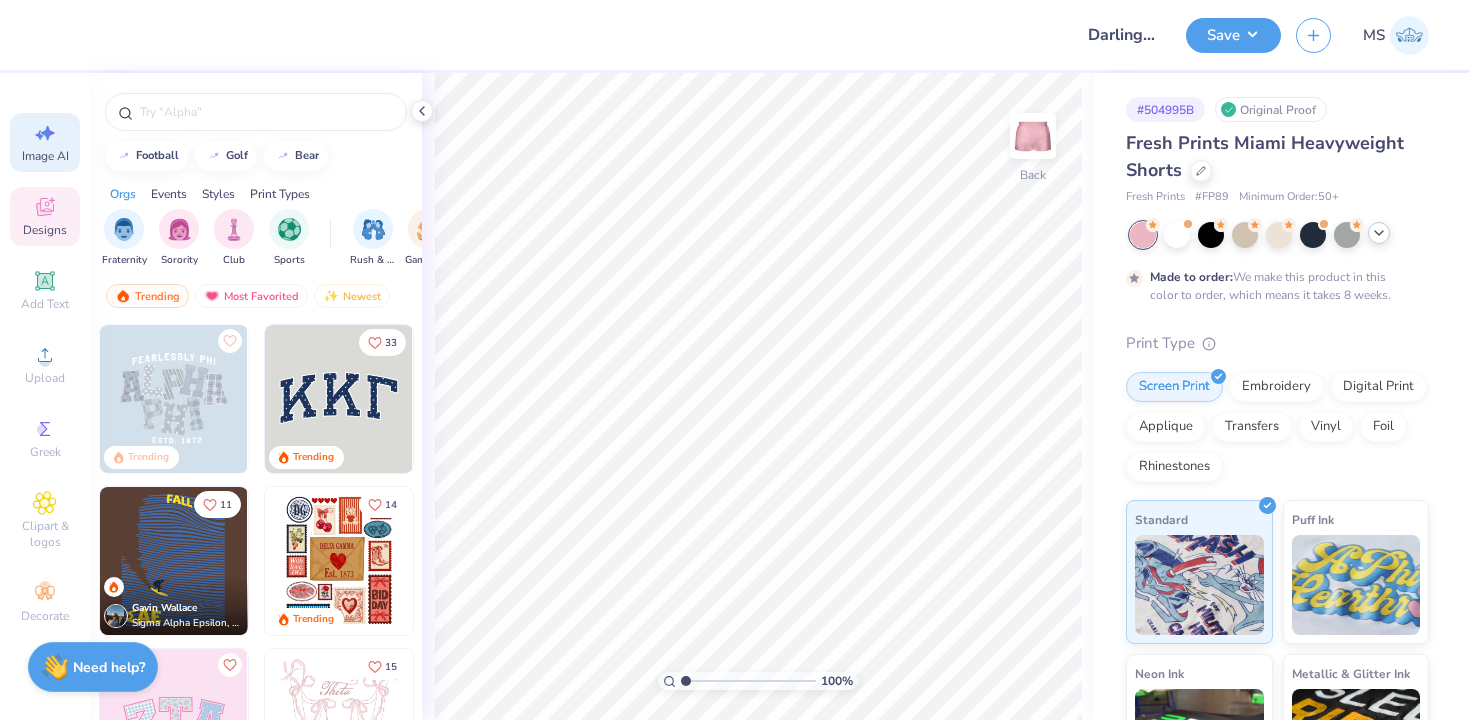 click on "Image AI" at bounding box center (45, 156) 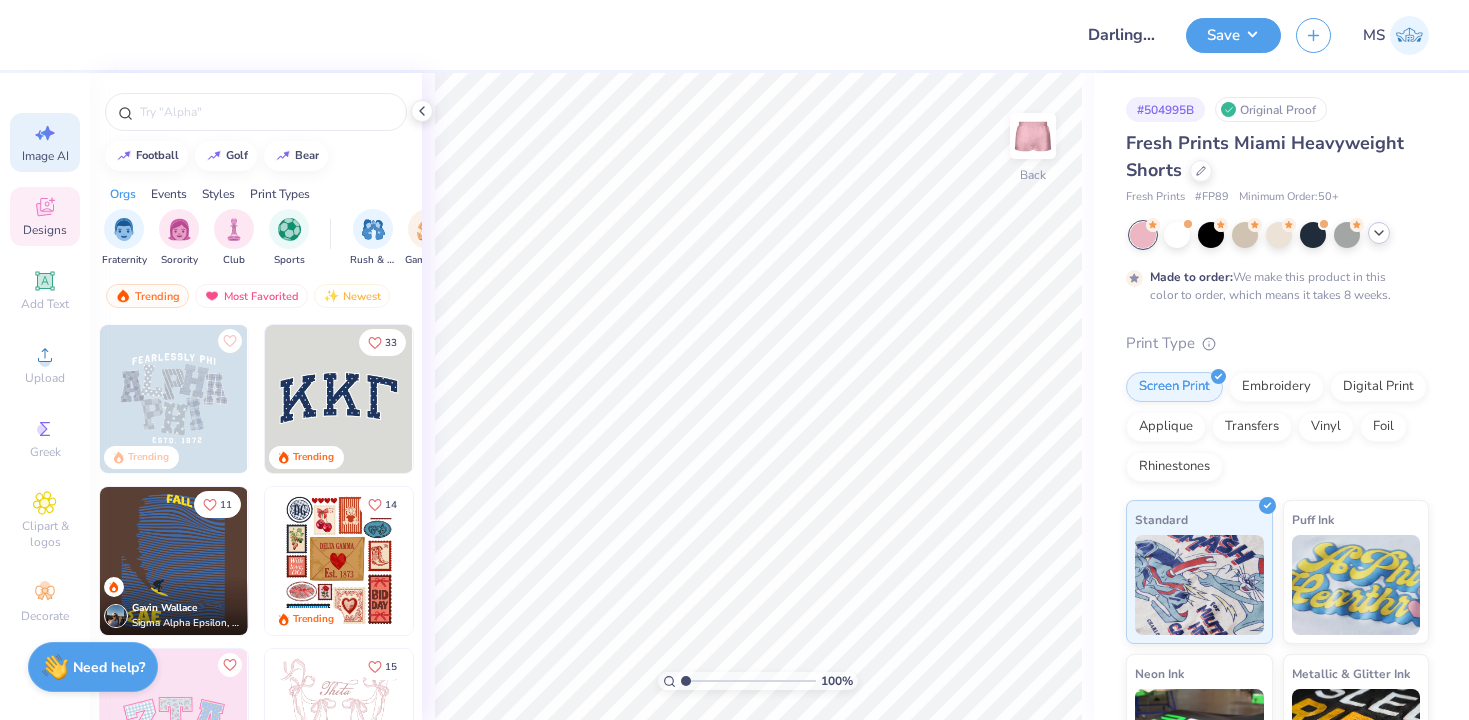 select on "4" 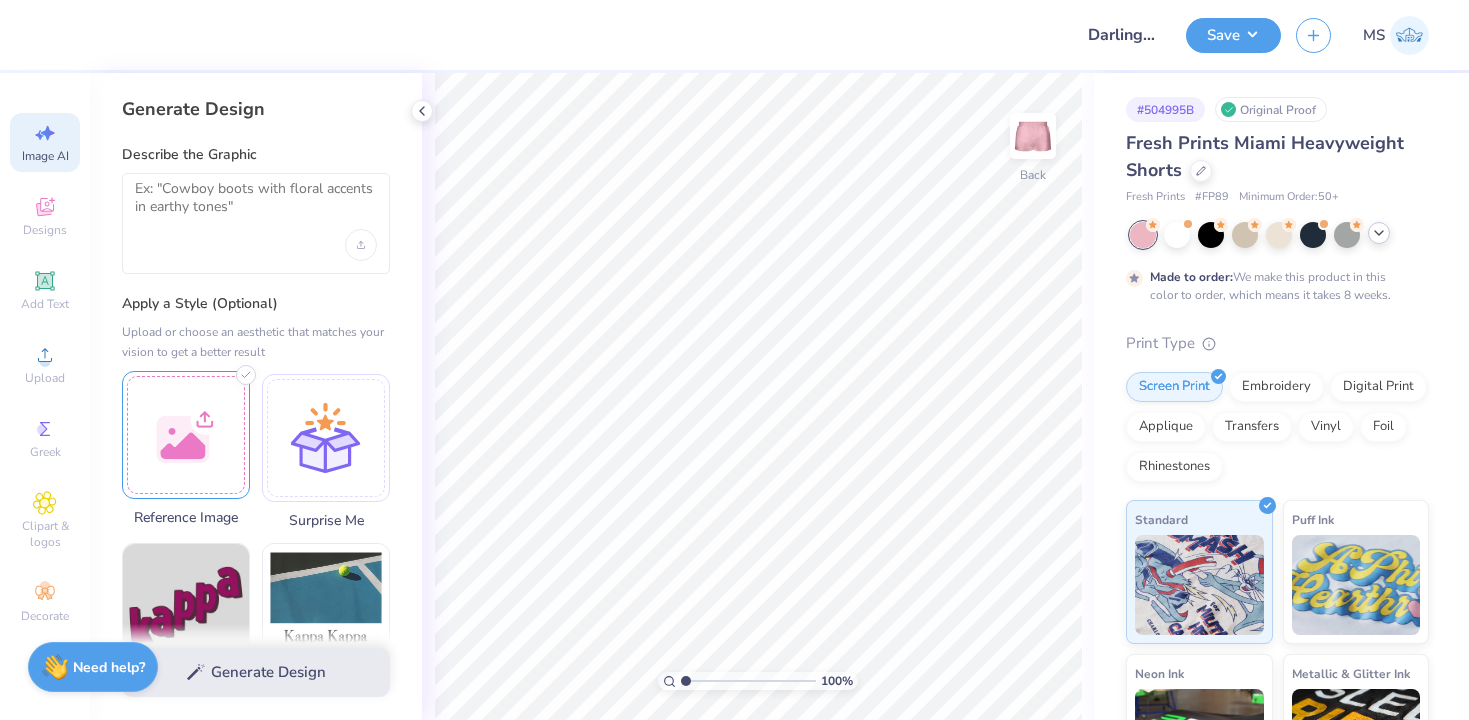 click at bounding box center [186, 435] 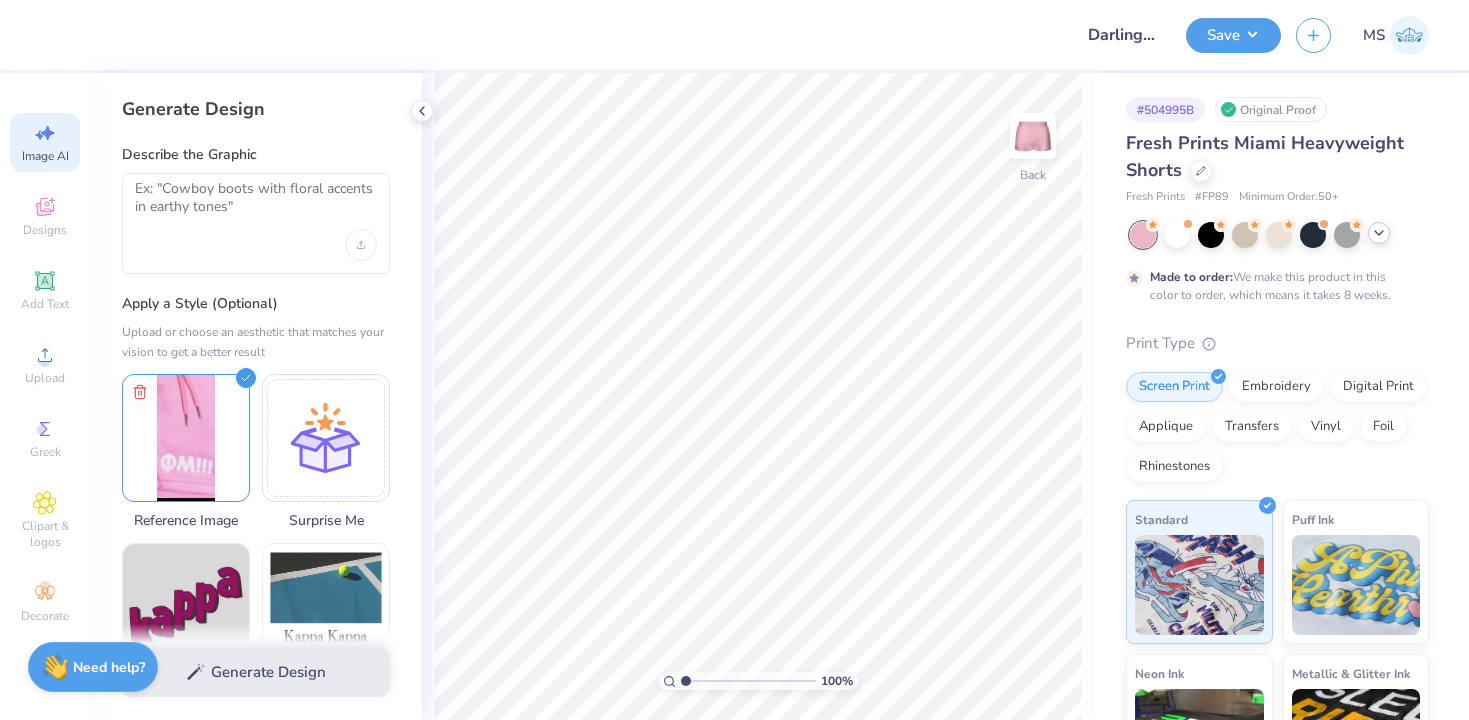 click at bounding box center [256, 223] 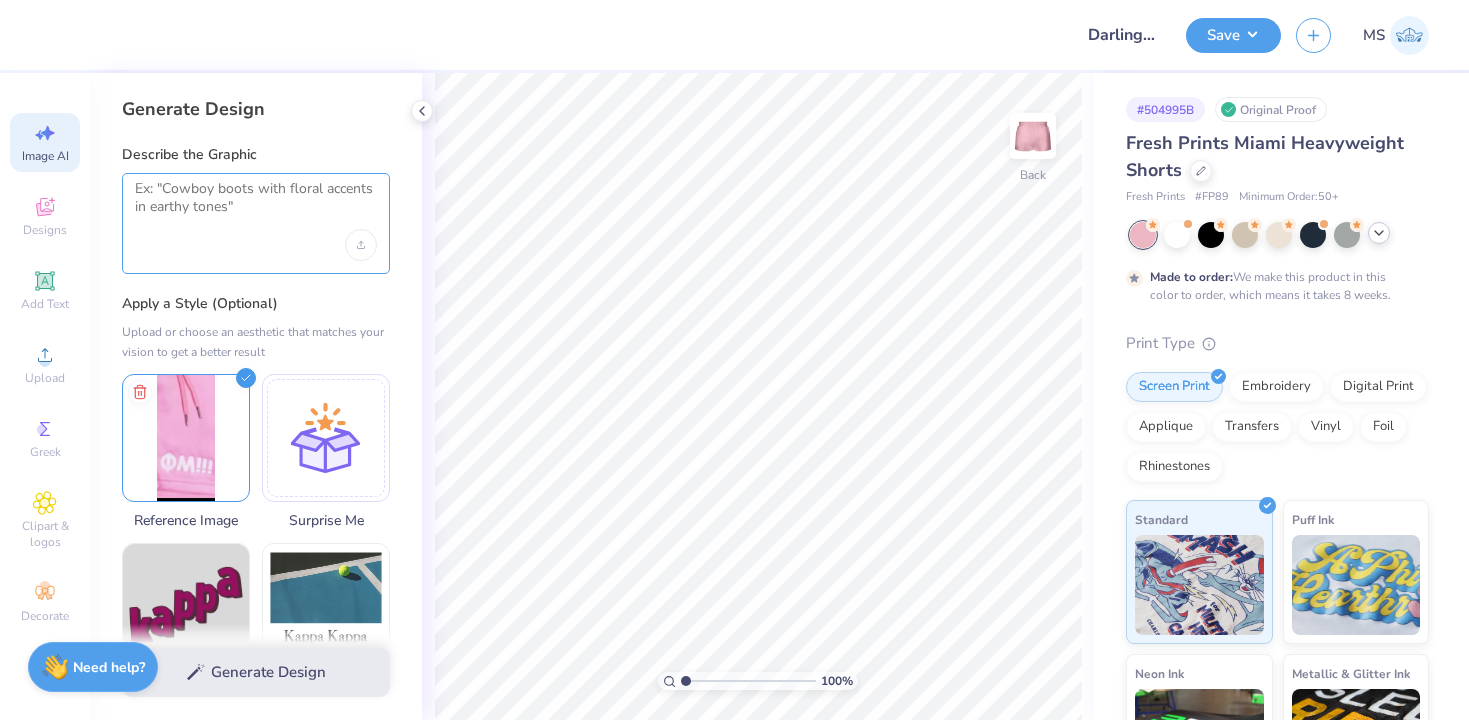 click at bounding box center (256, 205) 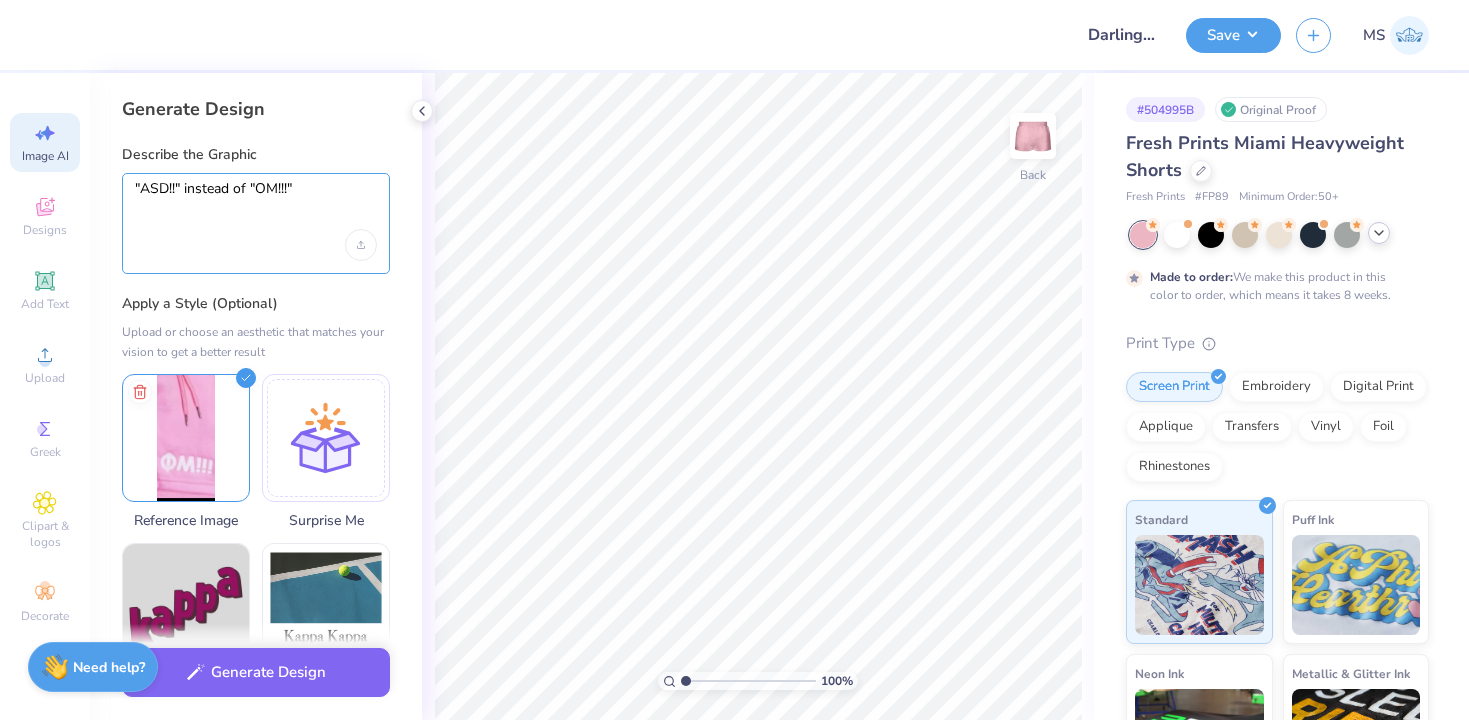 click on ""ASD!!" instead of "OM!!!"" at bounding box center (256, 205) 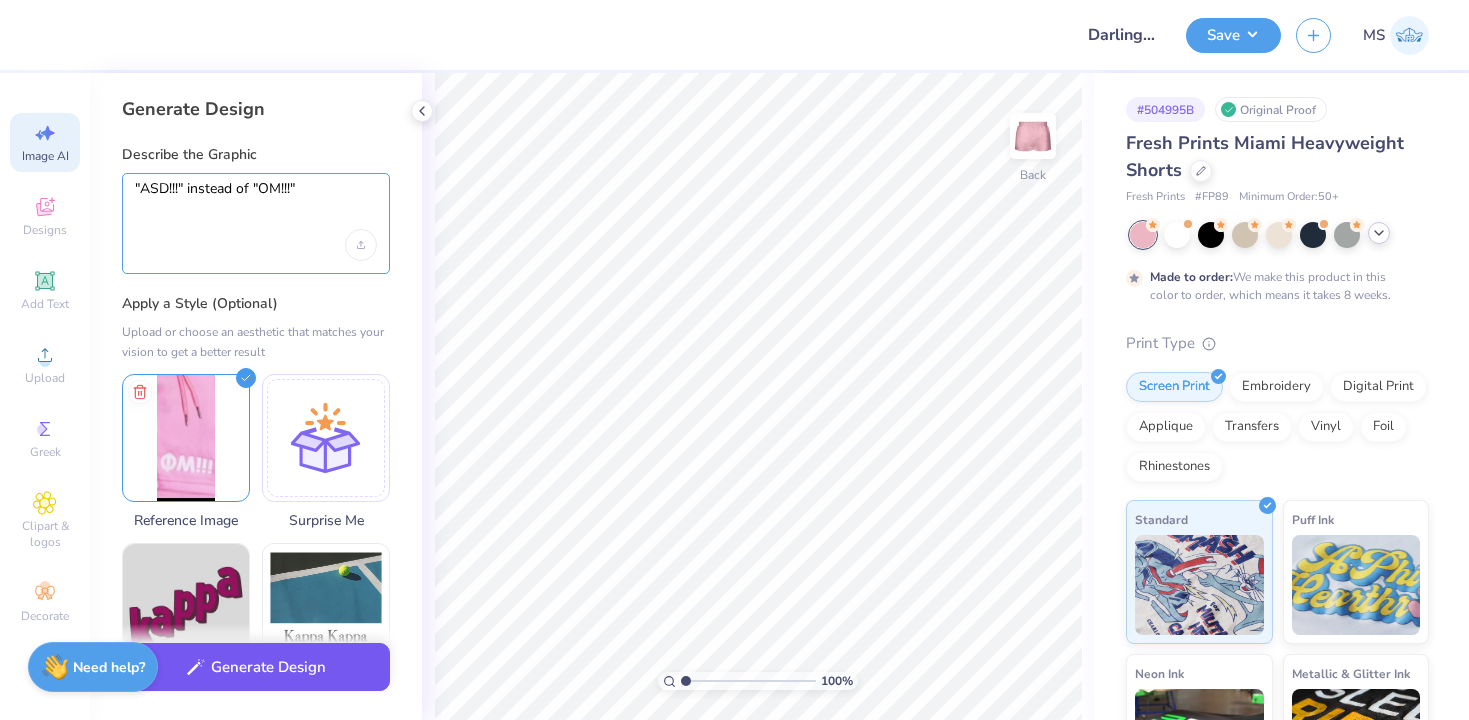type on ""ASD!!!" instead of "OM!!!"" 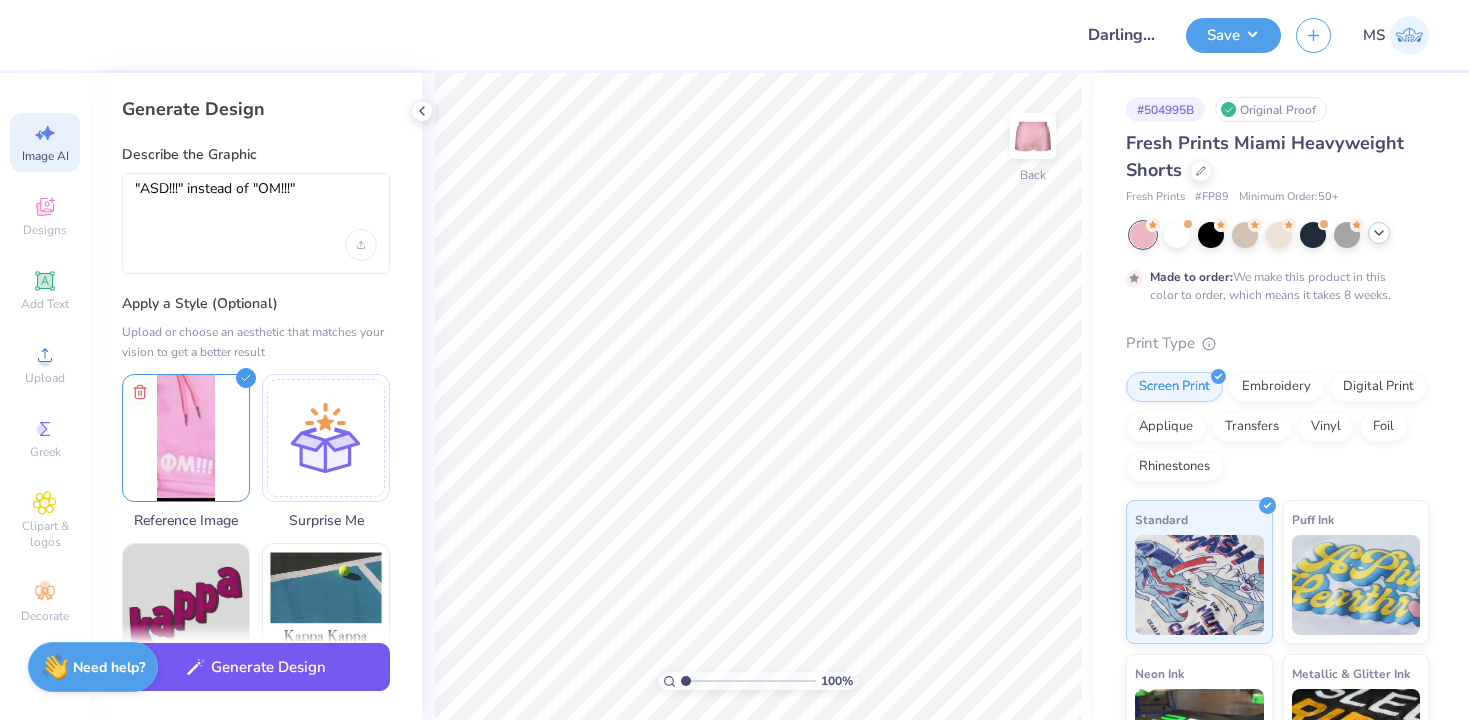 click on "Generate Design" at bounding box center (256, 667) 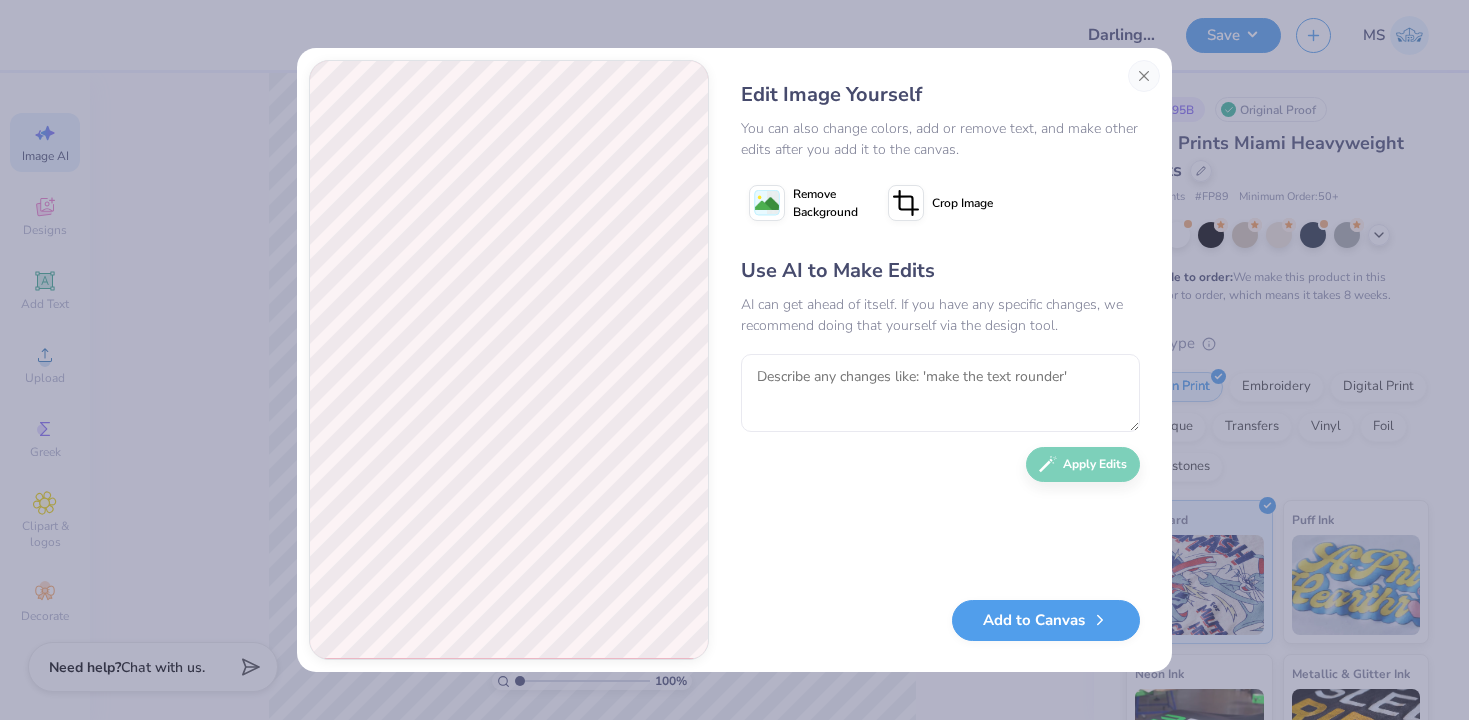 scroll, scrollTop: 0, scrollLeft: 0, axis: both 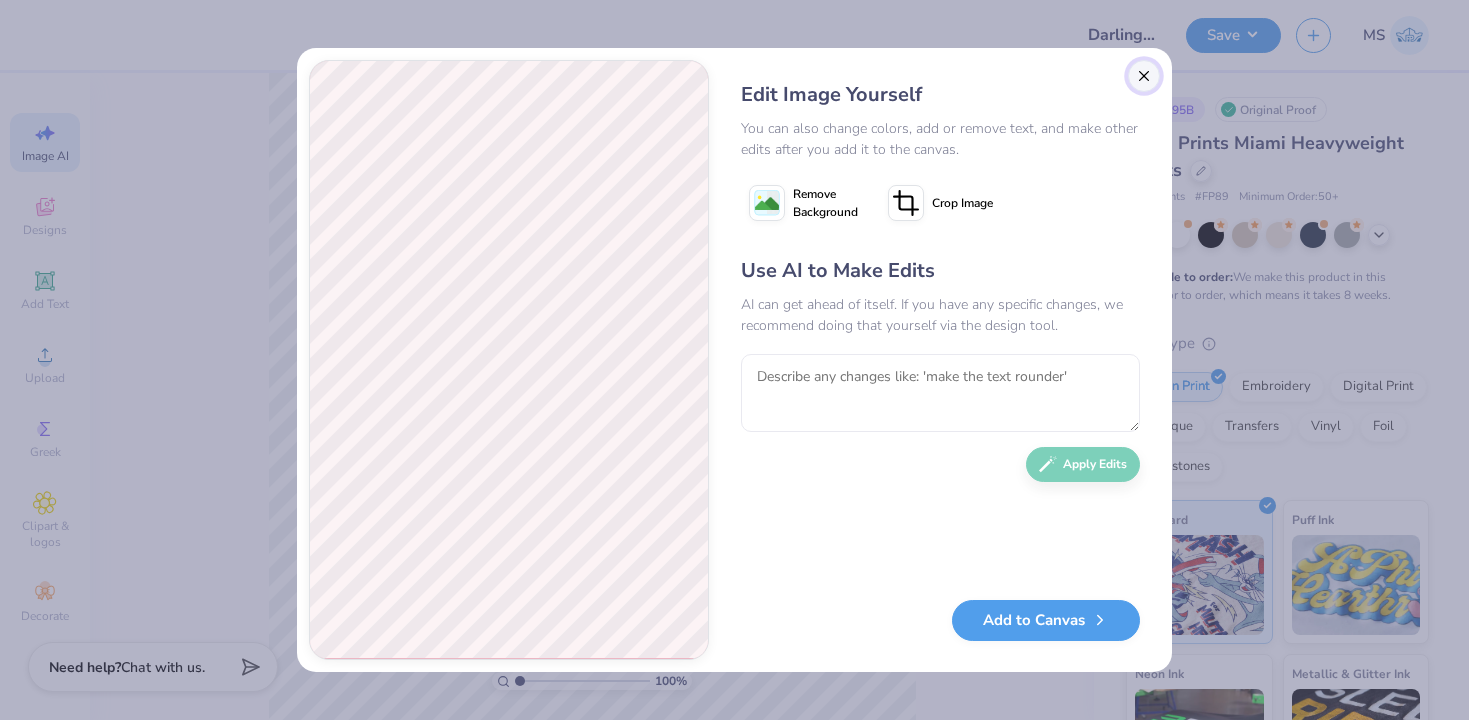 click at bounding box center [1144, 76] 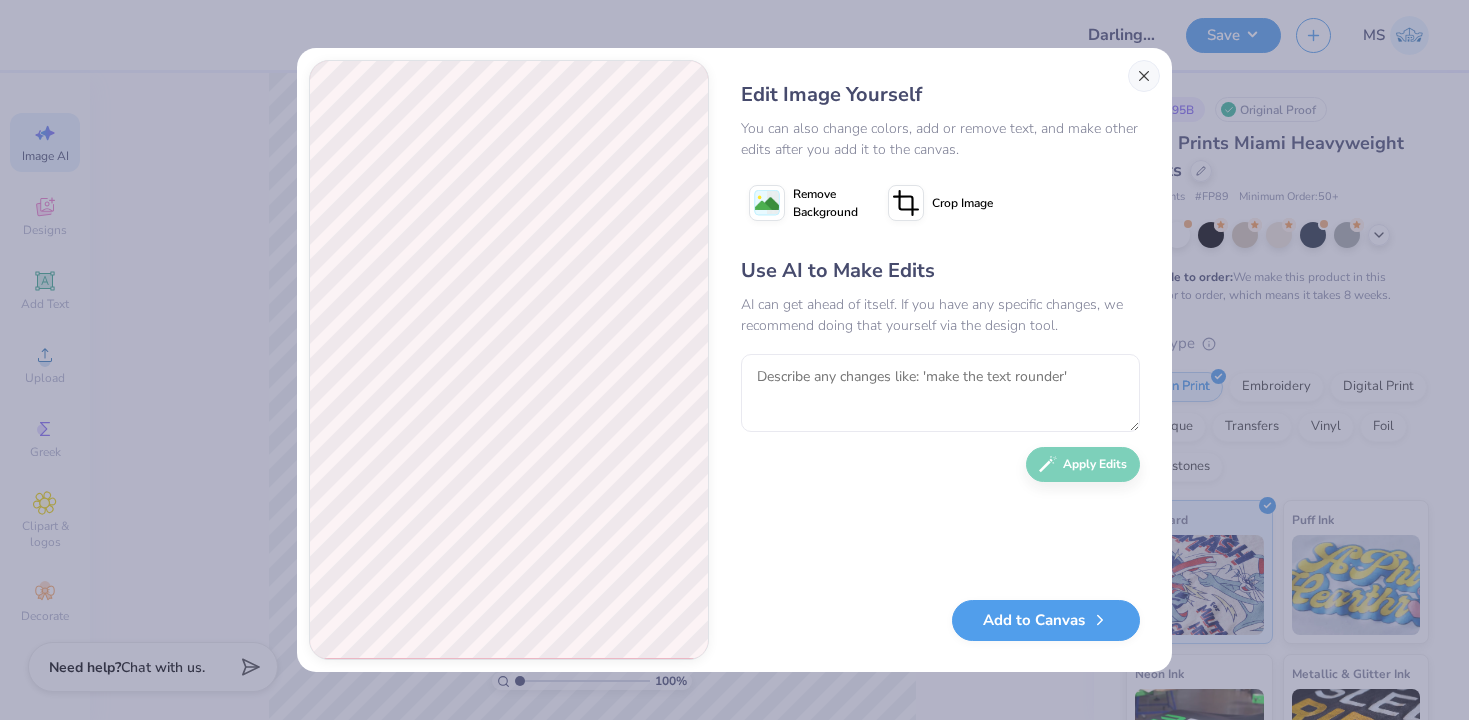 scroll, scrollTop: 0, scrollLeft: 45, axis: horizontal 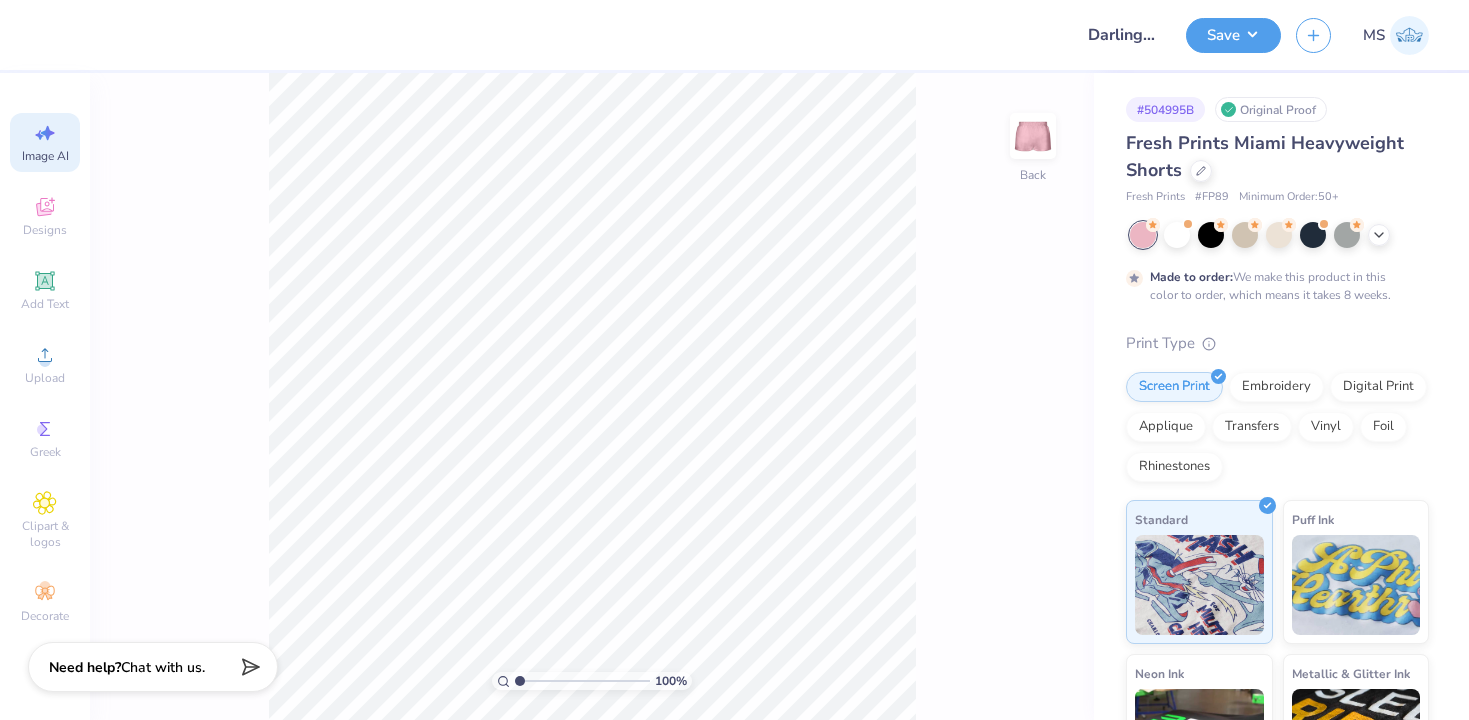 click on "Image AI" at bounding box center [45, 156] 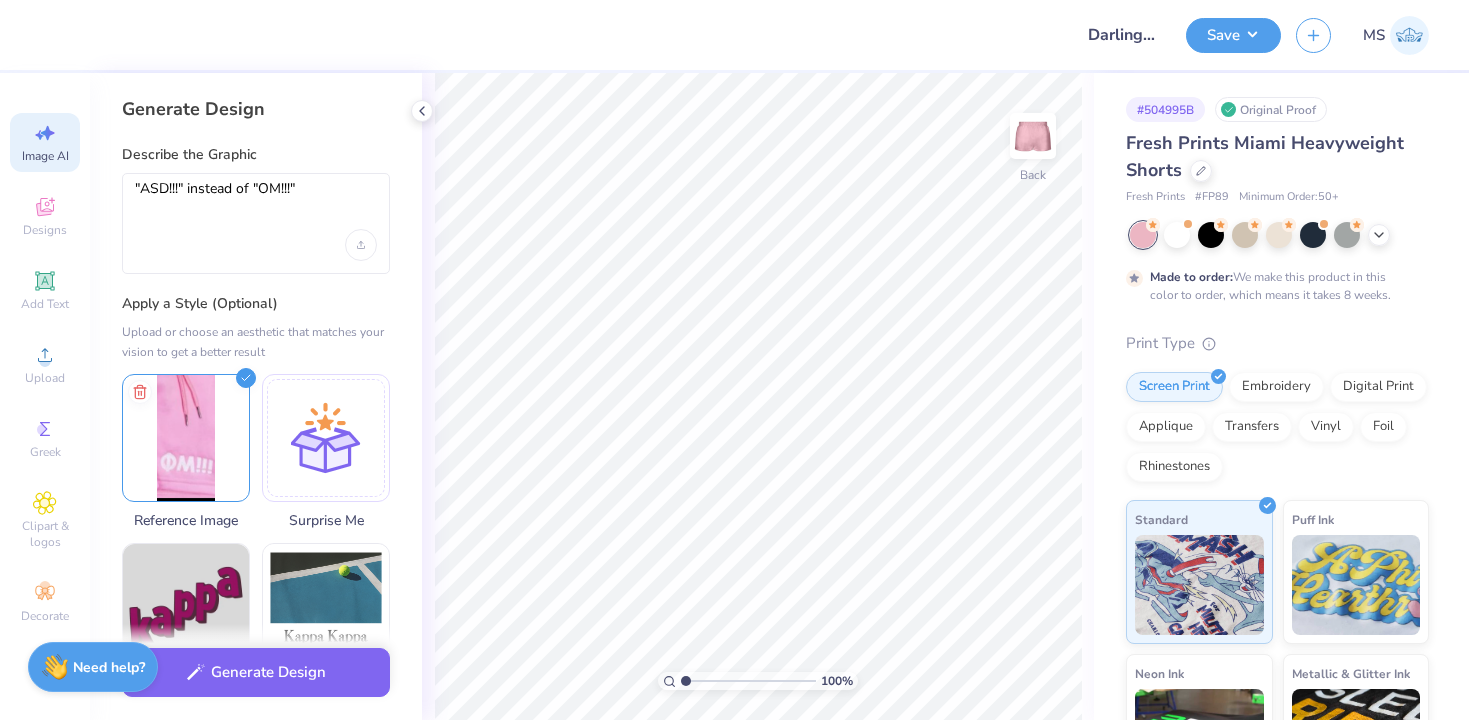 scroll, scrollTop: 0, scrollLeft: 0, axis: both 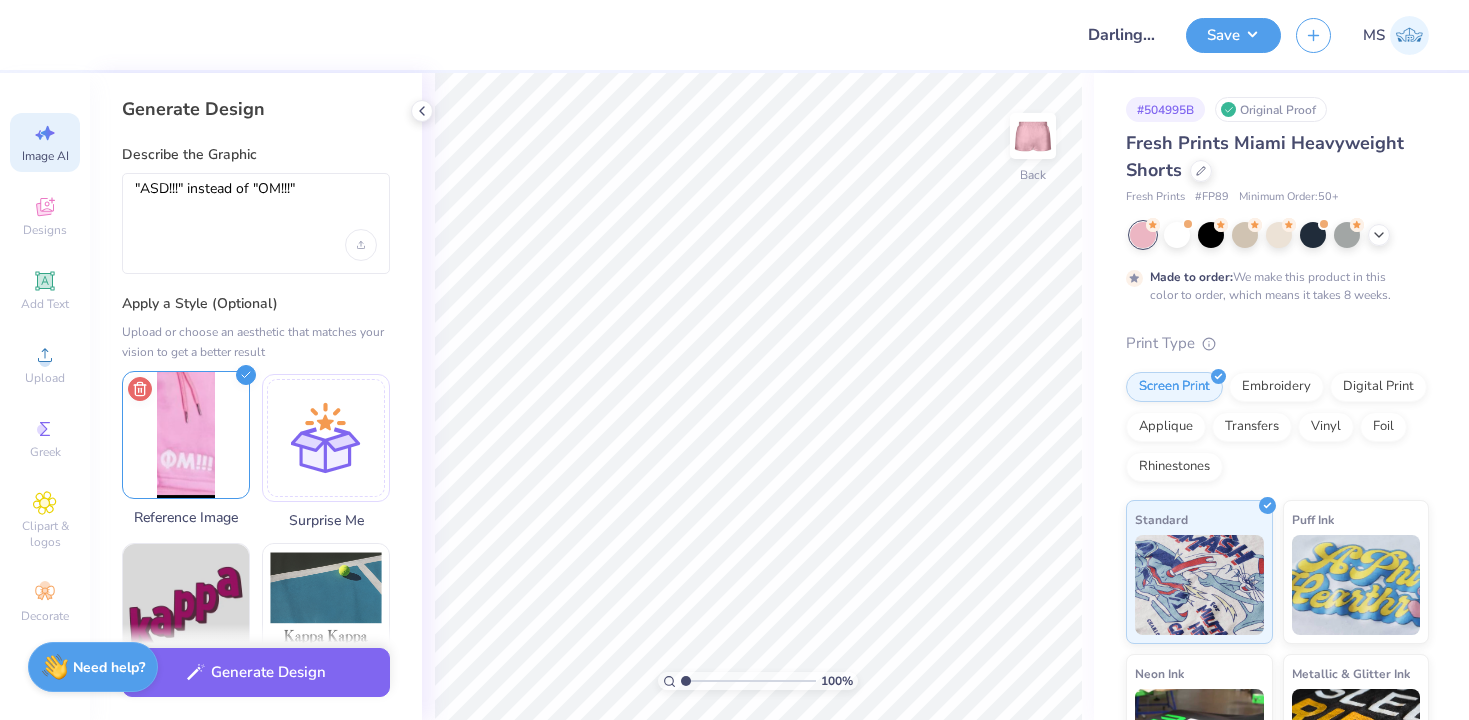 click 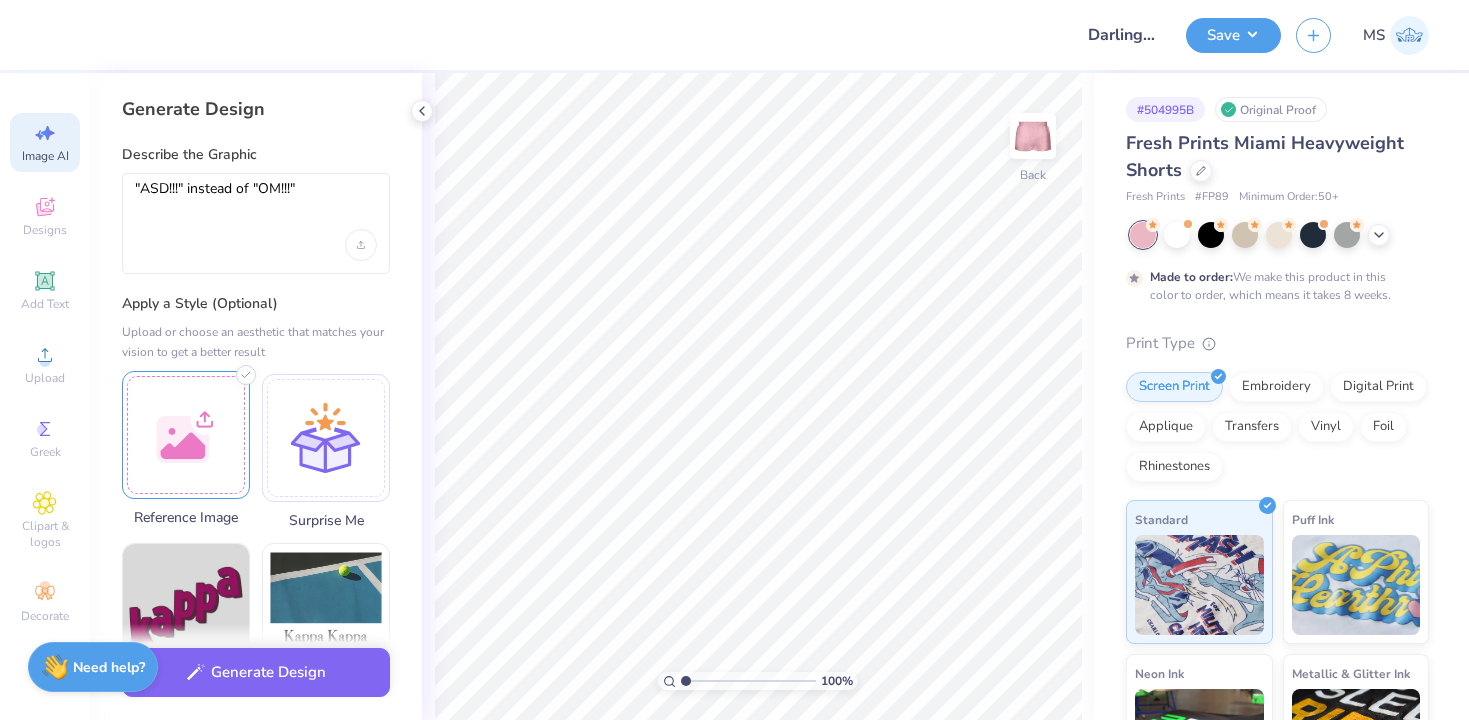 click at bounding box center (186, 435) 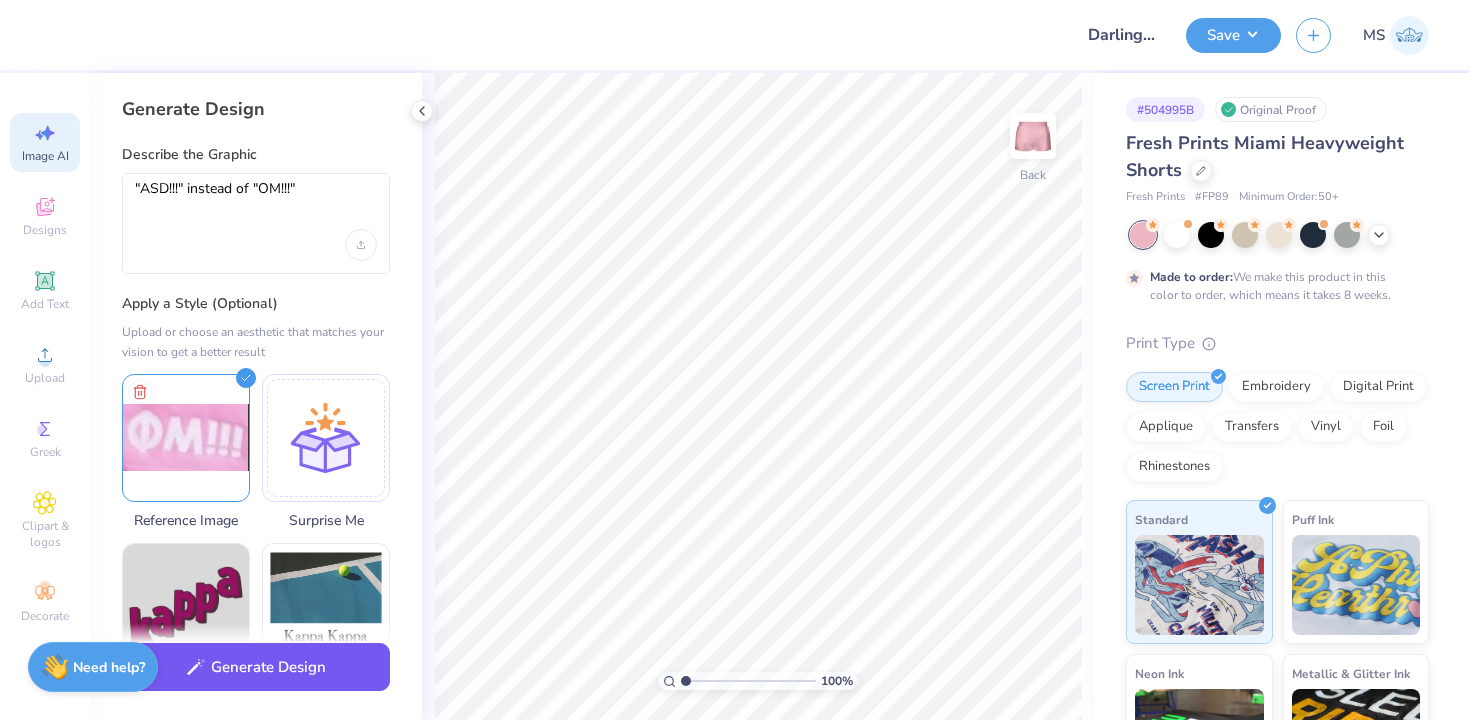 click on "Generate Design" at bounding box center (256, 667) 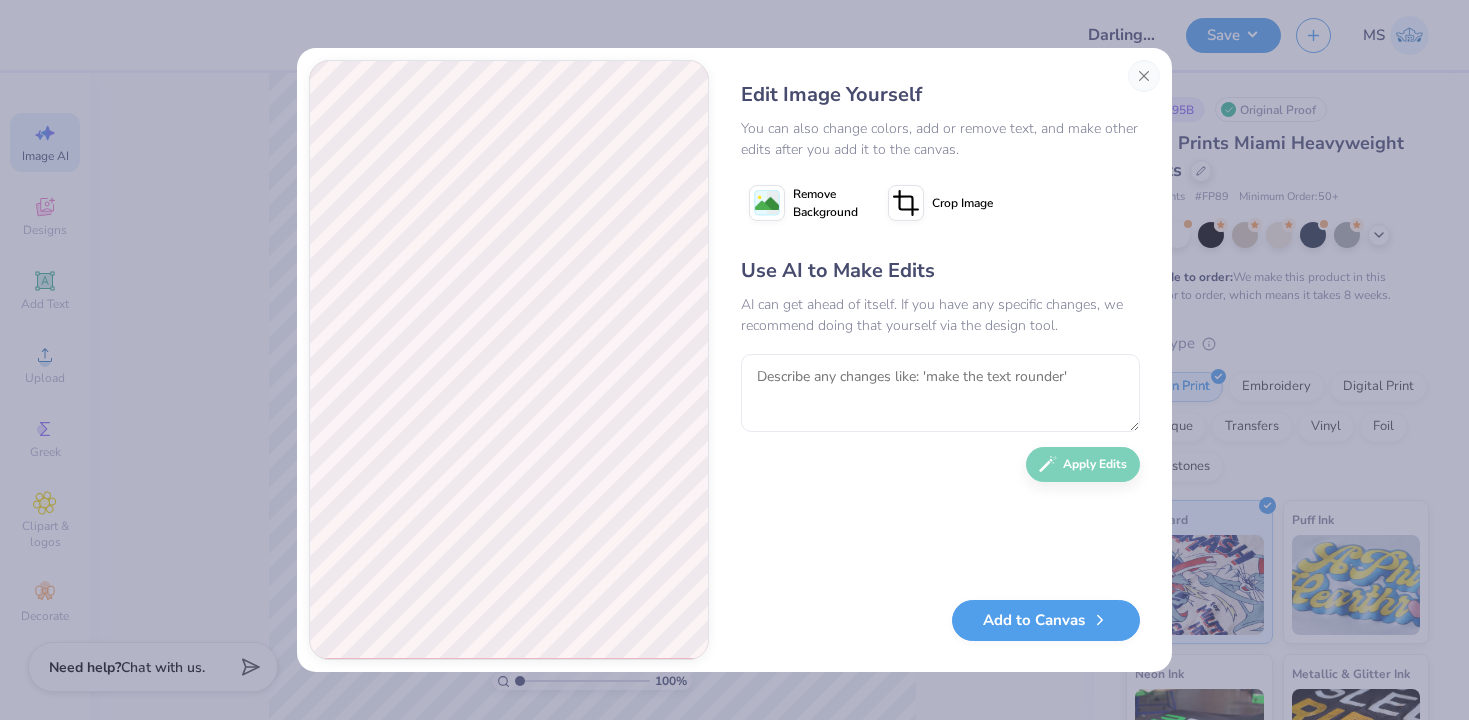 scroll, scrollTop: 0, scrollLeft: 0, axis: both 